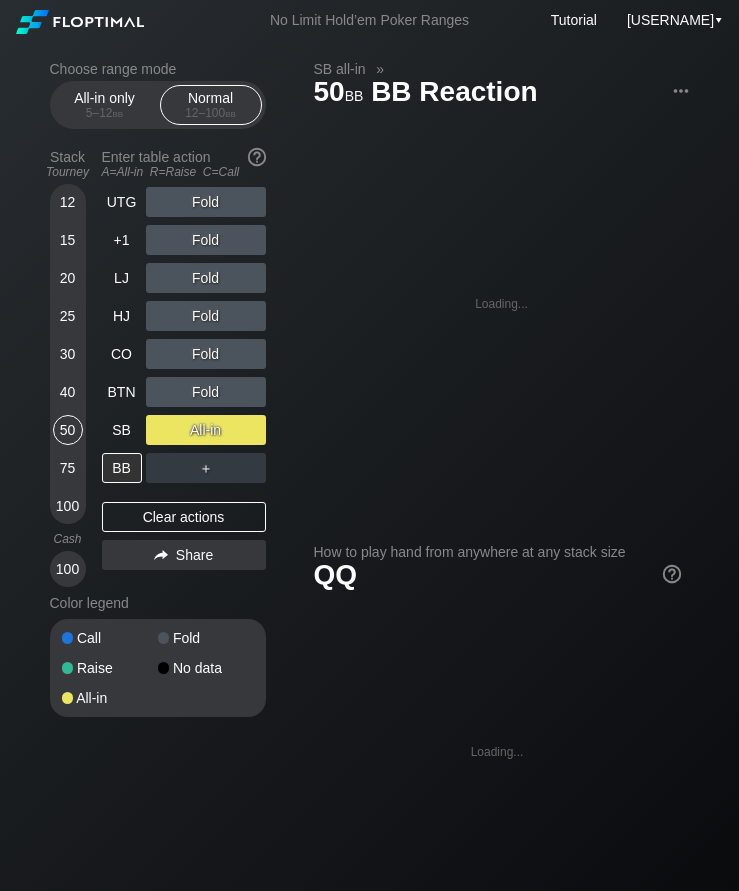 scroll, scrollTop: 0, scrollLeft: 0, axis: both 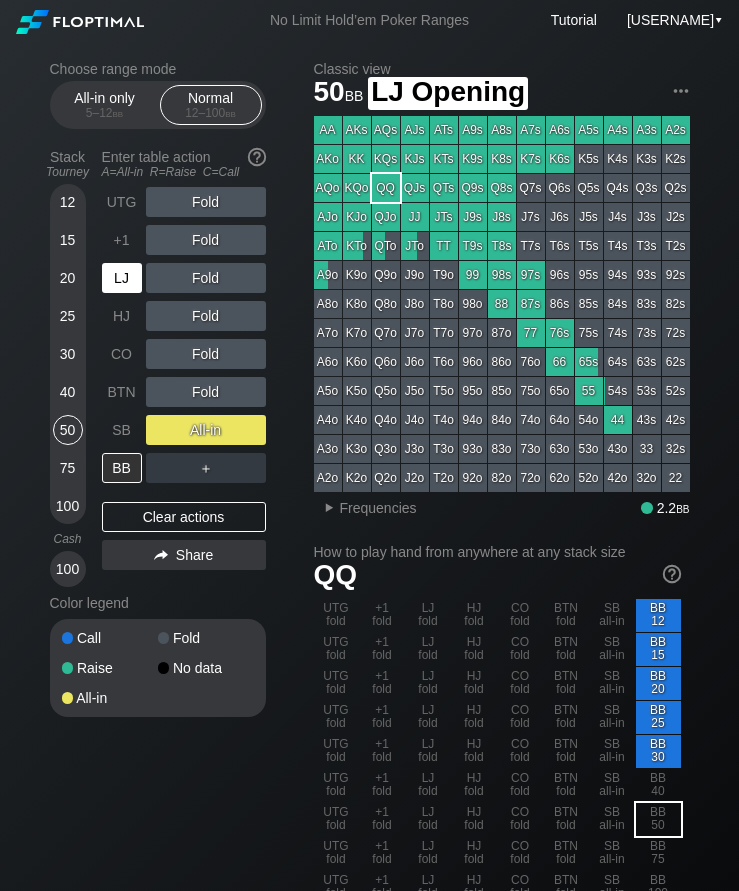 click on "LJ" at bounding box center (122, 278) 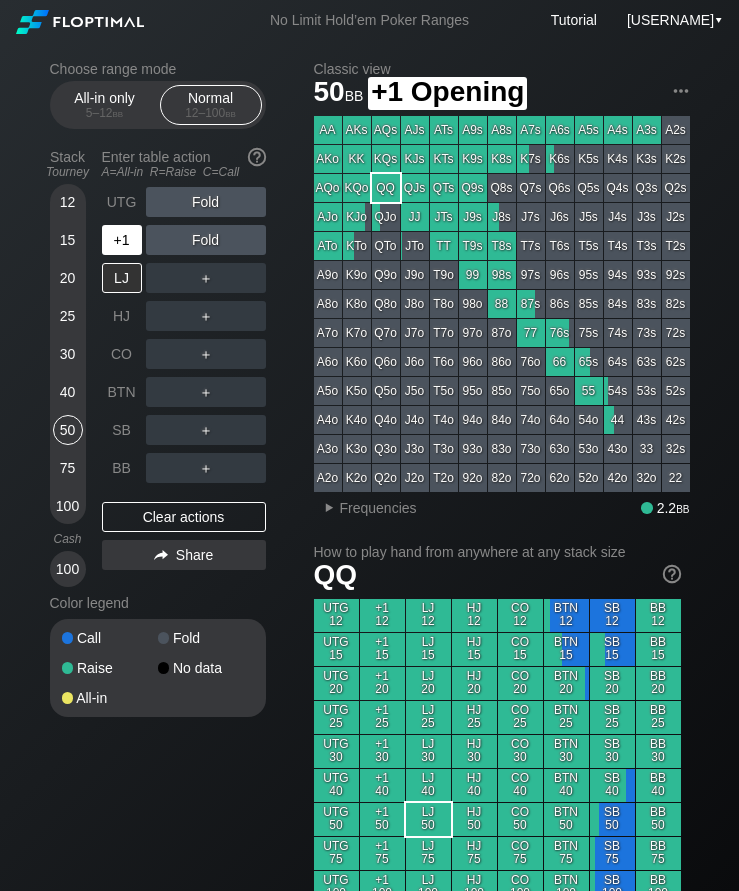 click on "+1" at bounding box center (124, 240) 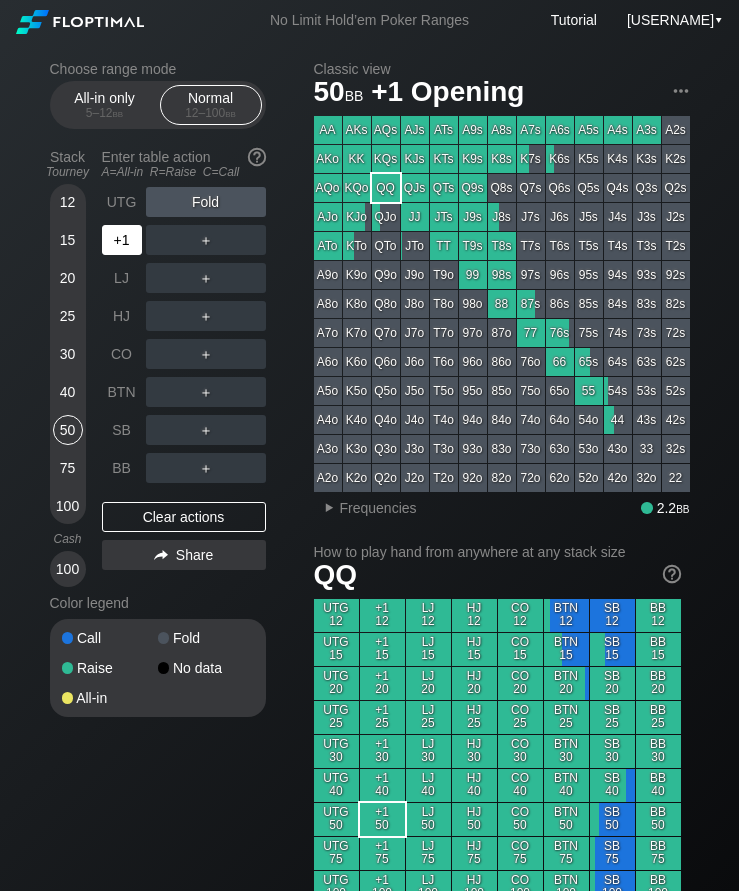 click on "LJ" at bounding box center (122, 278) 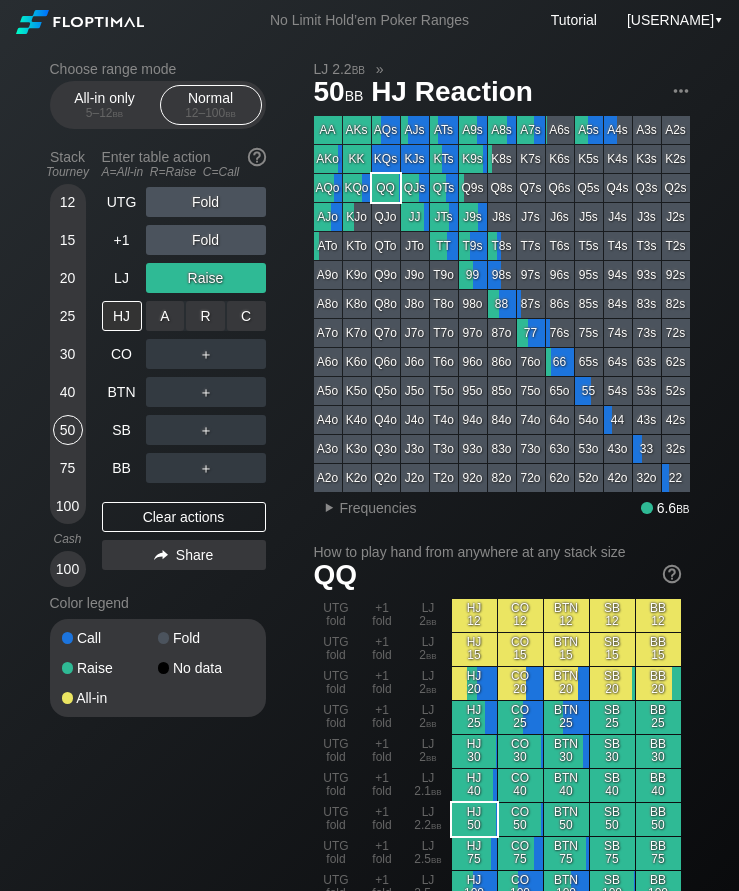 click on "R ✕" at bounding box center (205, 316) 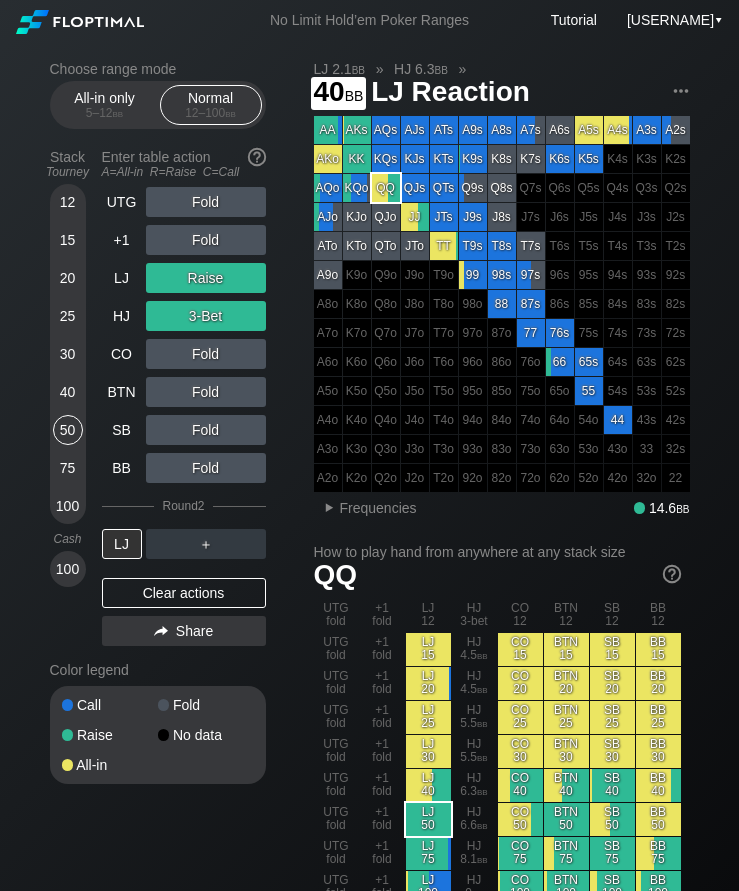click on "40" at bounding box center [68, 392] 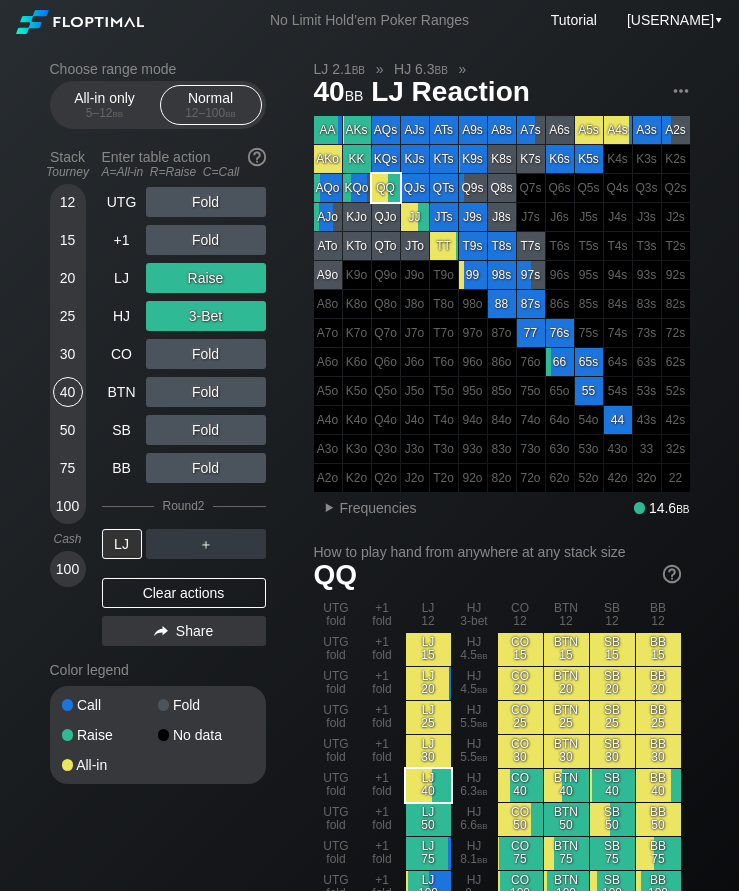 click on "30" at bounding box center [68, 354] 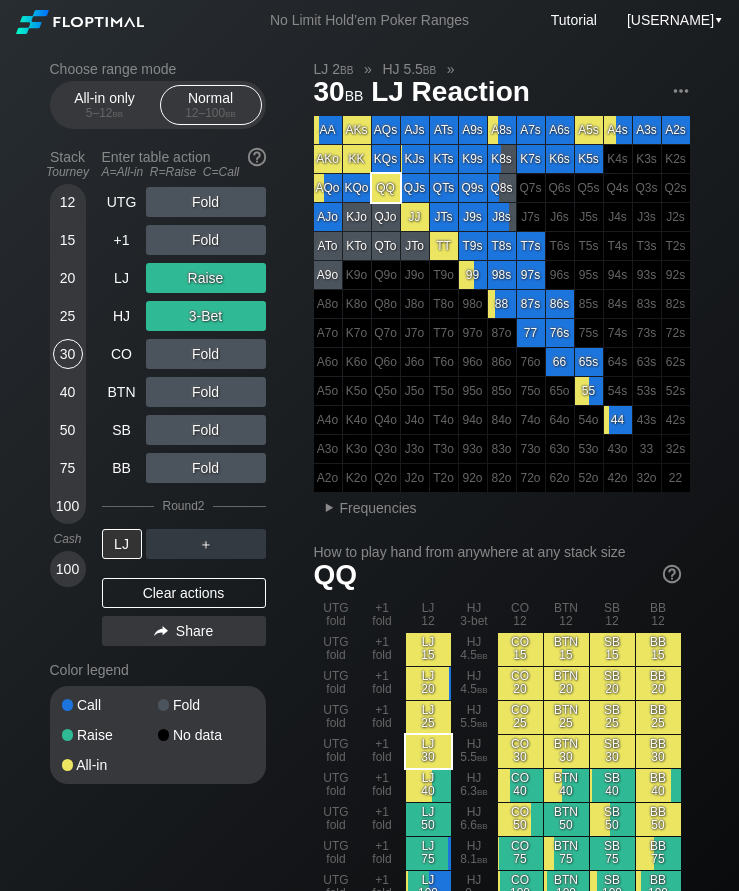 click on "15" at bounding box center [68, 240] 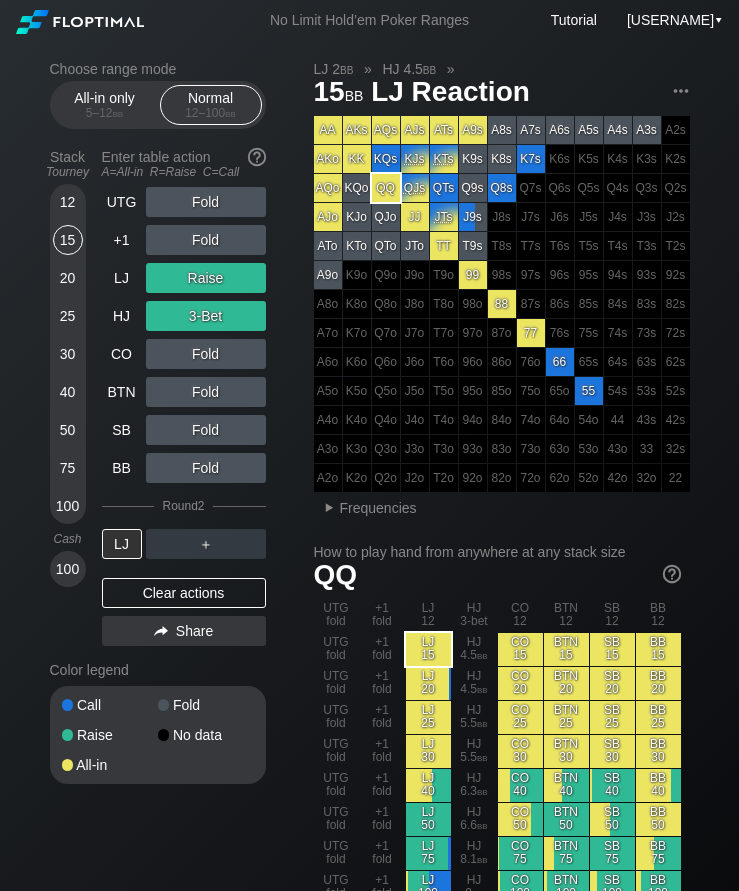 click on "UTG" at bounding box center (122, 202) 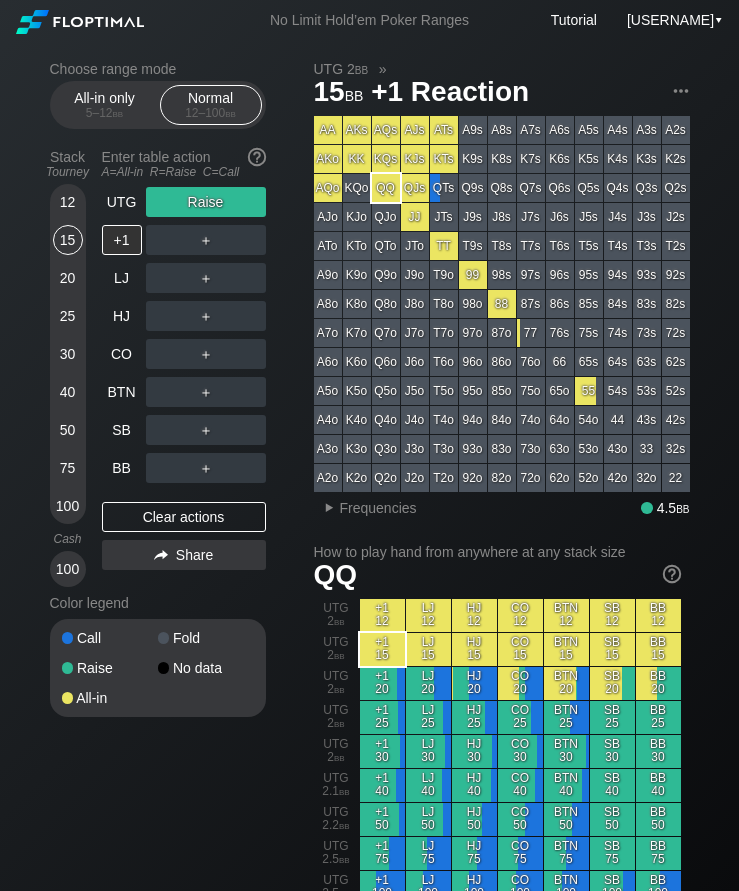click on "UTG Raise +1 ＋ LJ ＋ HJ ＋ CO ＋ BTN ＋ SB ＋ BB ＋ Clear actions Share" at bounding box center (184, 387) 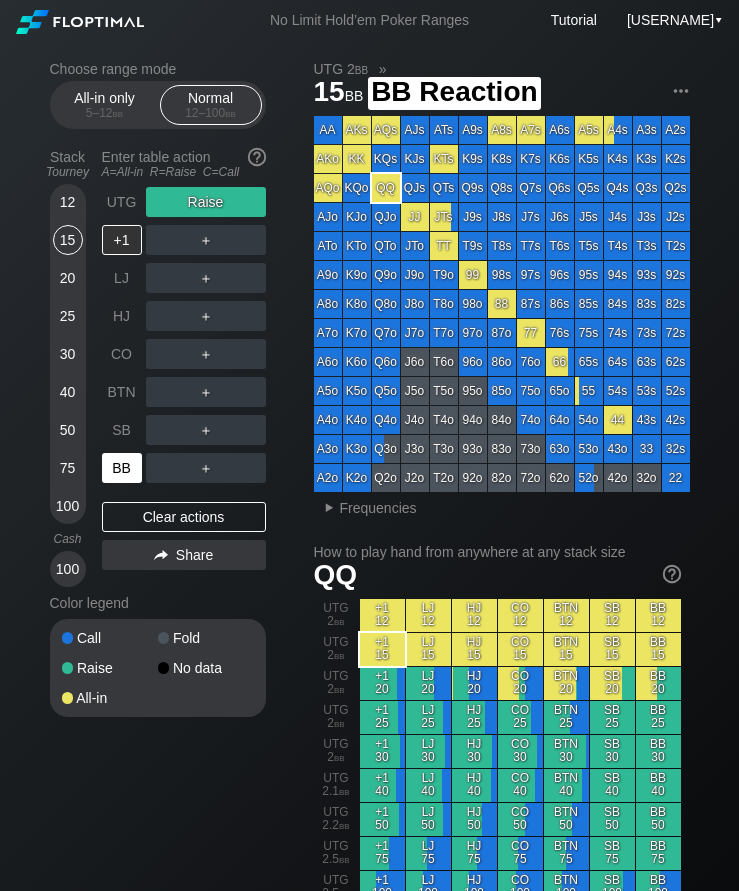 click on "BB" at bounding box center (122, 468) 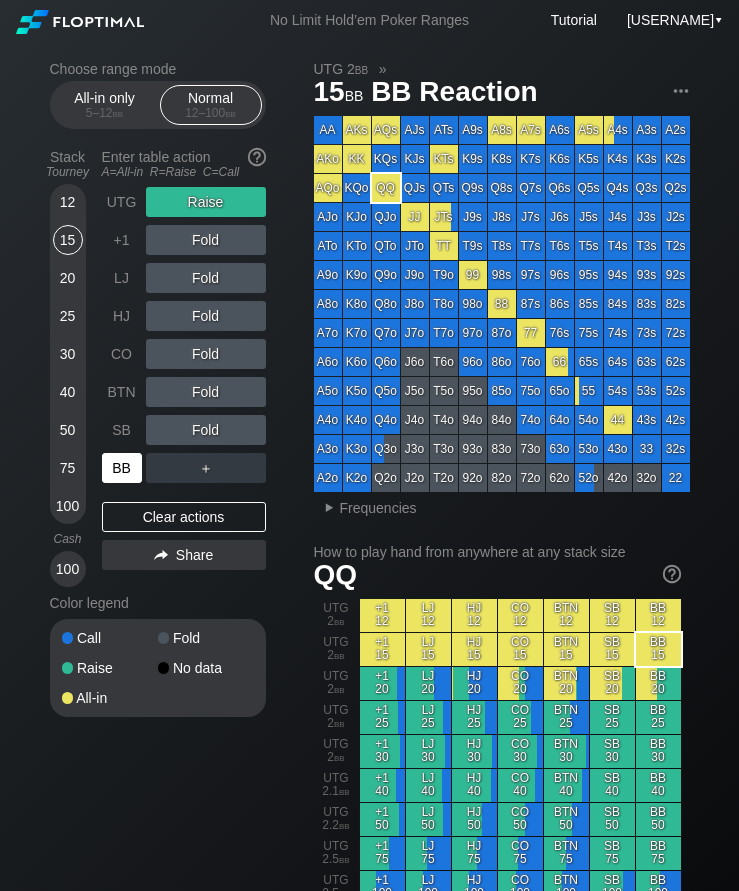 click on "20" at bounding box center (68, 282) 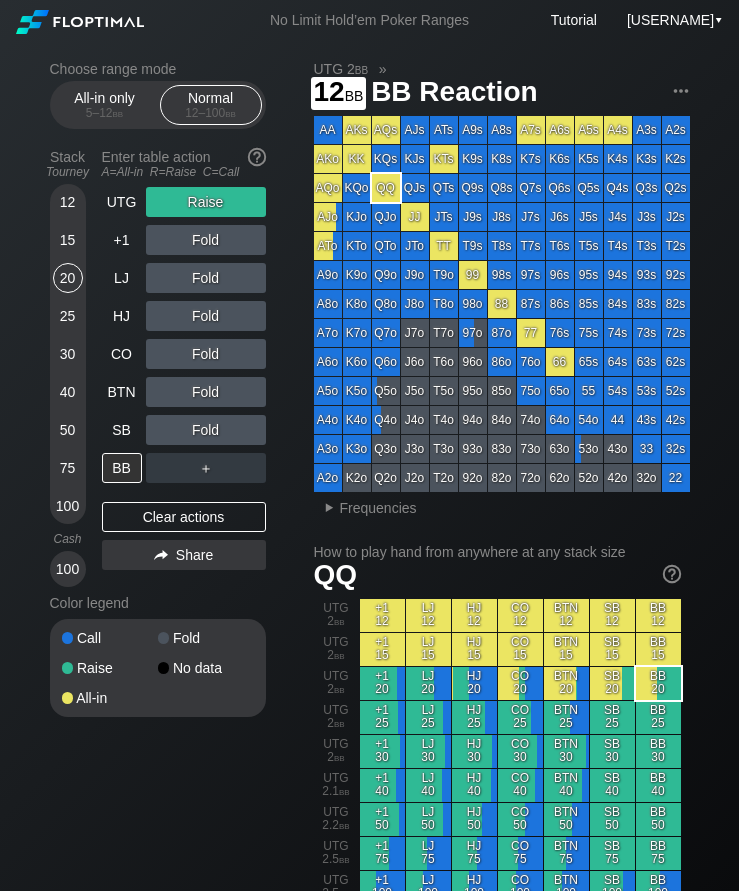 click on "12" at bounding box center (68, 202) 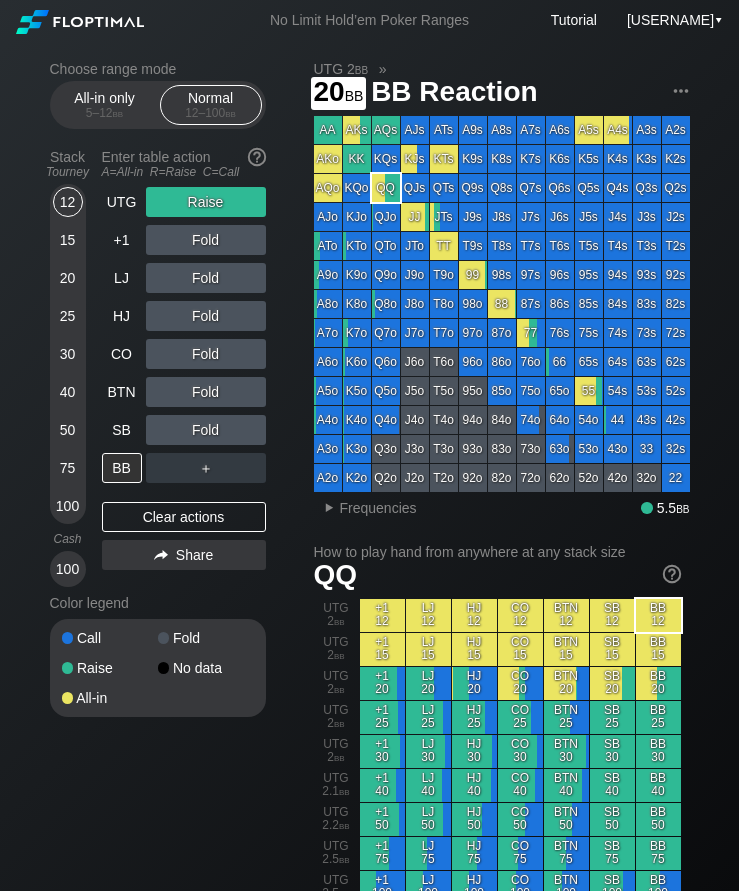 click on "20" at bounding box center (68, 278) 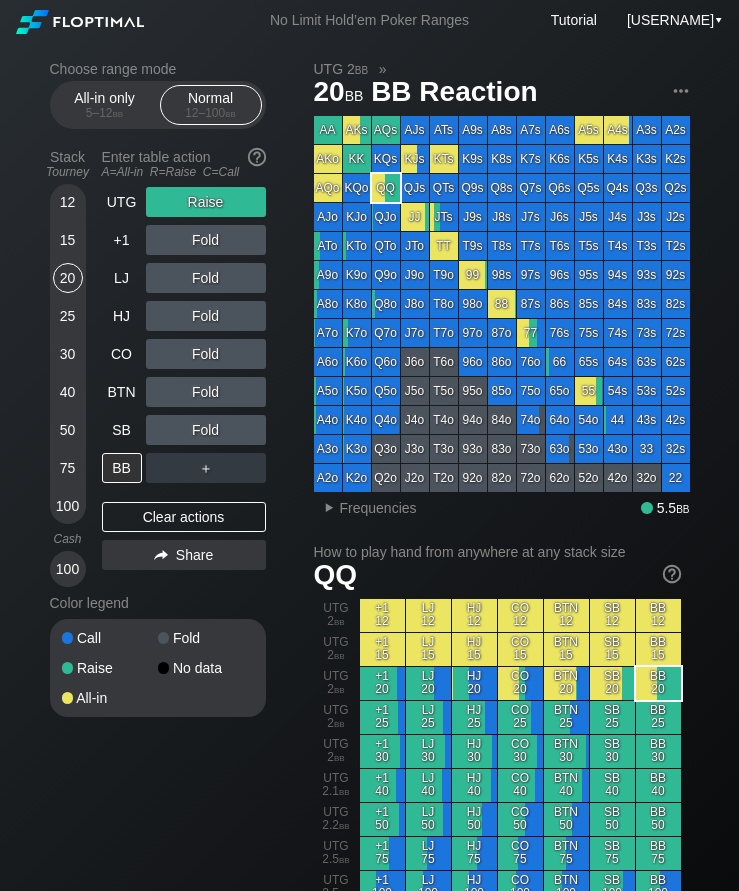 click on "UTG" at bounding box center (122, 202) 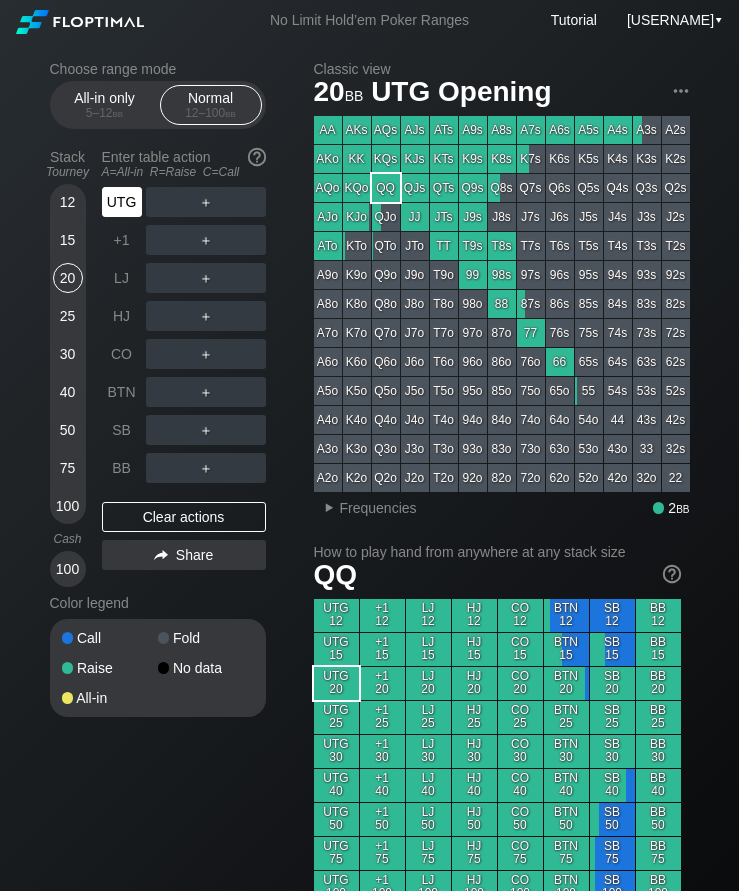 click on "UTG" at bounding box center (122, 202) 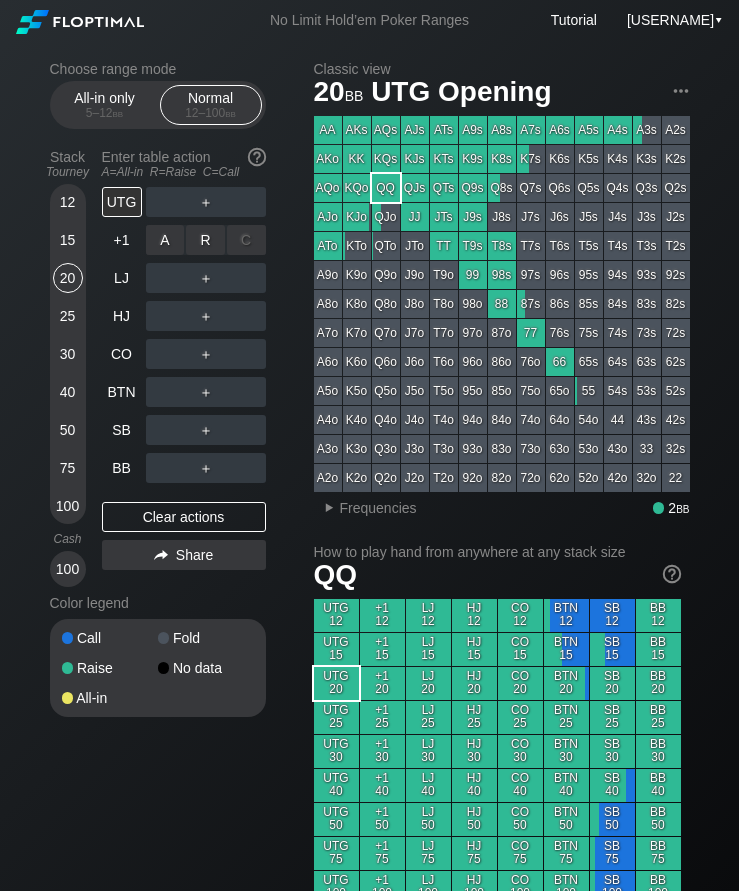 click on "R ✕" at bounding box center [205, 240] 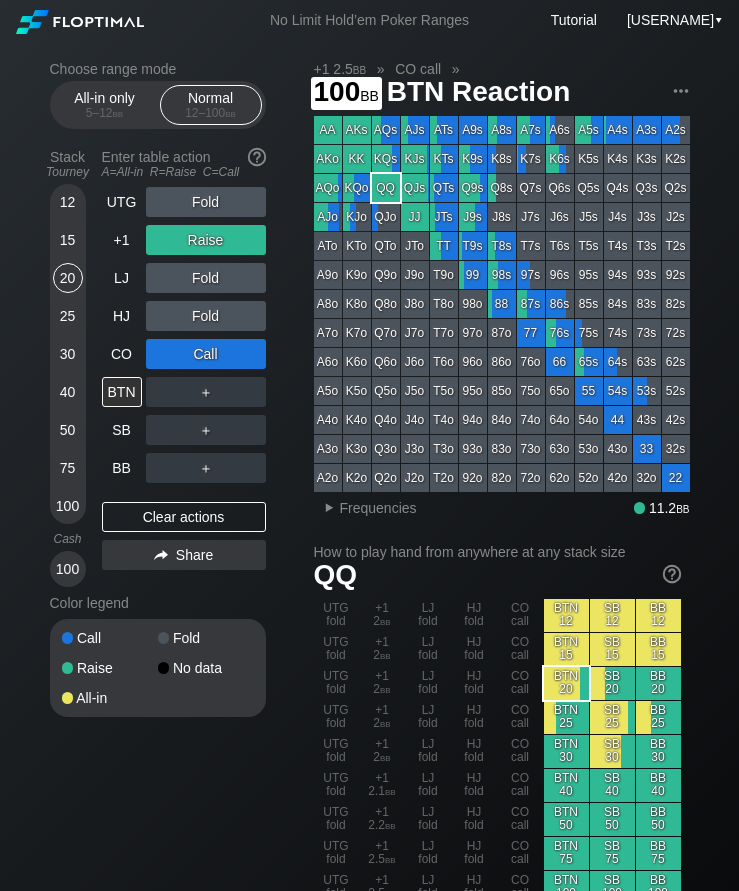 click on "100" at bounding box center (68, 506) 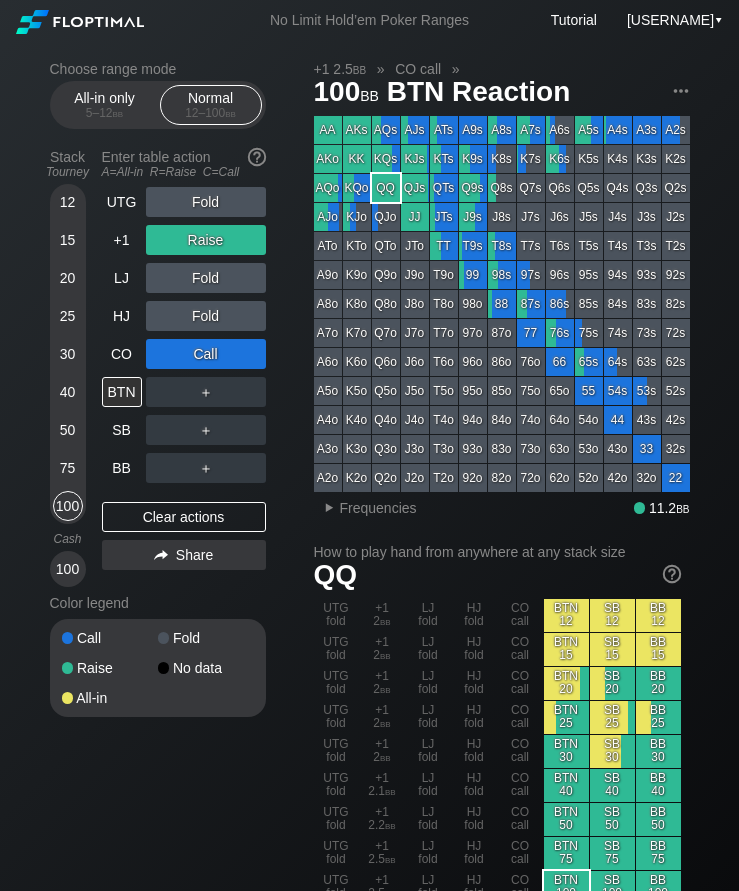 click on "+1" at bounding box center [122, 240] 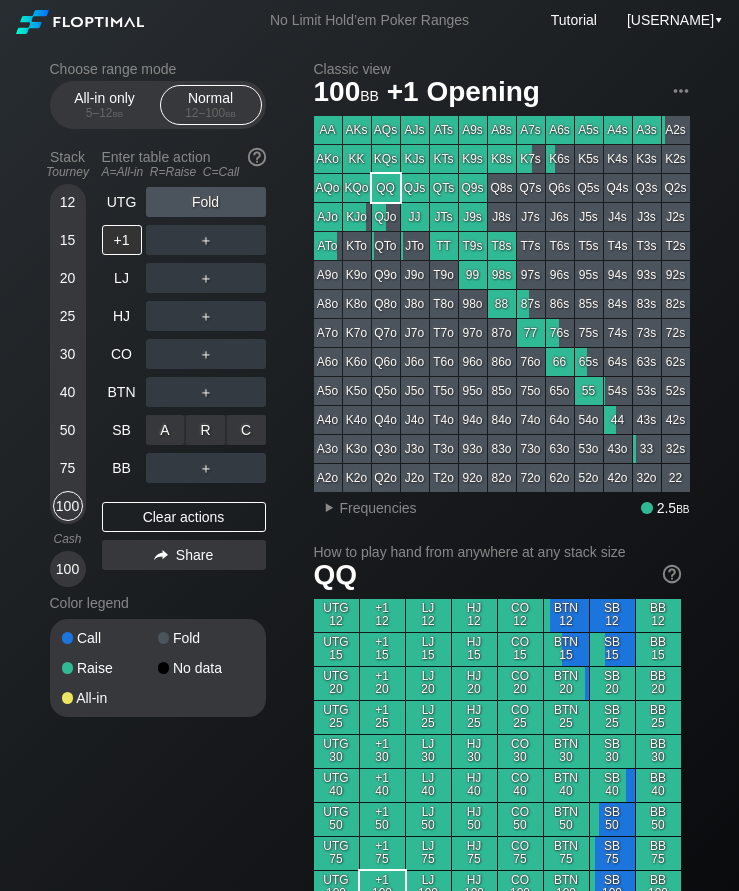 click on "C ✕" at bounding box center (246, 430) 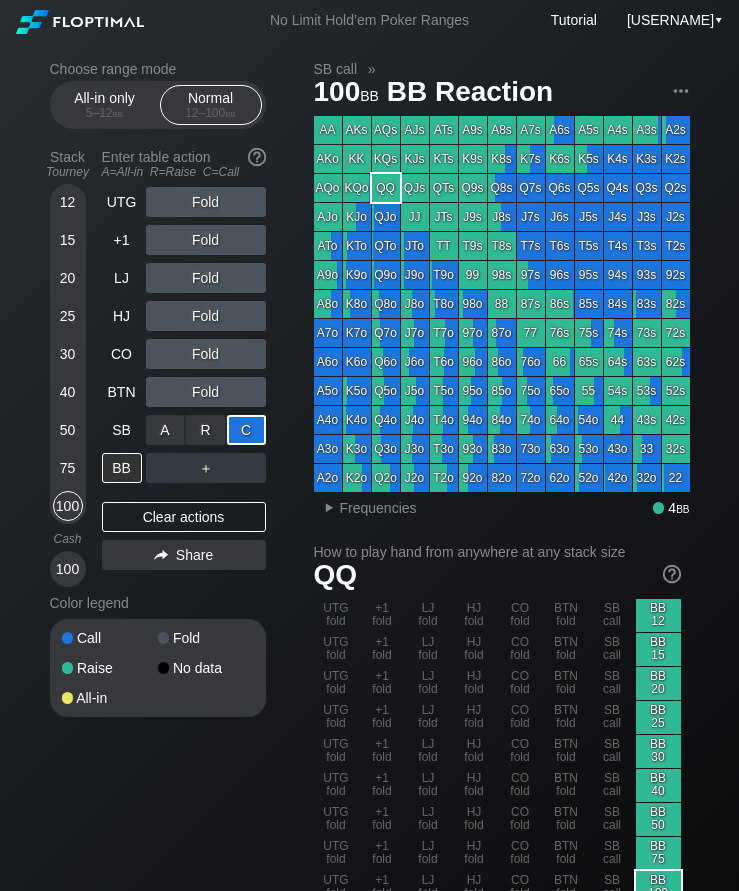 click on "15" at bounding box center [68, 244] 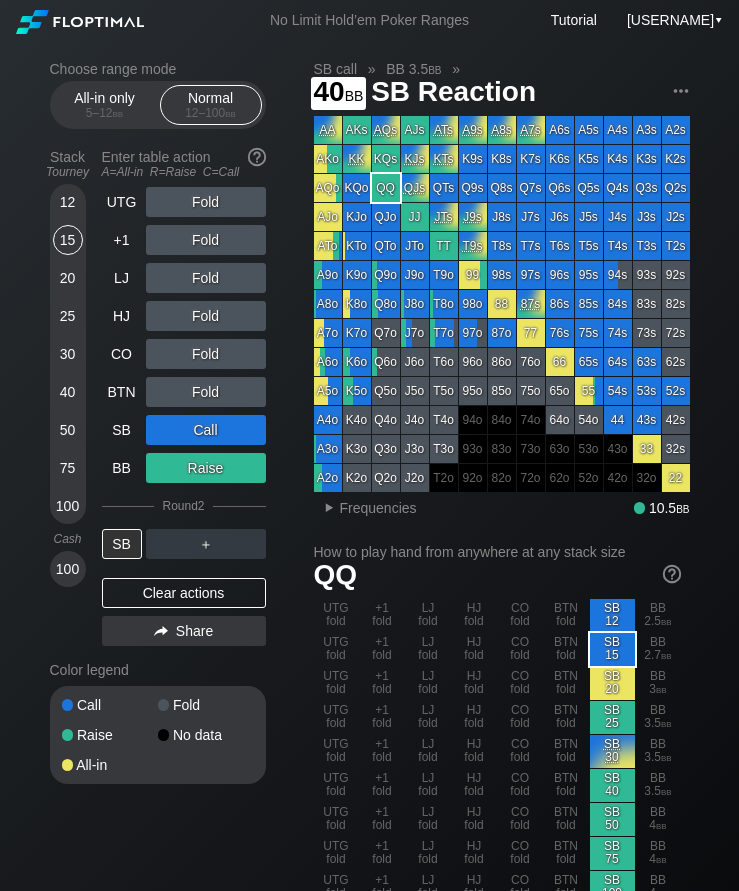 click on "40" at bounding box center [68, 392] 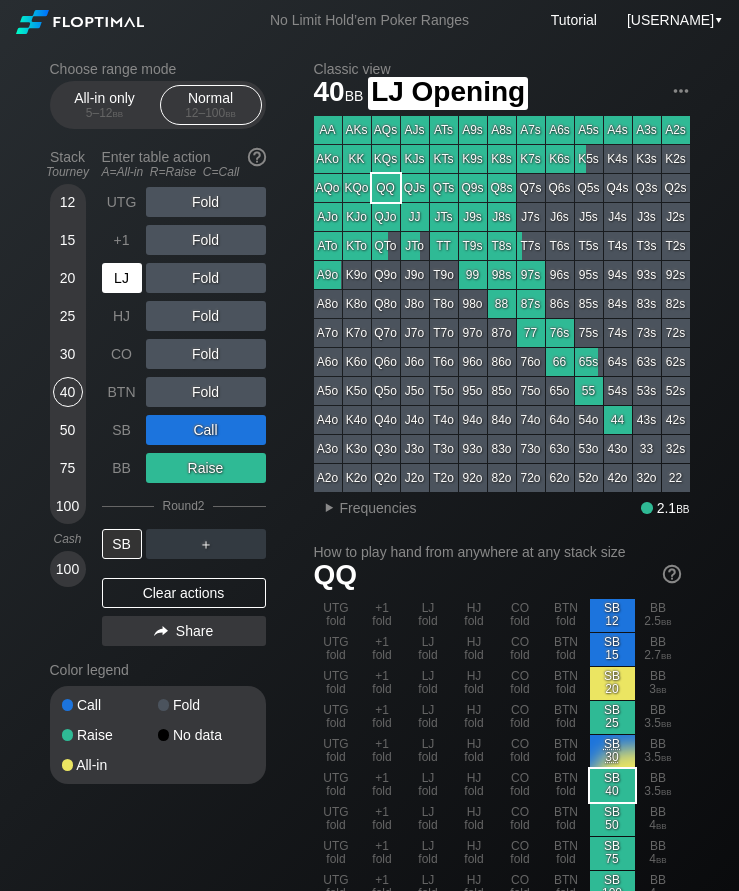 click on "LJ" at bounding box center (122, 278) 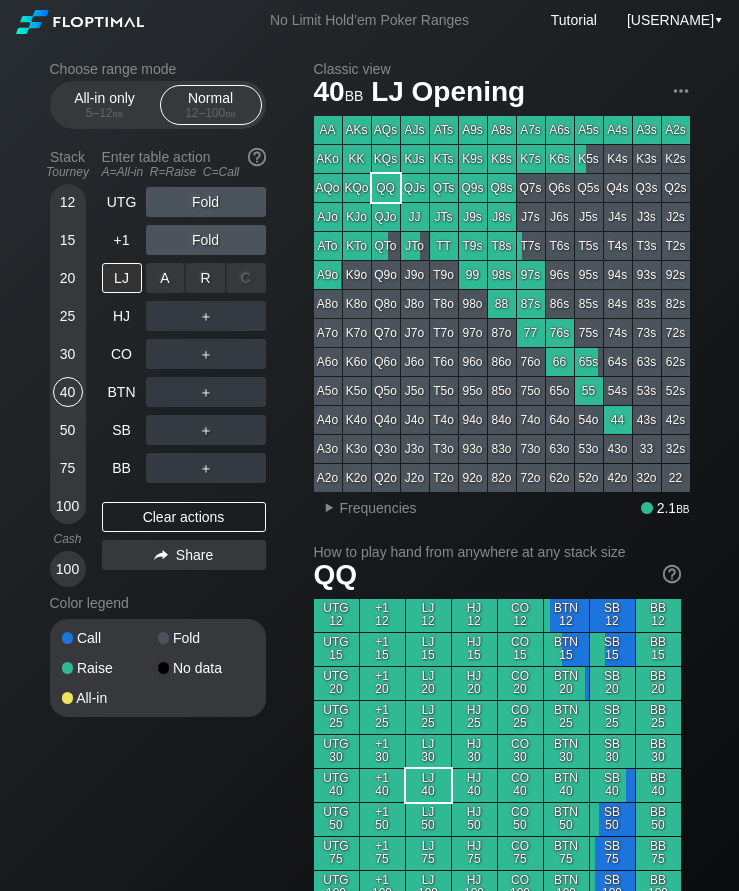 click on "R ✕" at bounding box center [205, 278] 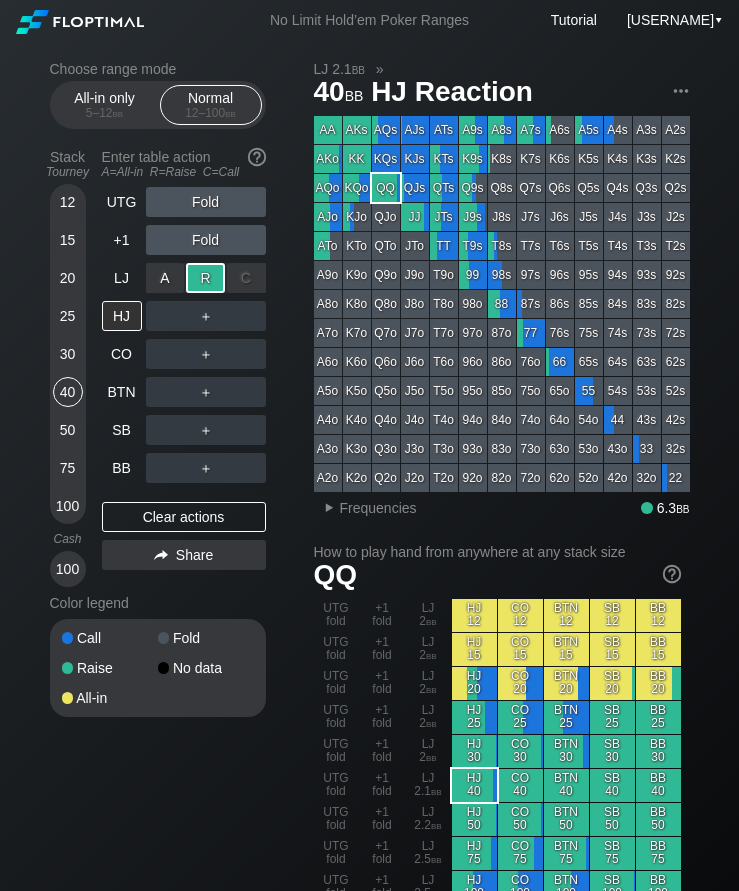 click on "CO" at bounding box center (122, 354) 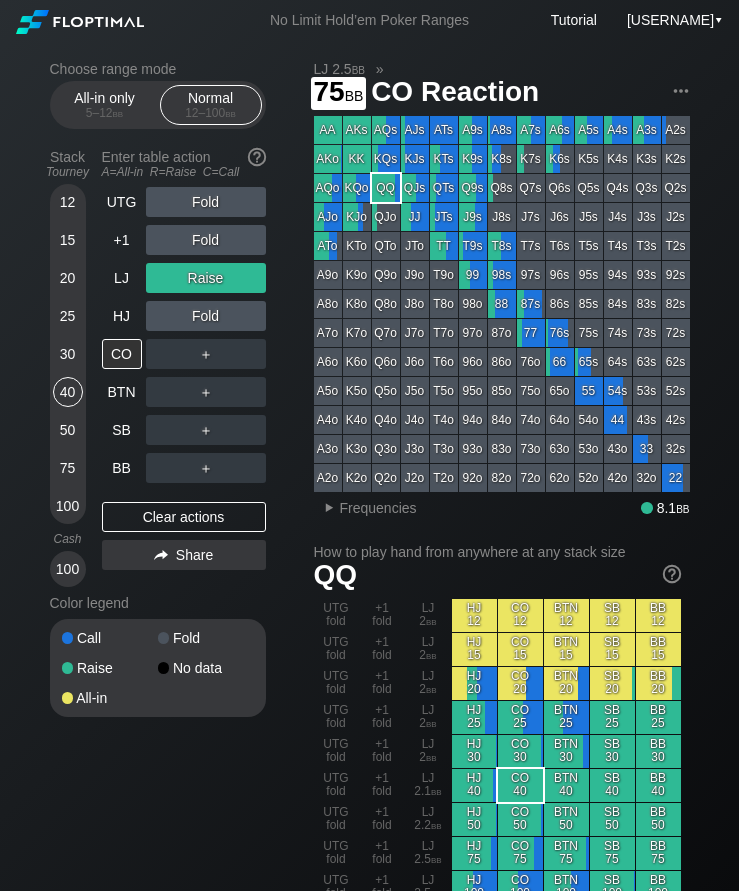 click on "75" at bounding box center (68, 472) 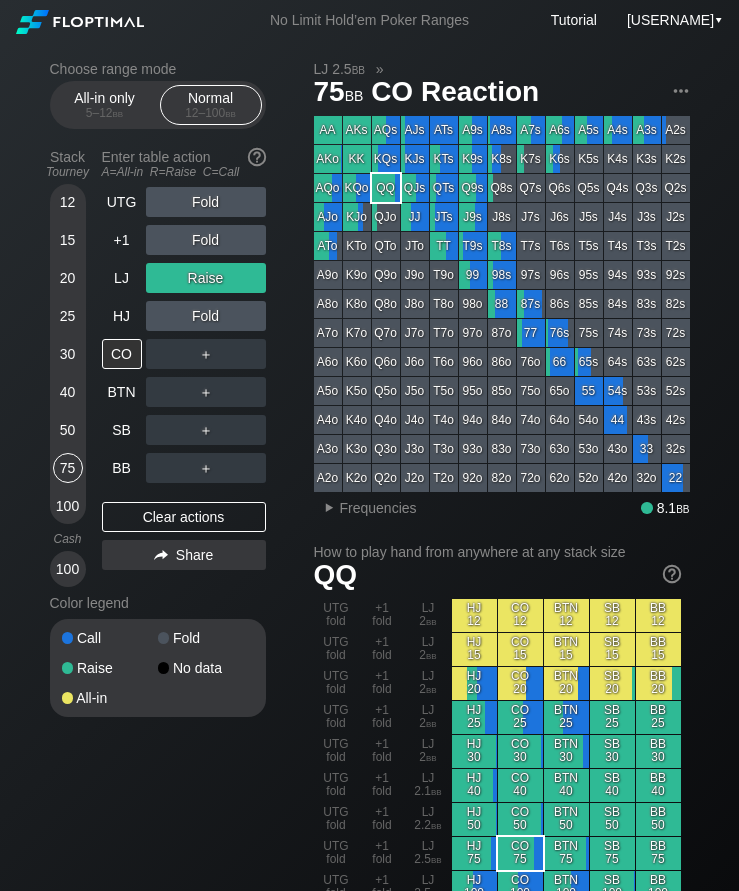 click on "LJ" at bounding box center [122, 278] 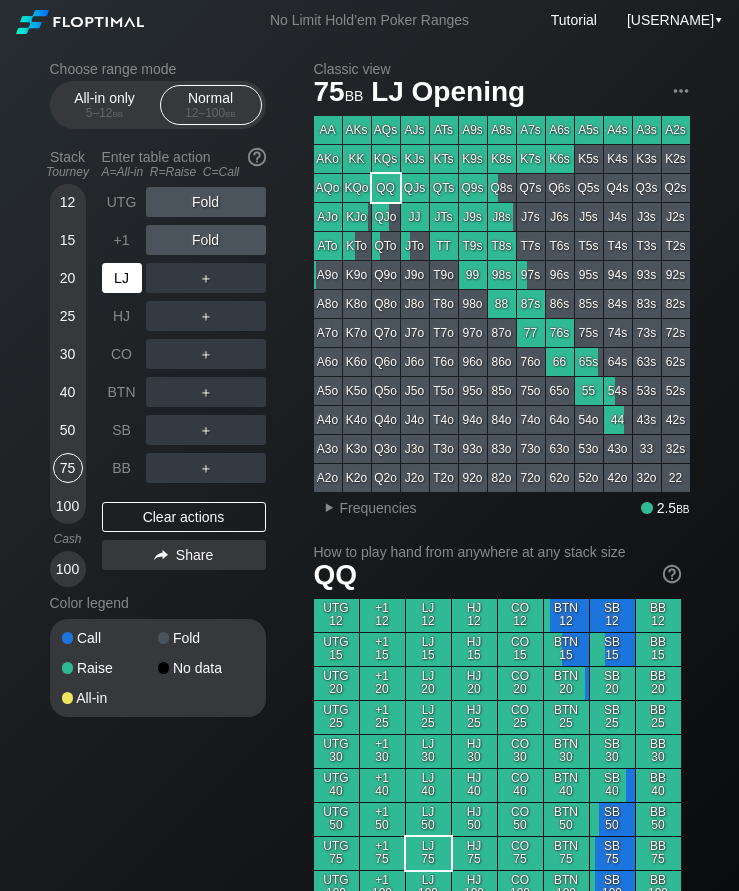click on "+1" at bounding box center [122, 240] 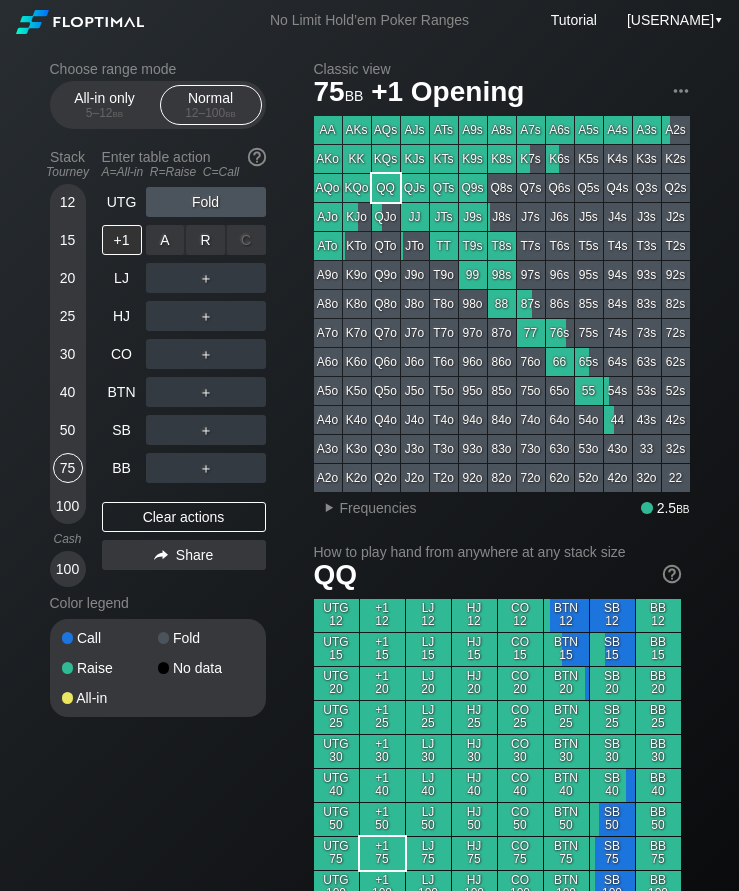 click on "R ✕" at bounding box center [205, 240] 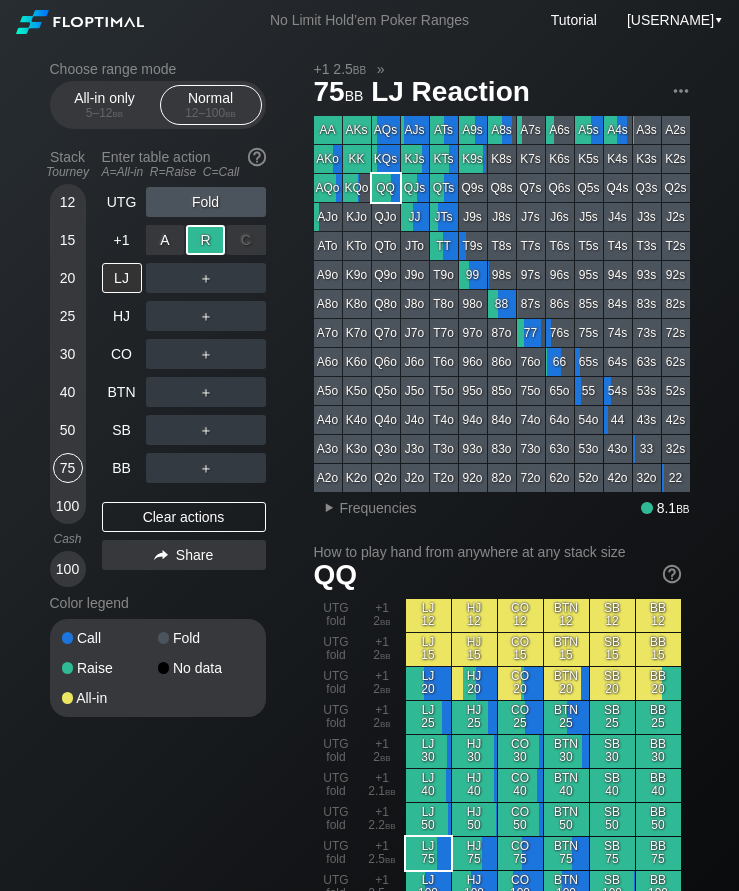 click on "SB" at bounding box center [124, 430] 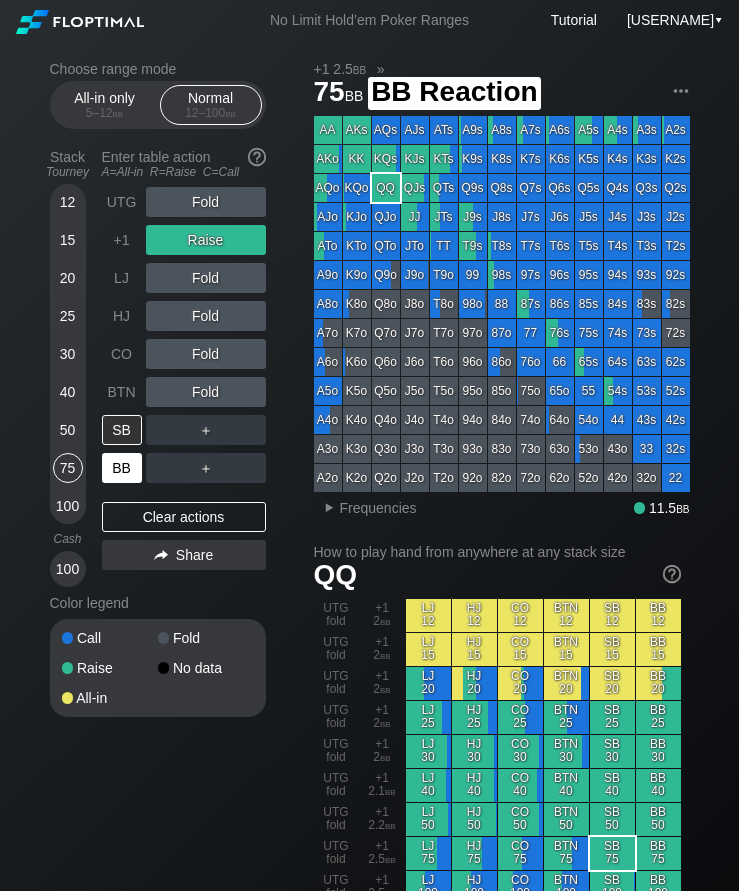 click on "BB" at bounding box center [122, 468] 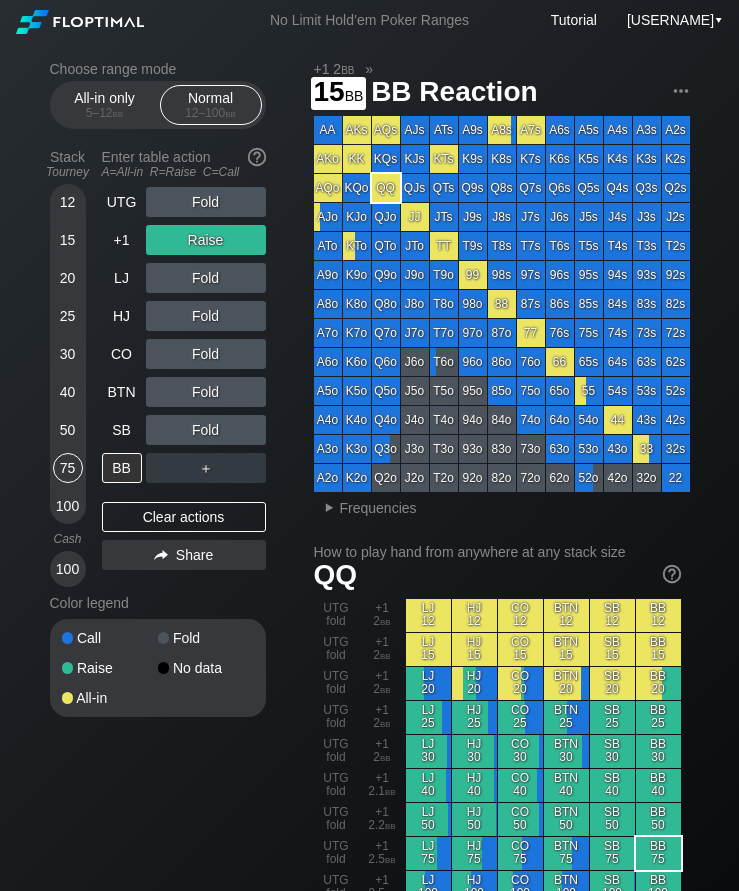 click on "15" at bounding box center (68, 240) 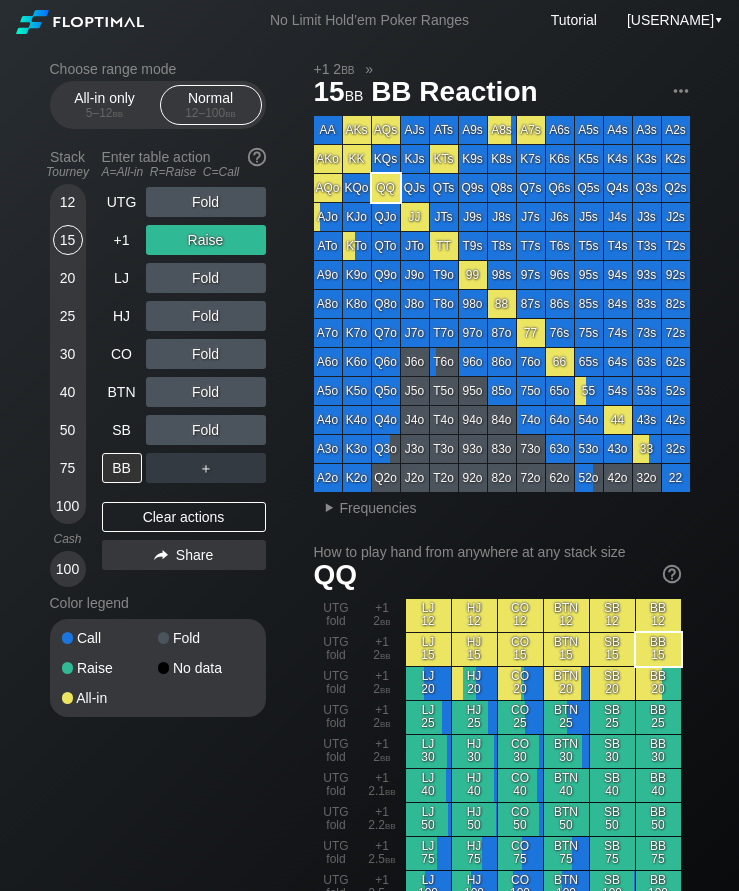 click on "+1" at bounding box center (122, 240) 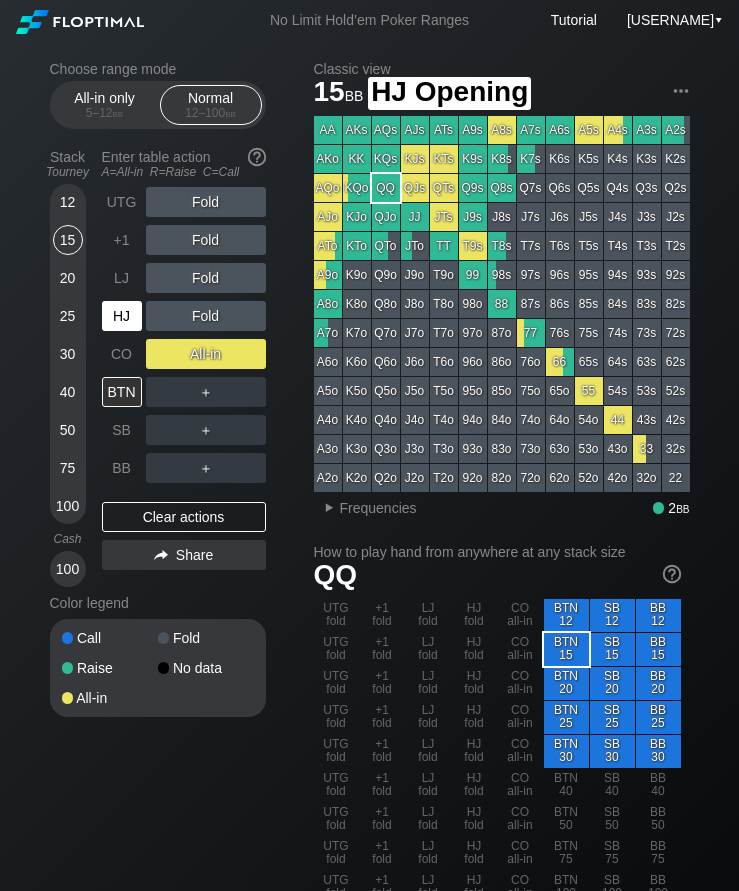 click on "HJ" at bounding box center (122, 316) 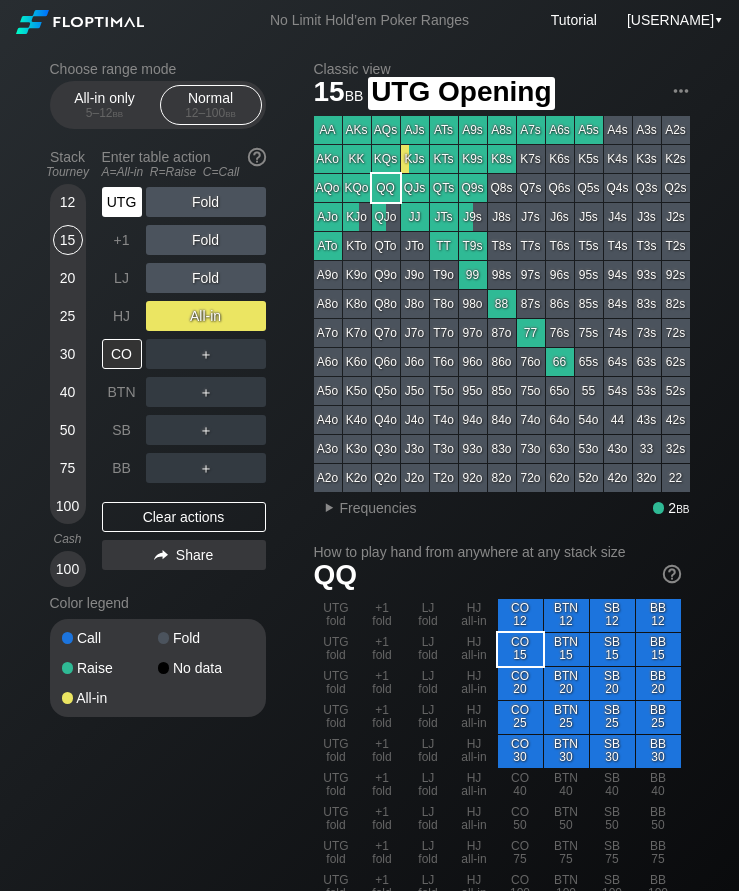 click on "UTG" at bounding box center (122, 202) 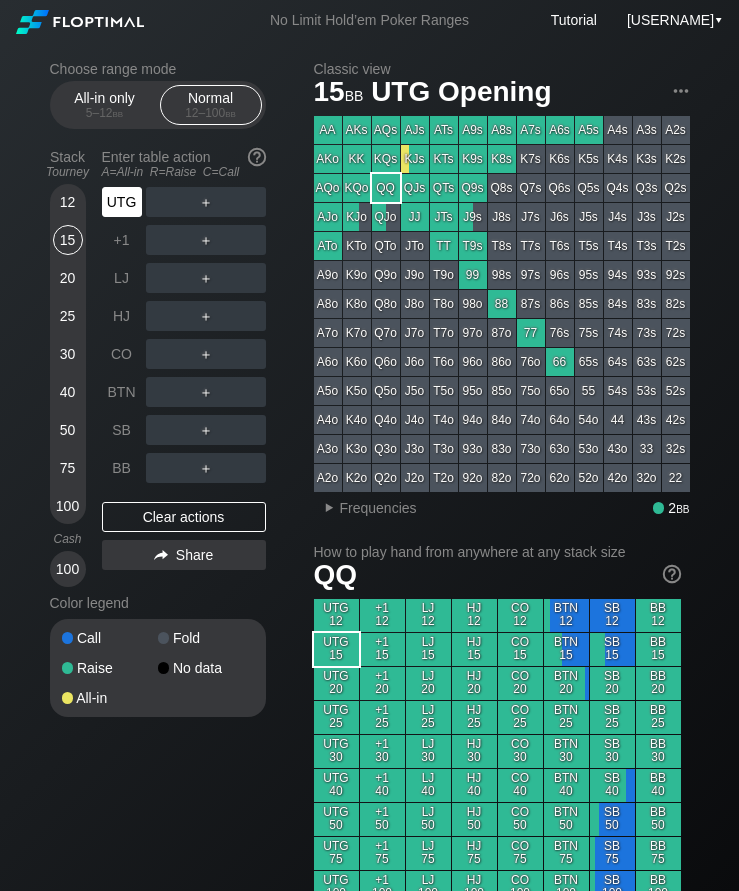click on "UTG" at bounding box center [122, 202] 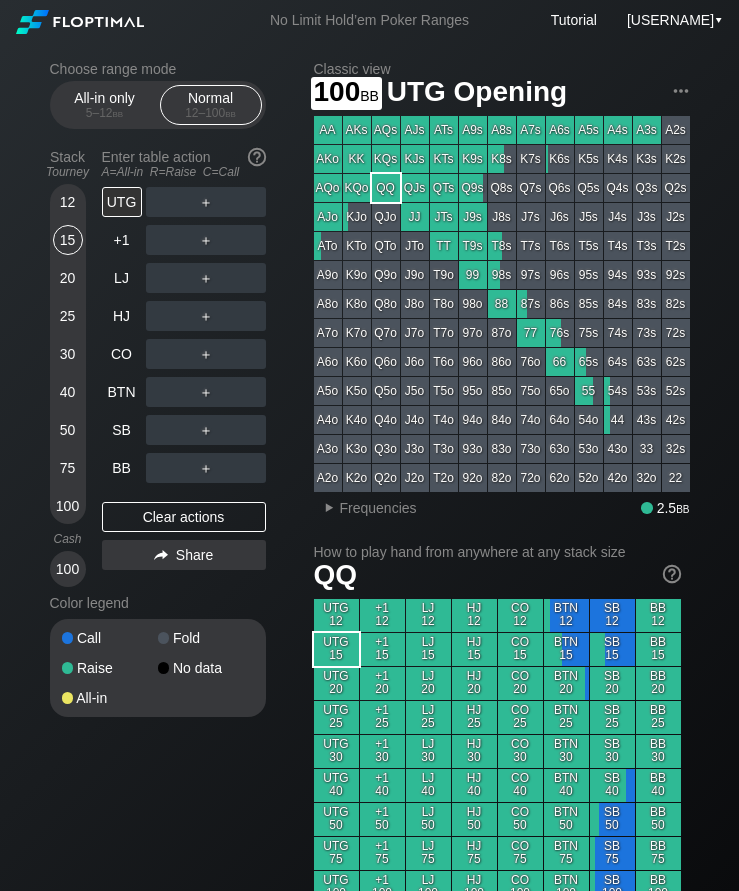click on "100" at bounding box center (68, 506) 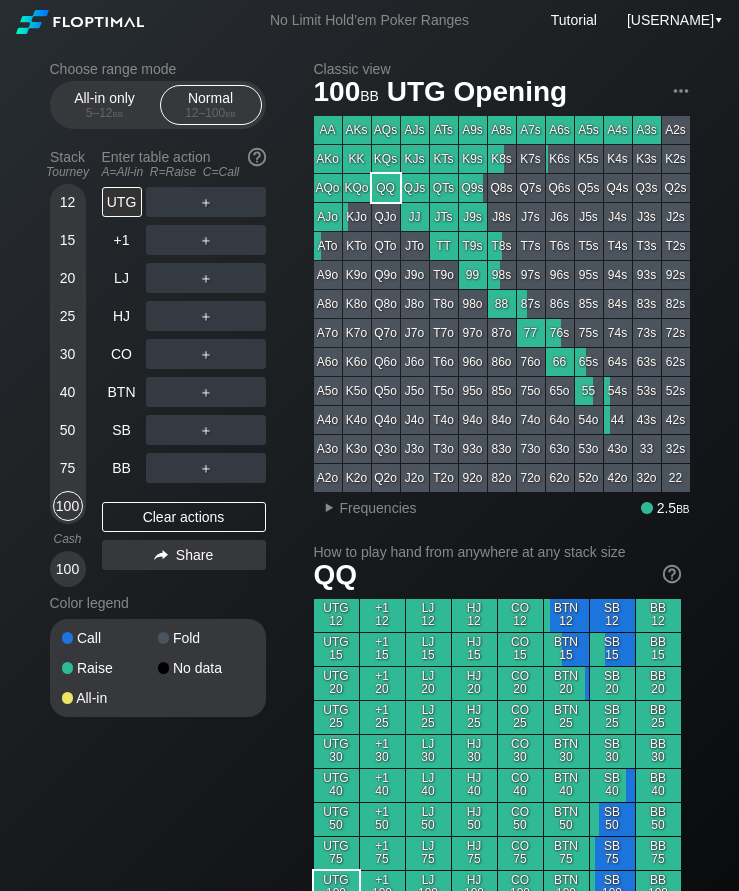 click on "100" at bounding box center [68, 506] 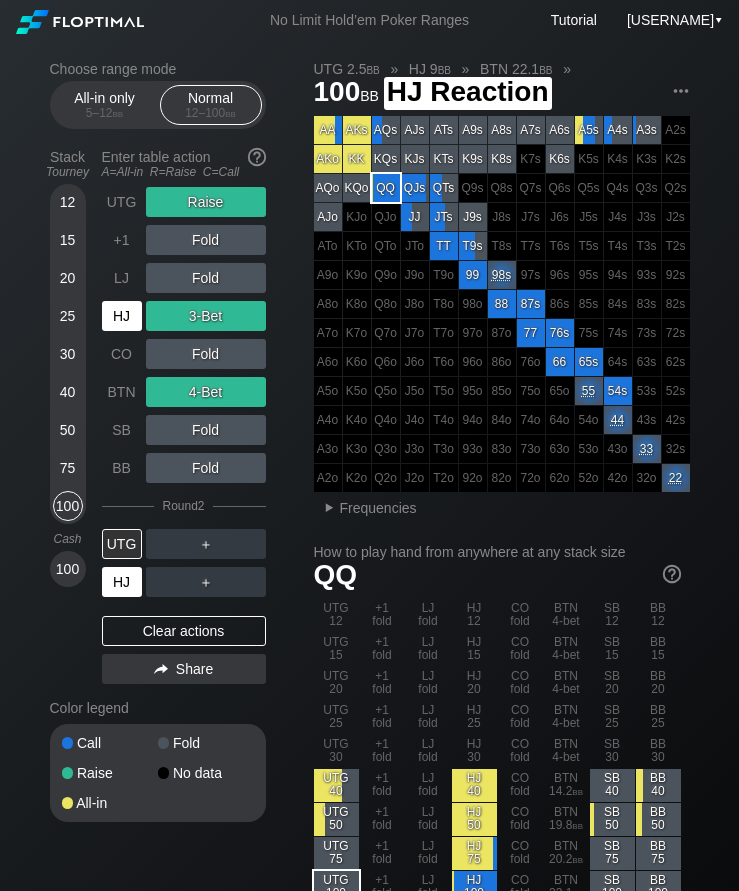 click on "HJ" at bounding box center [124, 582] 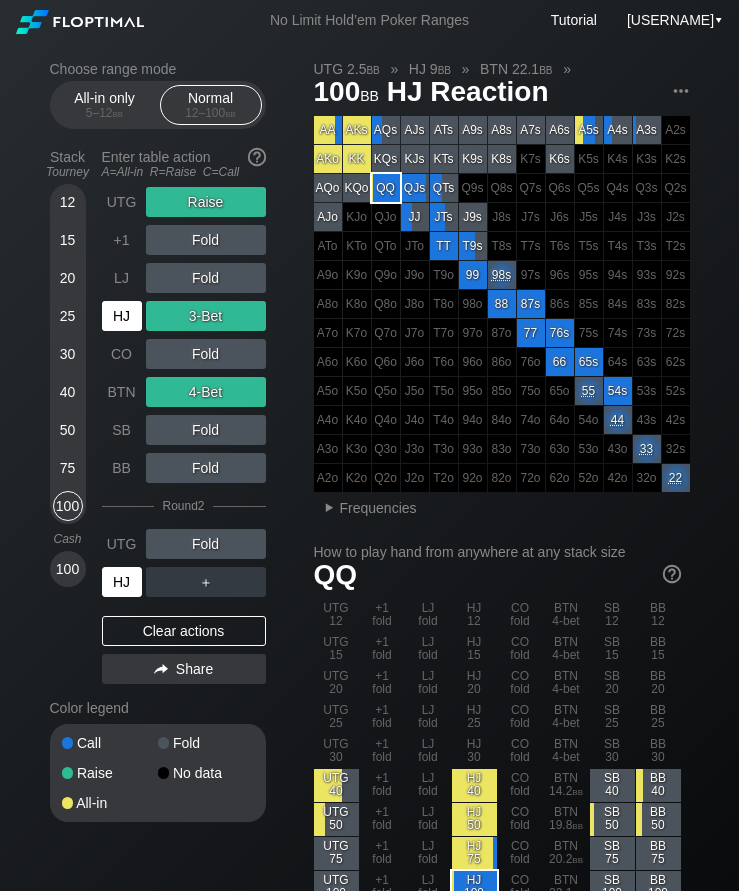 click on "40" at bounding box center (68, 392) 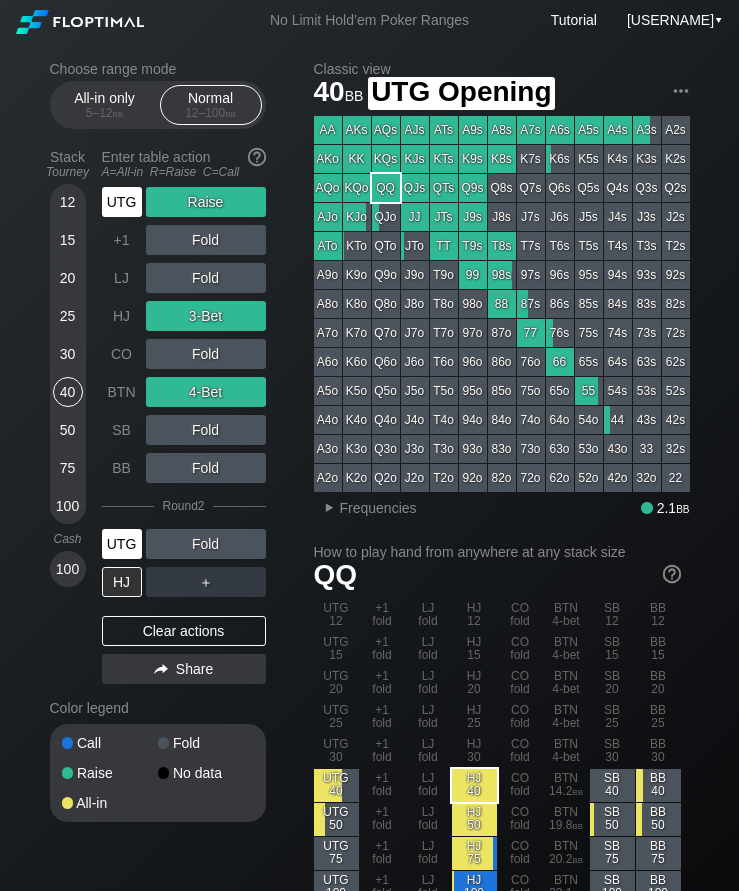 click on "UTG" at bounding box center (122, 202) 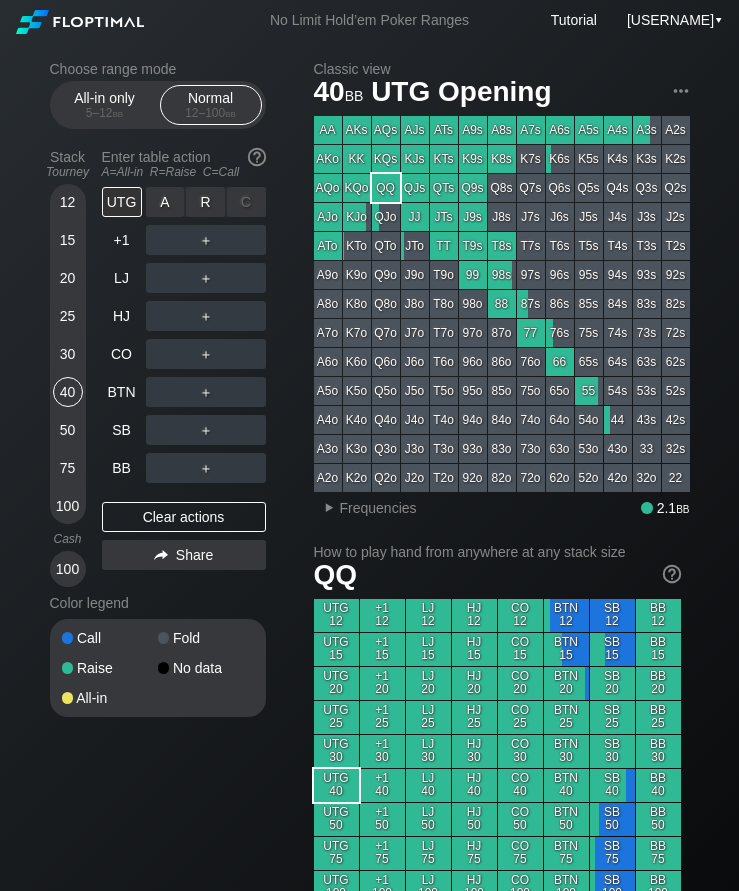 click on "R ✕" at bounding box center [205, 202] 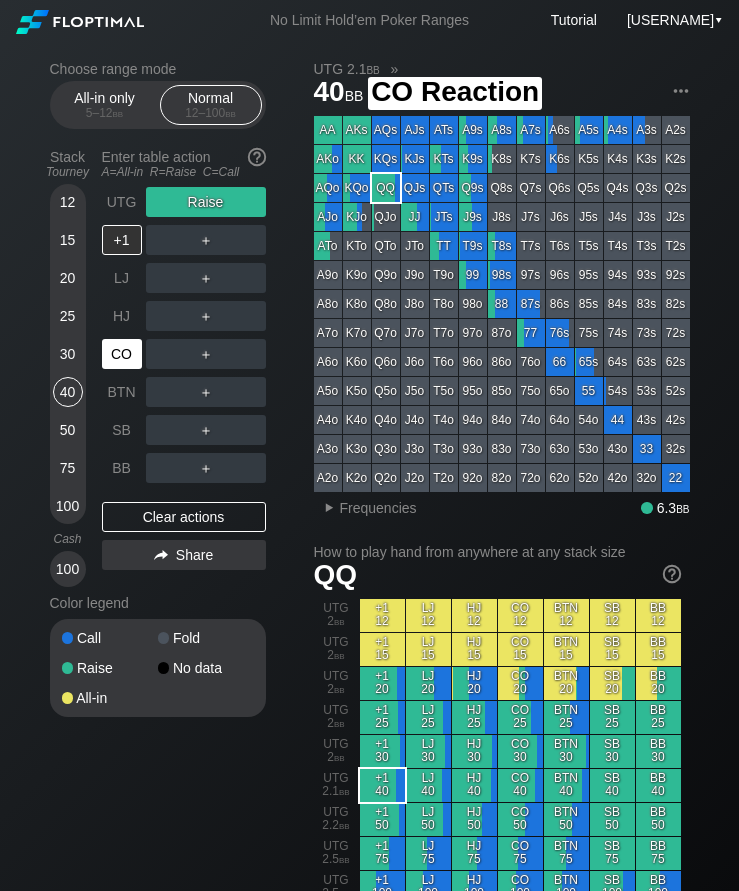 click on "CO" at bounding box center [122, 354] 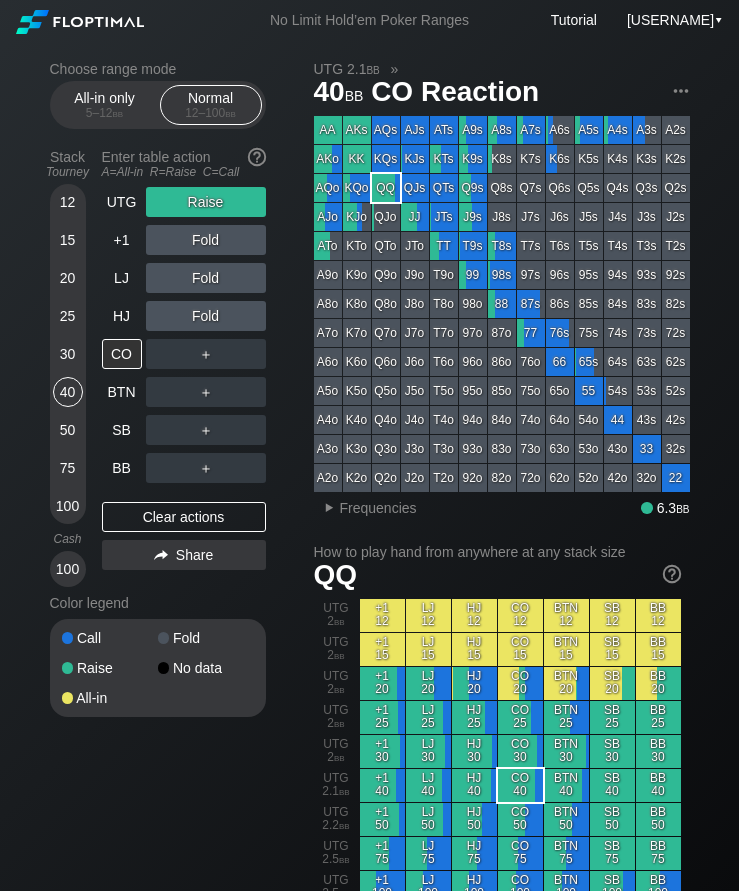 click on "12 15 20 25 30 40 50 75 100" at bounding box center [68, 354] 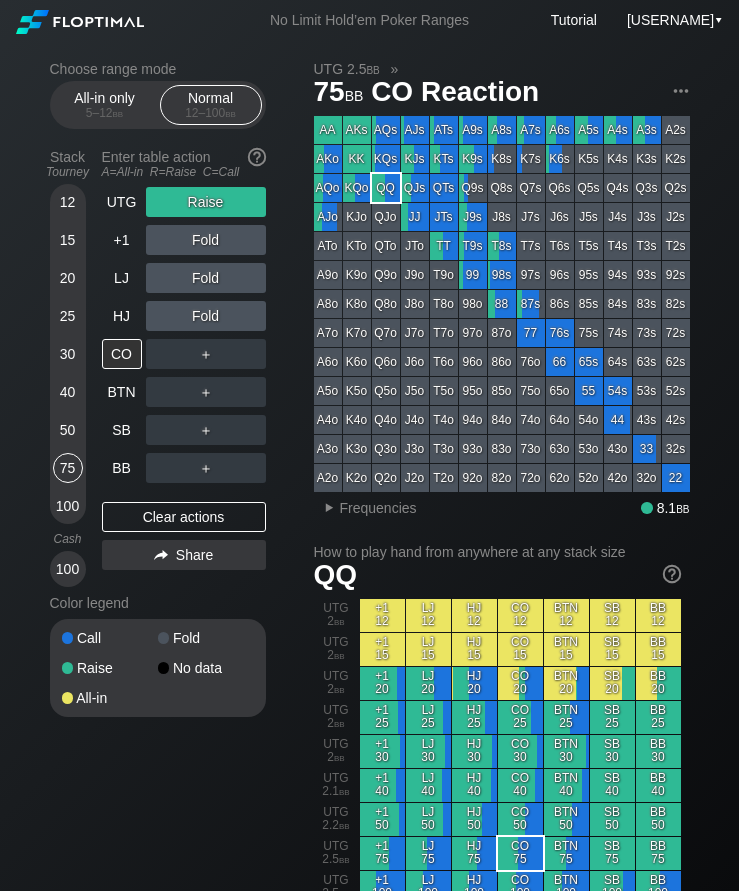 click on "UTG" at bounding box center (122, 202) 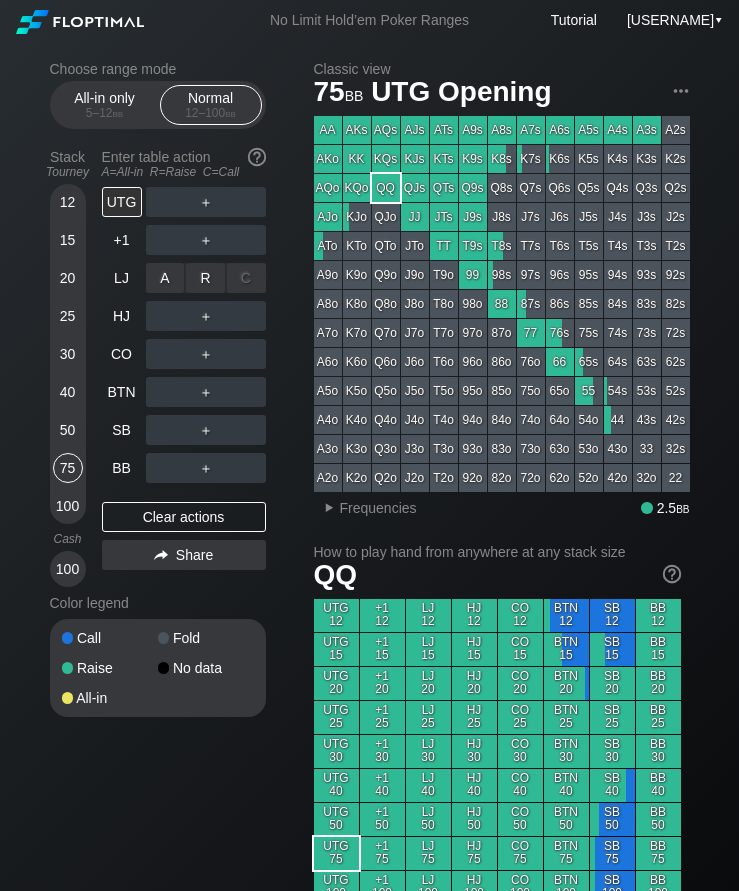 click on "R ✕" at bounding box center [205, 278] 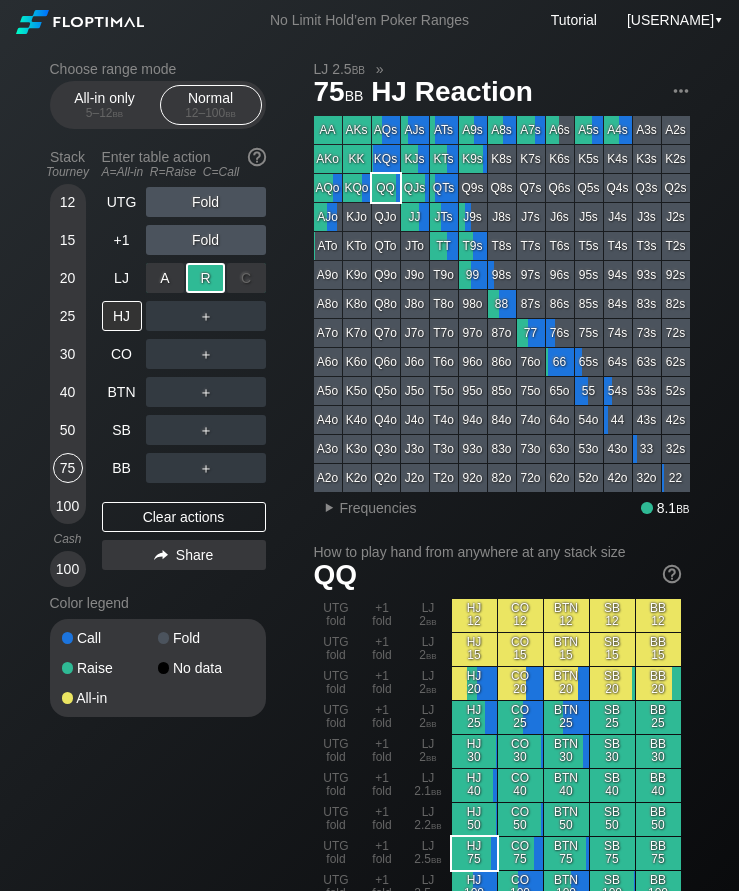 click on "LJ" at bounding box center [122, 278] 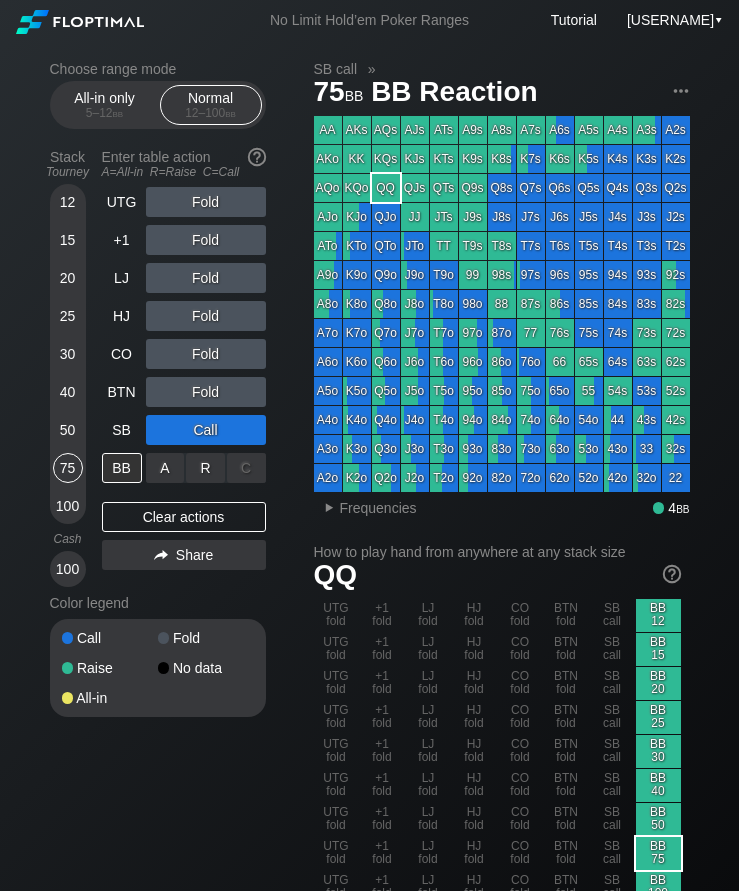 click on "R ✕" at bounding box center [205, 468] 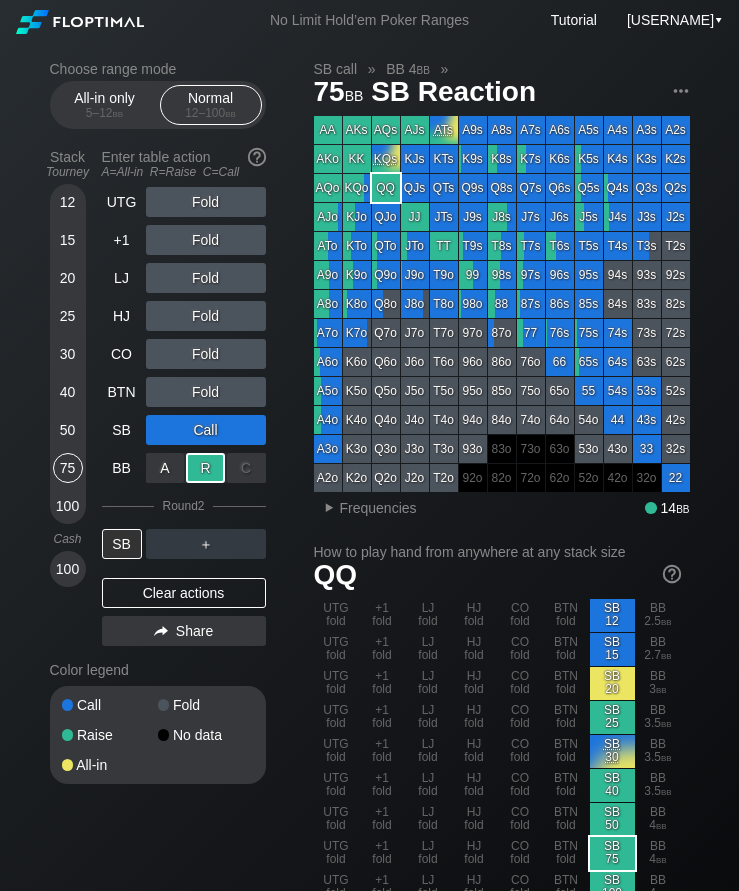 click on "30" at bounding box center (68, 354) 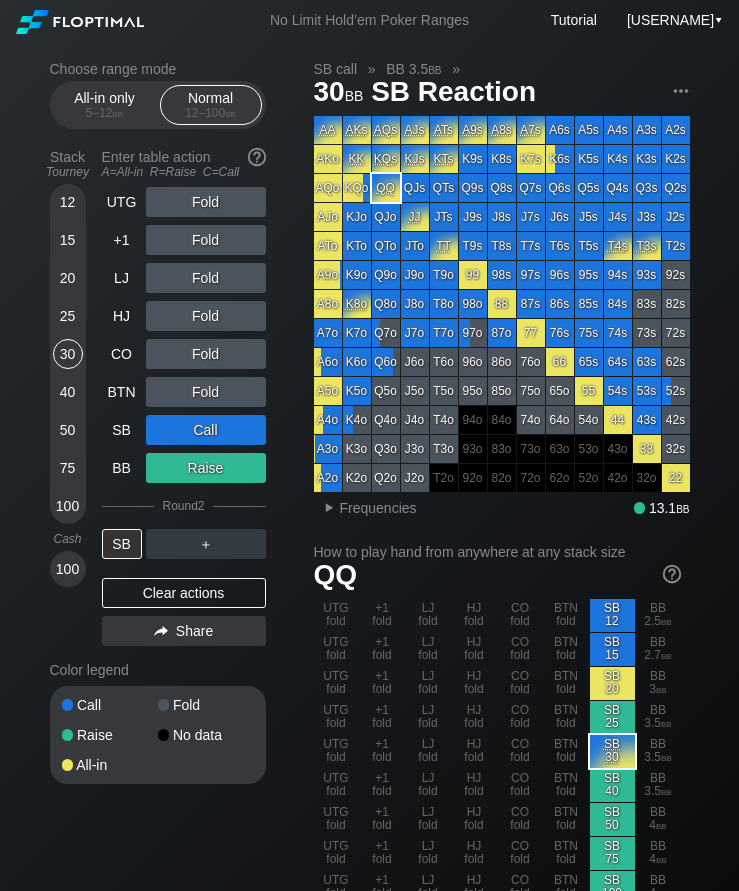 click on "BTN" at bounding box center [122, 392] 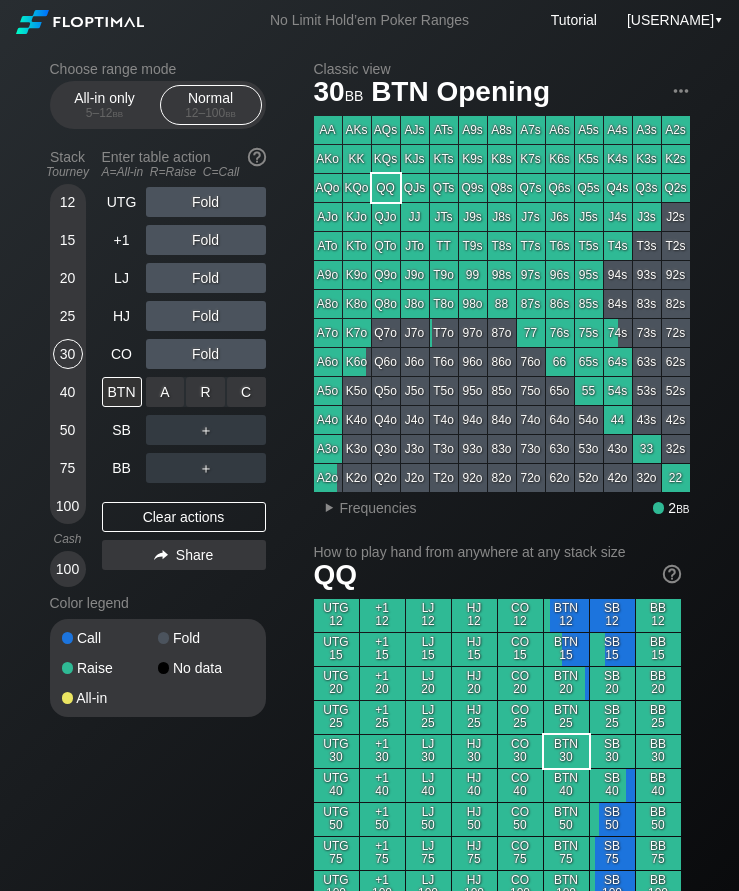 click on "R ✕" at bounding box center (205, 392) 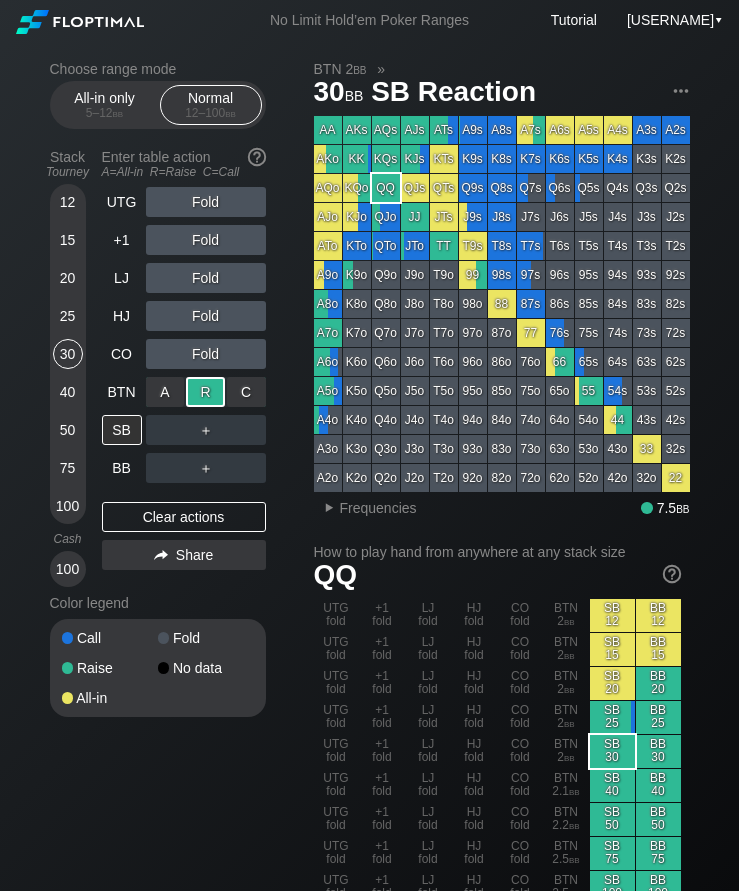 click on "Choose range mode All-in only 5 – 12 bb Normal 12 – 100 bb Stack Tourney Enter table action A=All-in  R=Raise  C=Call 12 15 20 25 30 40 50 75 100 Cash 100 UTG Fold +1 Fold LJ Fold HJ Fold CO Fold BTN A ✕ R ✕ C ✕ Raise SB ＋ BB ＋ Clear actions Share Color legend   Call   Fold   Raise   No data   All-in BTN   2 bb » 30 bb   SB   Reaction AA AKs AQs AJs ATs A9s A8s A7s A6s A5s A4s A3s A2s AKo KK KQs KJs KTs K9s K8s K7s K6s K5s K4s K3s K2s AQo KQo QQ QJs QTs Q9s Q8s Q7s Q6s Q5s Q4s Q3s Q2s AJo KJo QJo JJ JTs J9s J8s J7s J6s J5s J4s J3s J2s ATo KTo QTo JTo TT T9s T8s T7s T6s T5s T4s T3s T2s A9o K9o Q9o J9o T9o 99 98s 97s 96s 95s 94s 93s 92s A8o K8o Q8o J8o T8o 98o 88 87s 86s 85s 84s 83s 82s A7o K7o Q7o J7o T7o 97o 87o 77 76s 75s 74s 73s 72s A6o K6o Q6o J6o T6o 96o 86o 76o 66 65s 64s 63s 62s A5o K5o Q5o J5o T5o 95o 85o 75o 65o 55 54s 53s 52s A4o K4o Q4o J4o T4o 94o 84o 74o 64o 54o 44 43s 42s A3o K3o Q3o J3o T3o 93o 83o 73o 63o 53o 43o 33 32s A2o K2o Q2o J2o T2o 92o 82o 72o 62o 52o 42o 32o 22 ▸" at bounding box center (370, 1184) 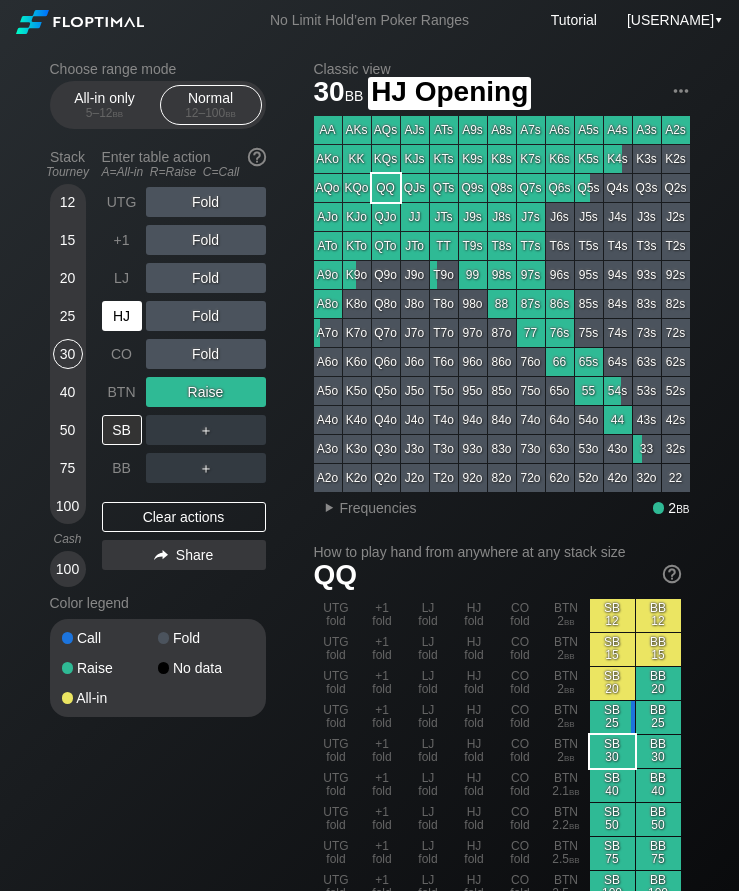 click on "HJ" at bounding box center [122, 316] 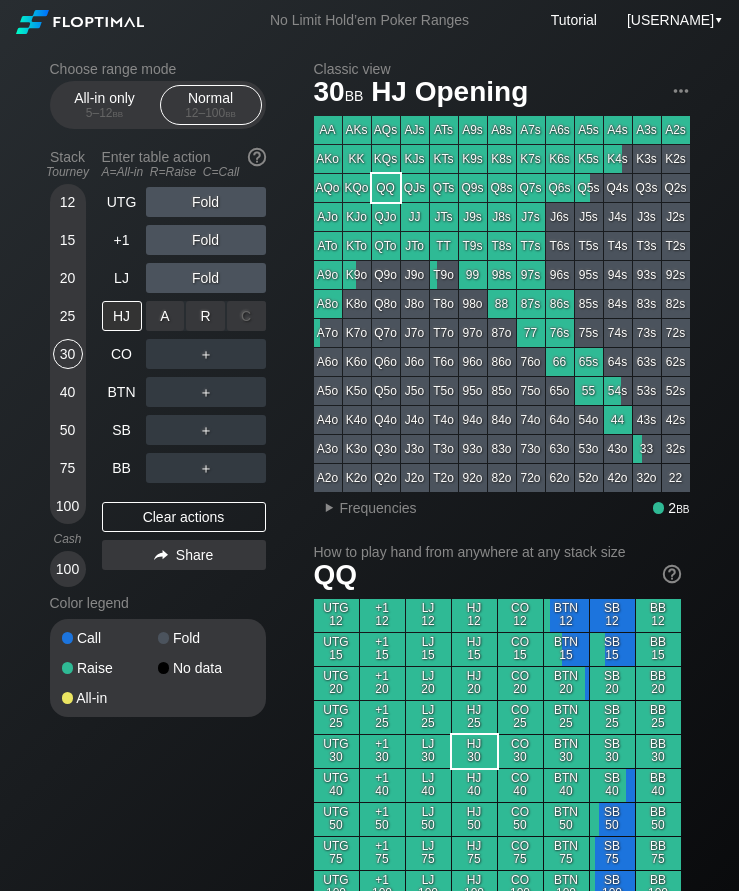 click on "R ✕" at bounding box center (205, 316) 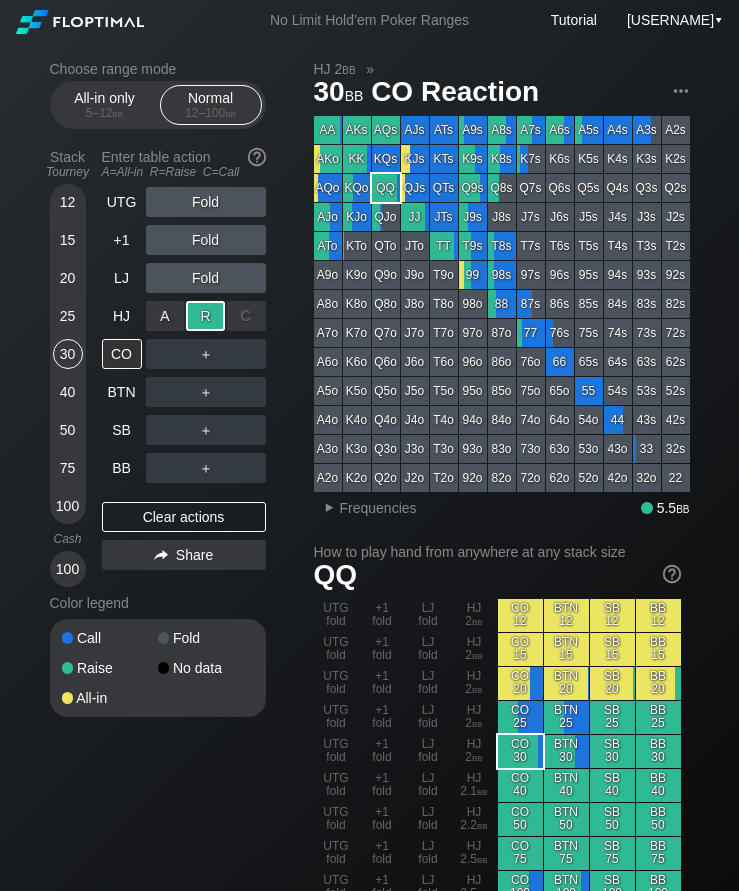 click on "BTN" at bounding box center (122, 392) 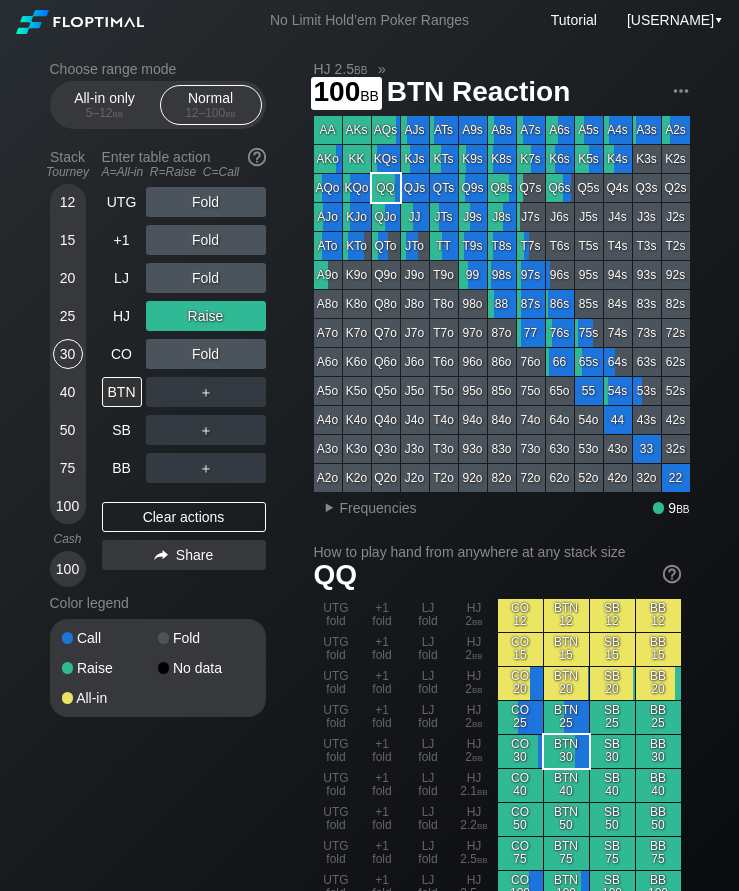 click on "100" at bounding box center [68, 506] 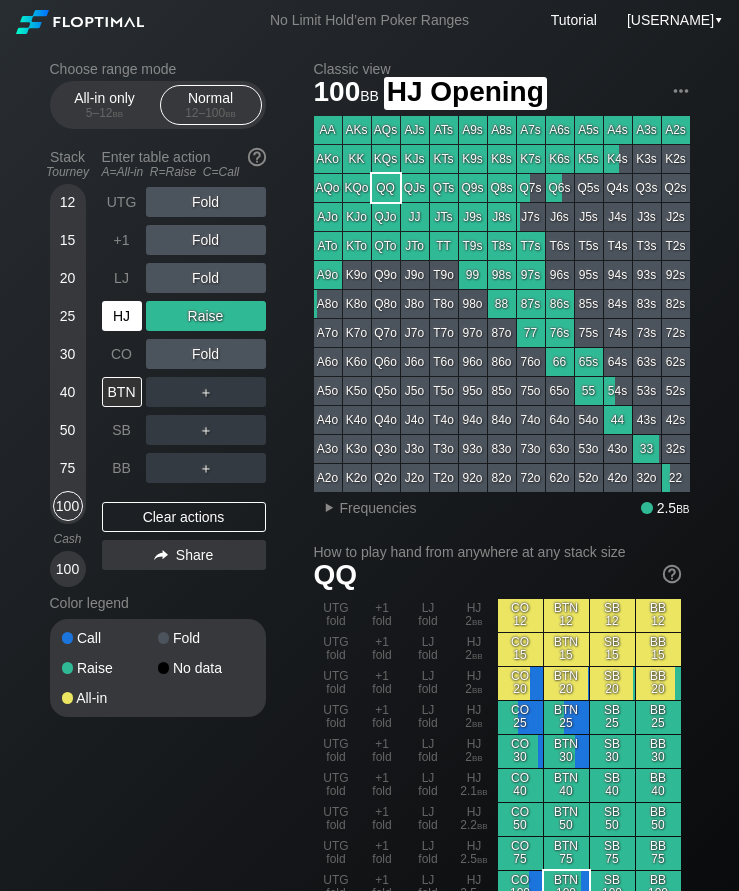 click on "HJ" at bounding box center [122, 316] 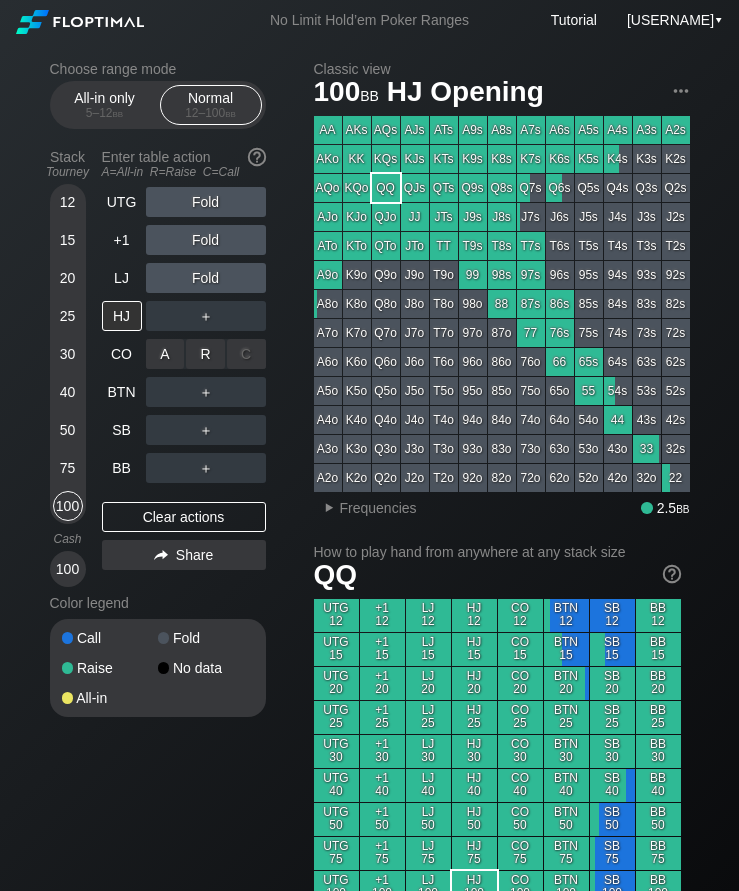 click on "R ✕" at bounding box center (205, 354) 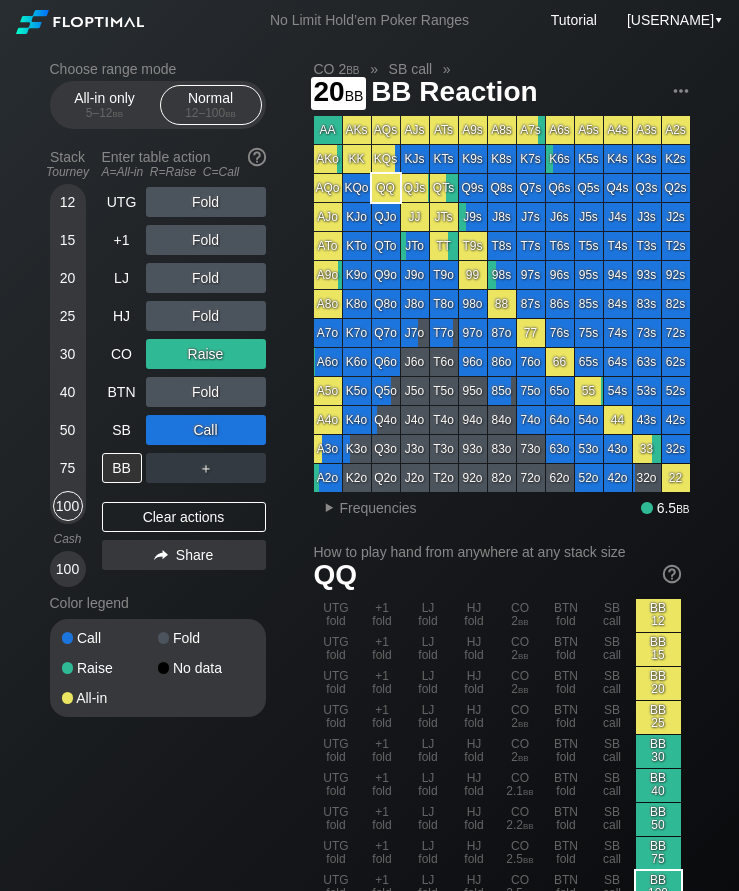 click on "20" at bounding box center (68, 278) 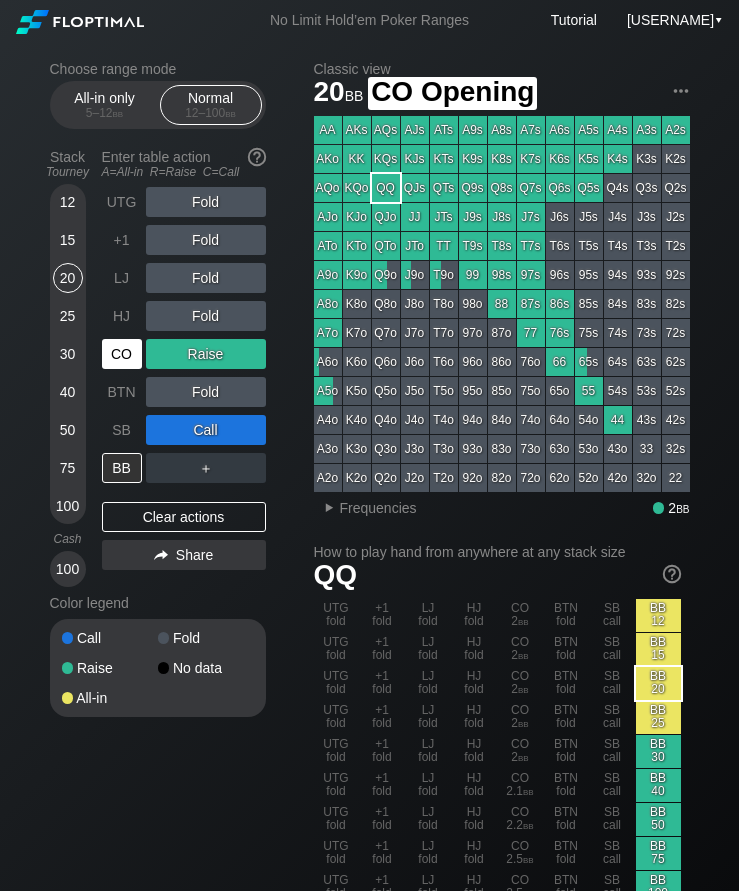 click on "CO" at bounding box center (122, 354) 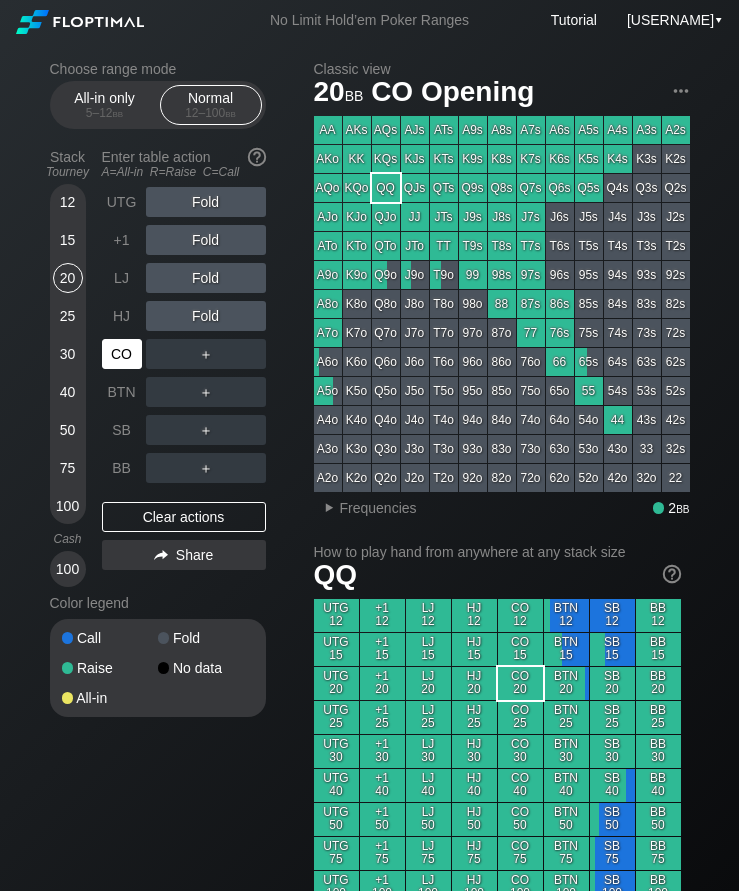 click on "SB" at bounding box center (122, 430) 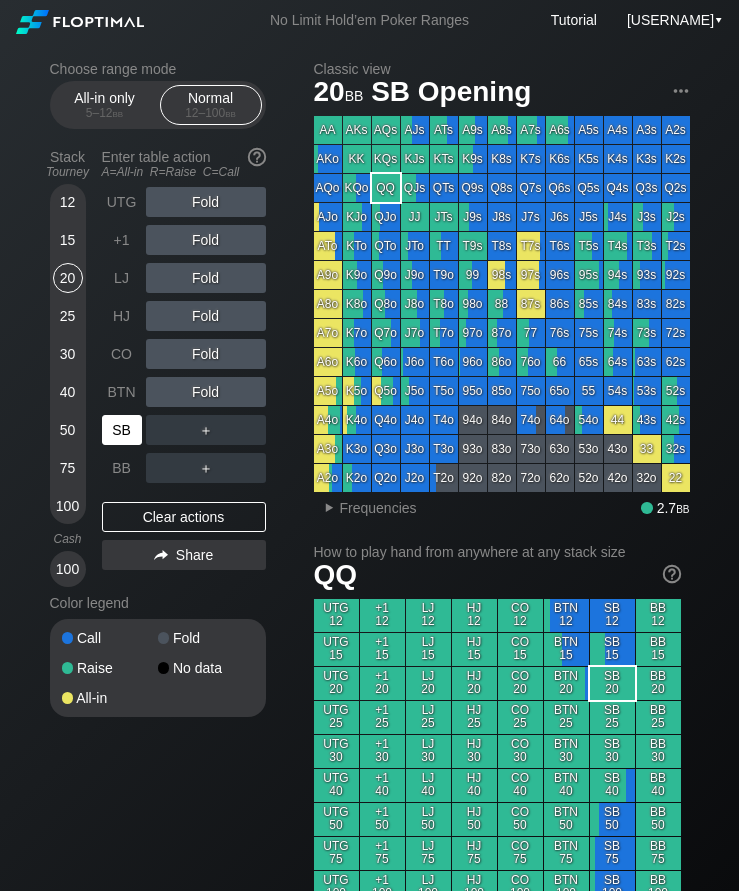 click on "15" at bounding box center (68, 240) 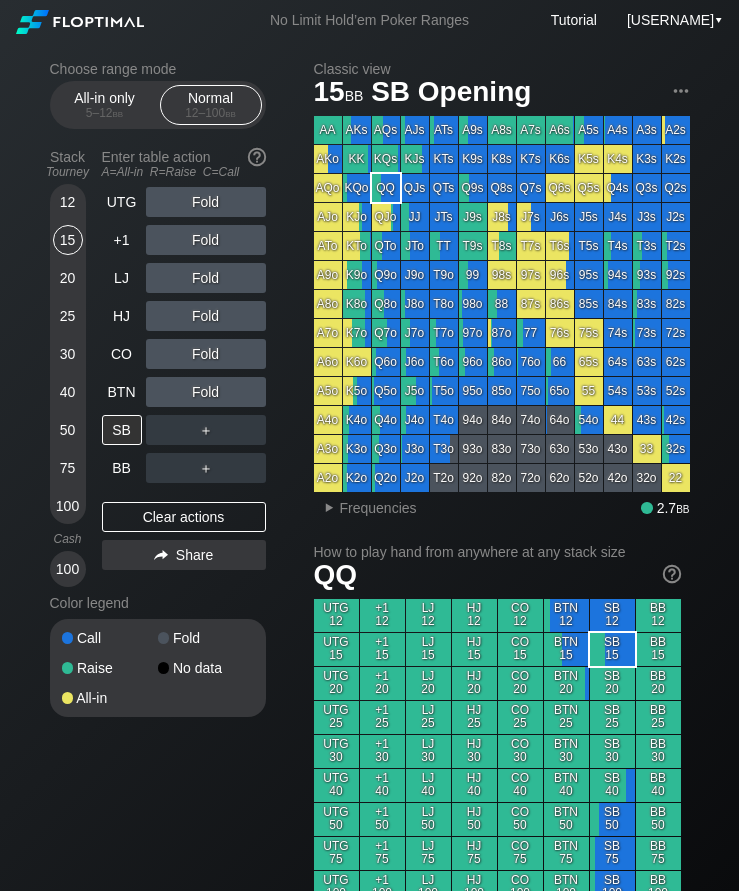 click on "100" at bounding box center (68, 506) 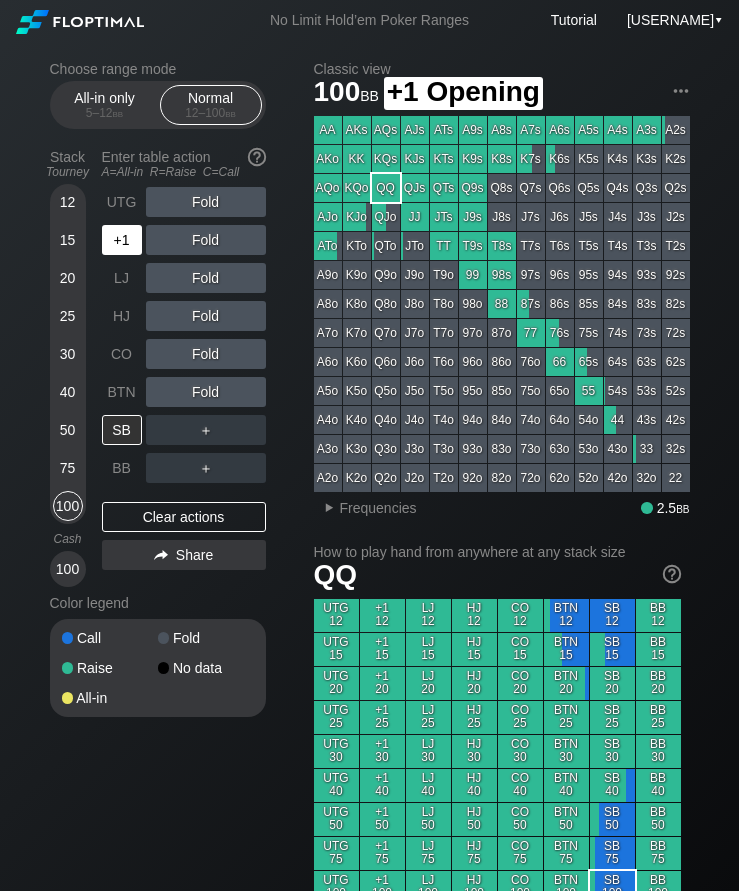 click on "+1" at bounding box center (122, 240) 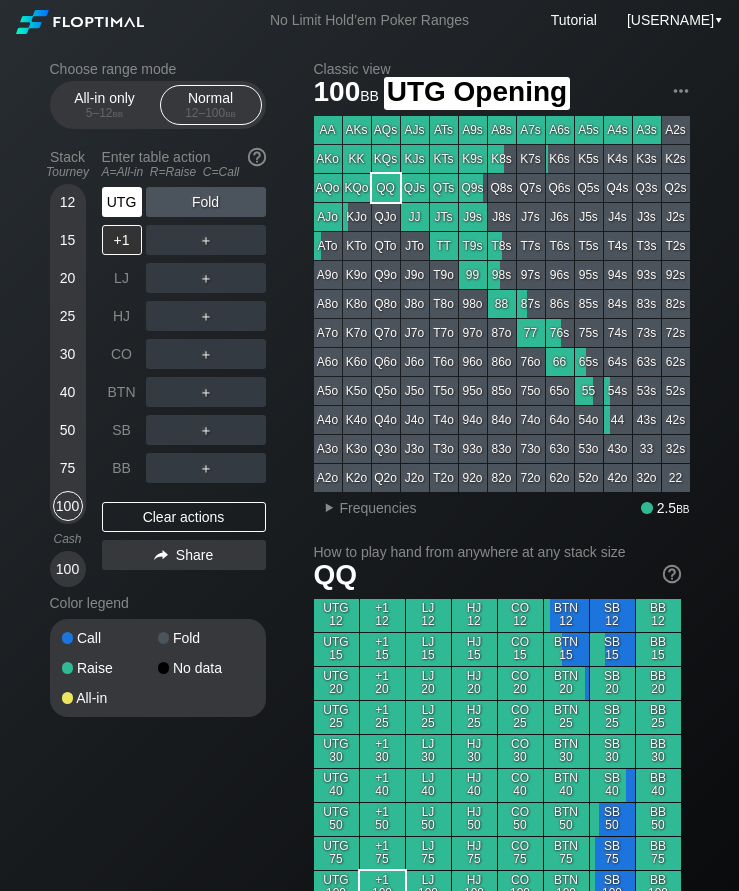 click on "UTG" at bounding box center (122, 202) 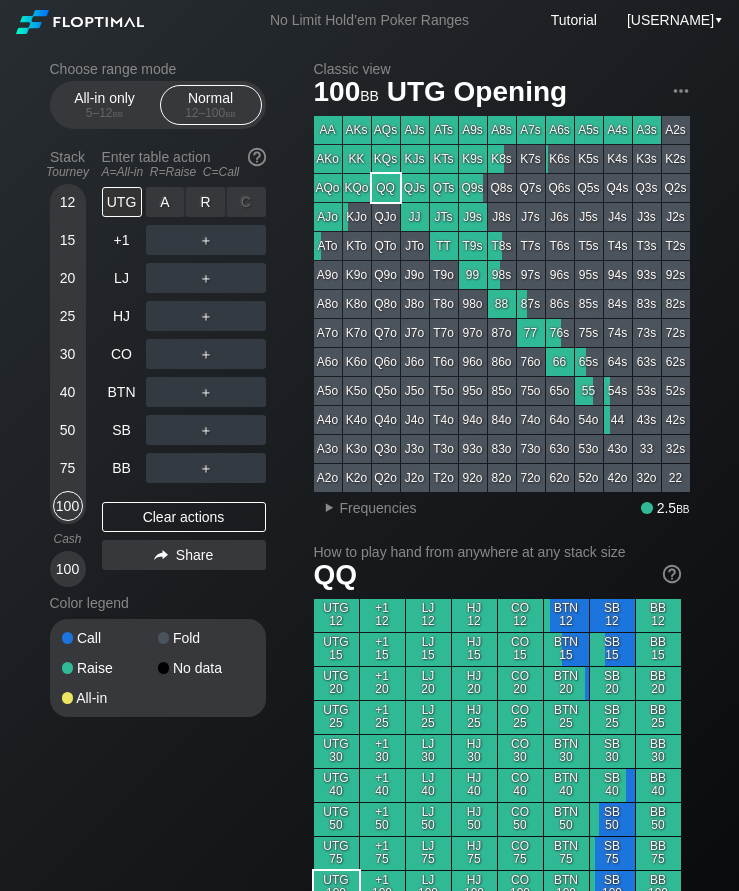 click on "R ✕" at bounding box center [205, 202] 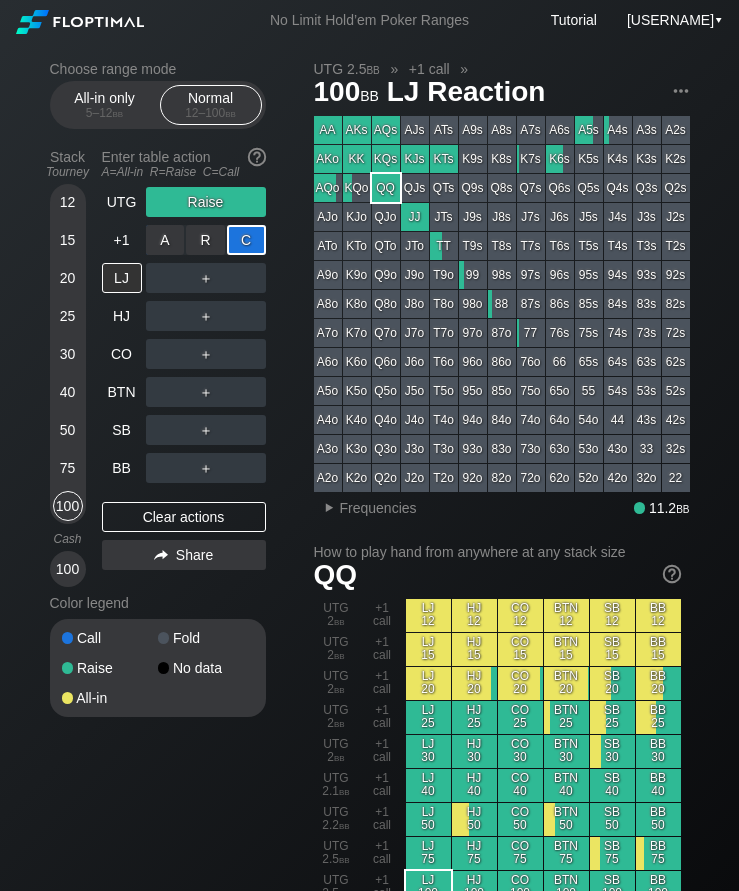 click on "BTN" at bounding box center (122, 392) 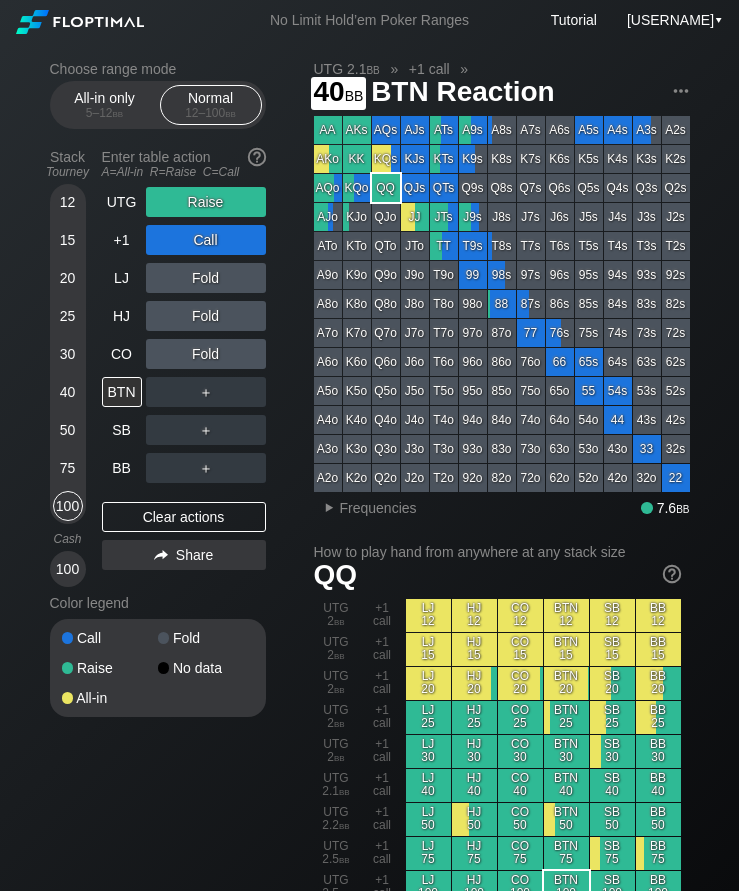 click on "40" at bounding box center [68, 392] 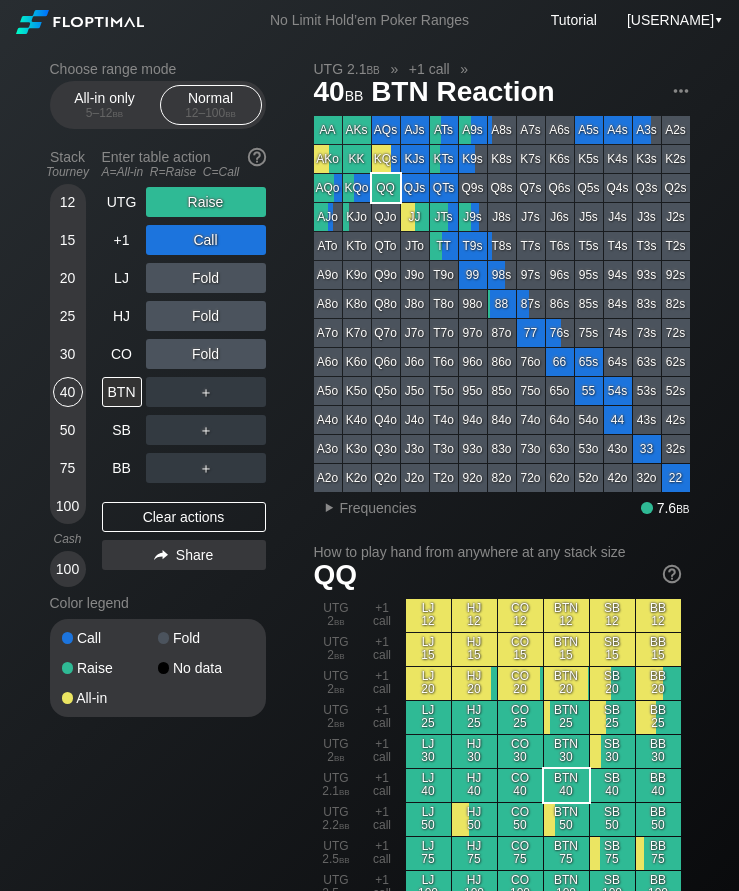 click on "UTG" at bounding box center (122, 202) 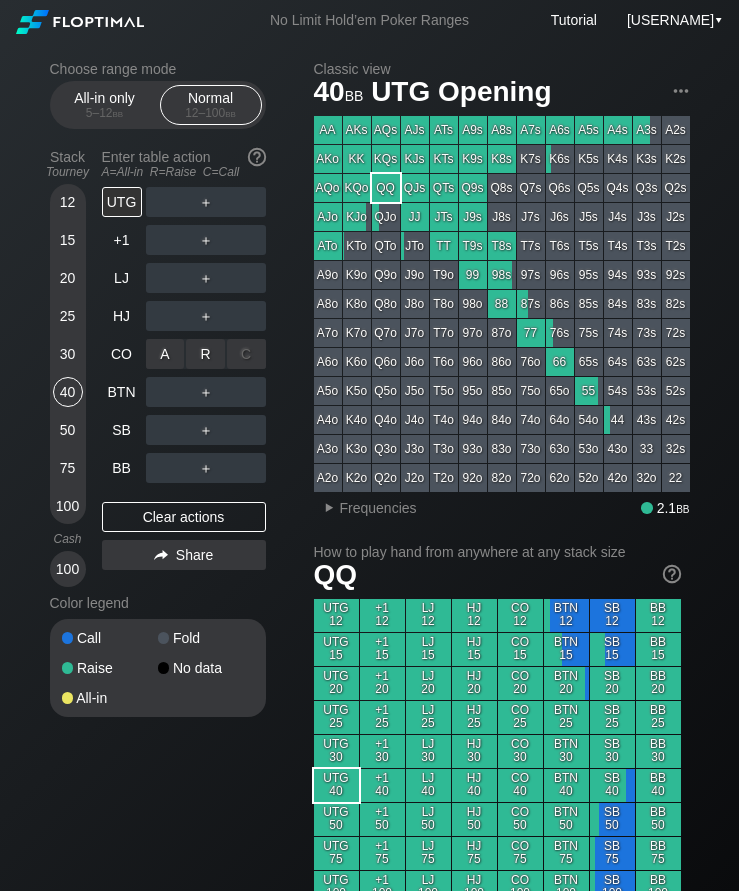 click on "R ✕" at bounding box center [205, 354] 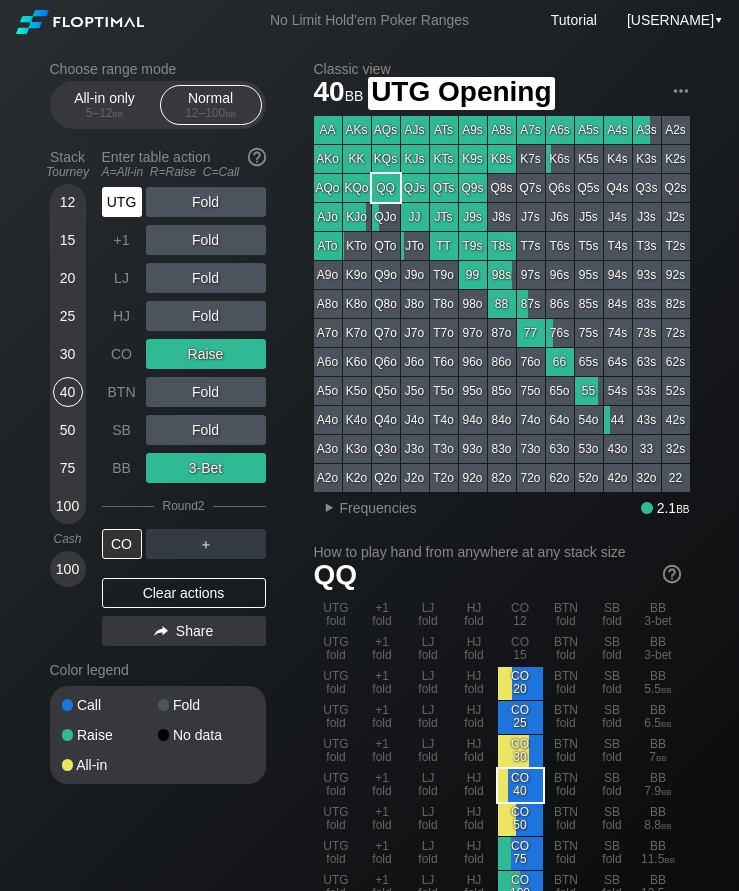 click on "UTG" at bounding box center (122, 202) 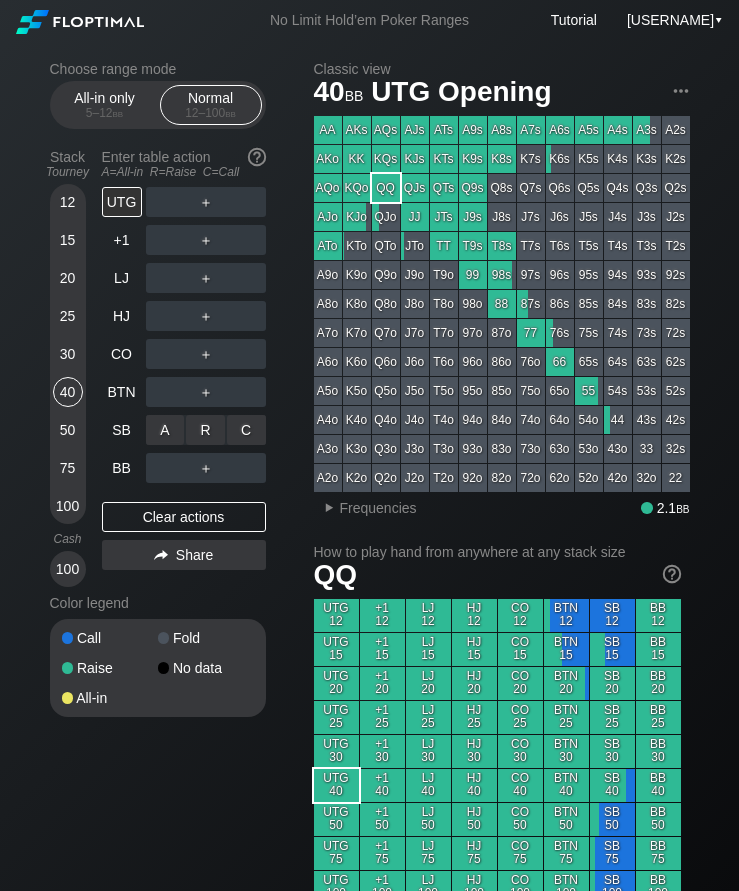 click on "A ✕" at bounding box center [165, 430] 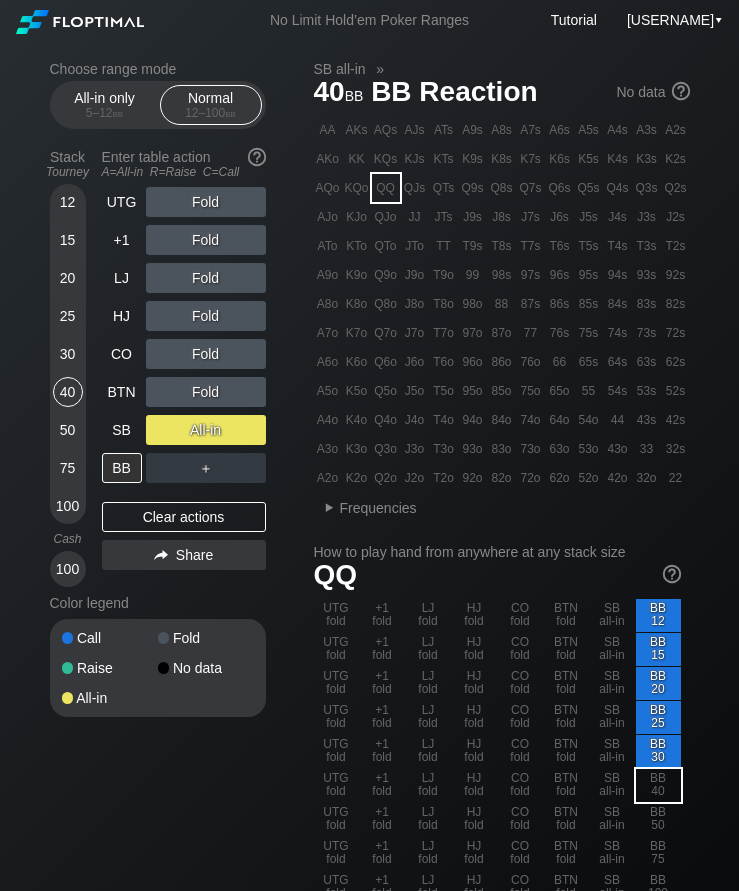 click on "12 – 100 bb" at bounding box center (211, 113) 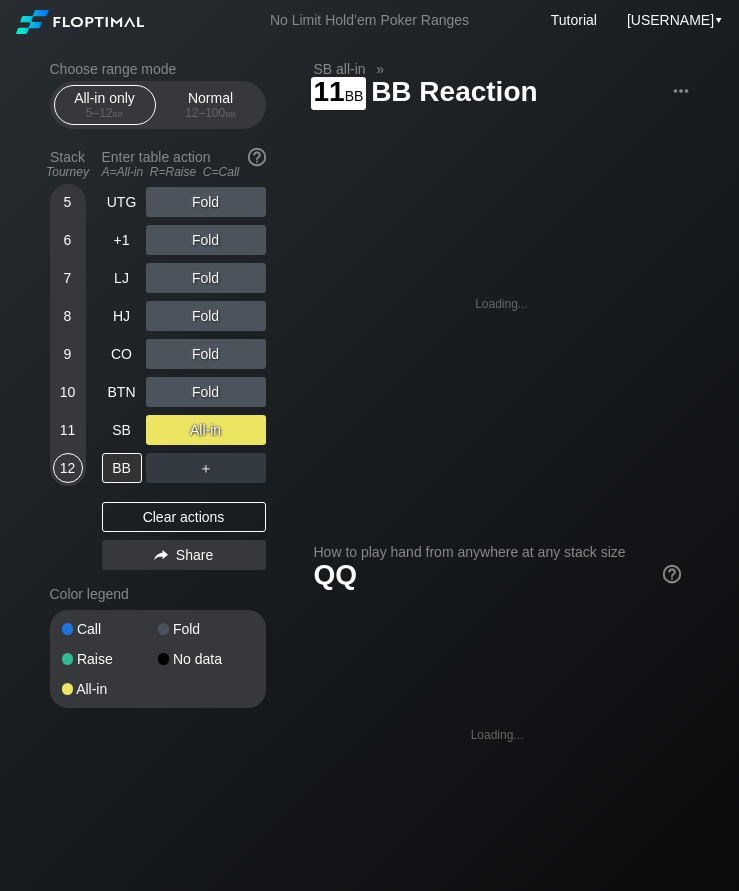 click on "11" at bounding box center [68, 430] 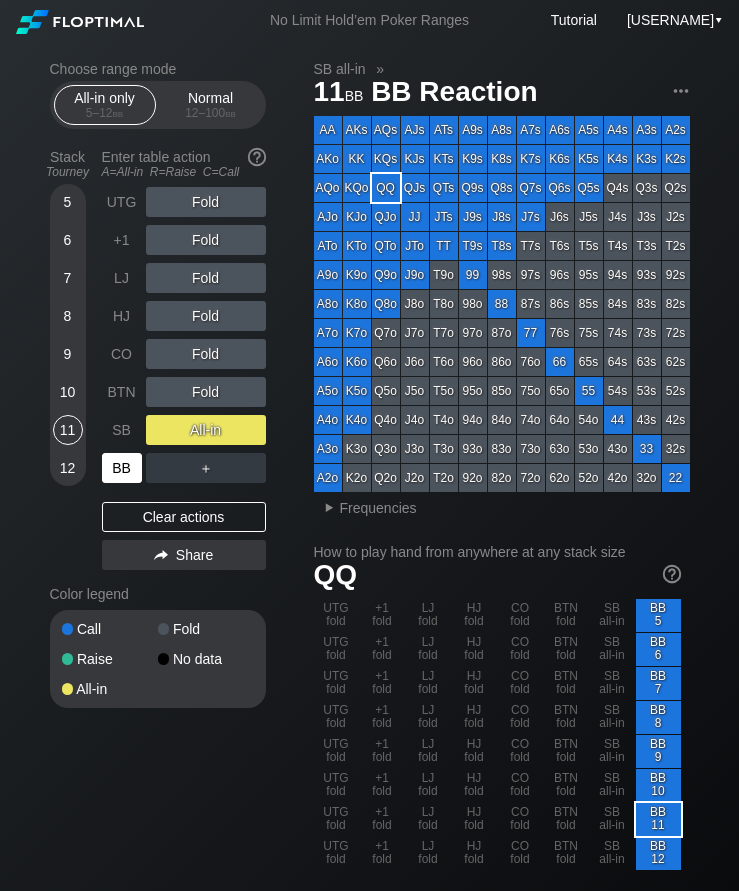 click on "BB" at bounding box center (122, 468) 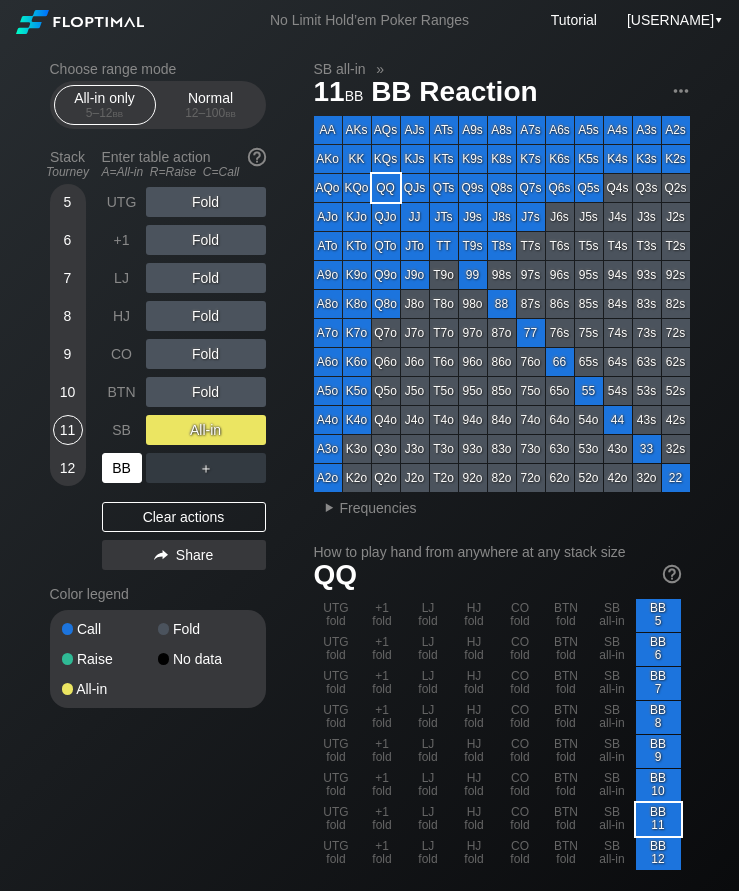 click on "10" at bounding box center (68, 392) 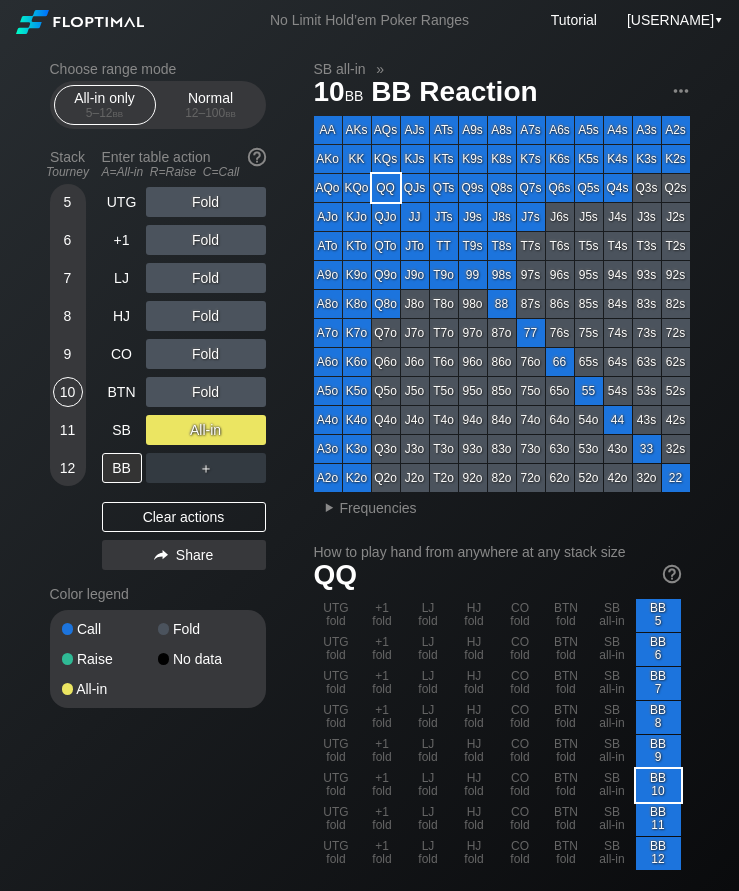 click on "9" at bounding box center (68, 354) 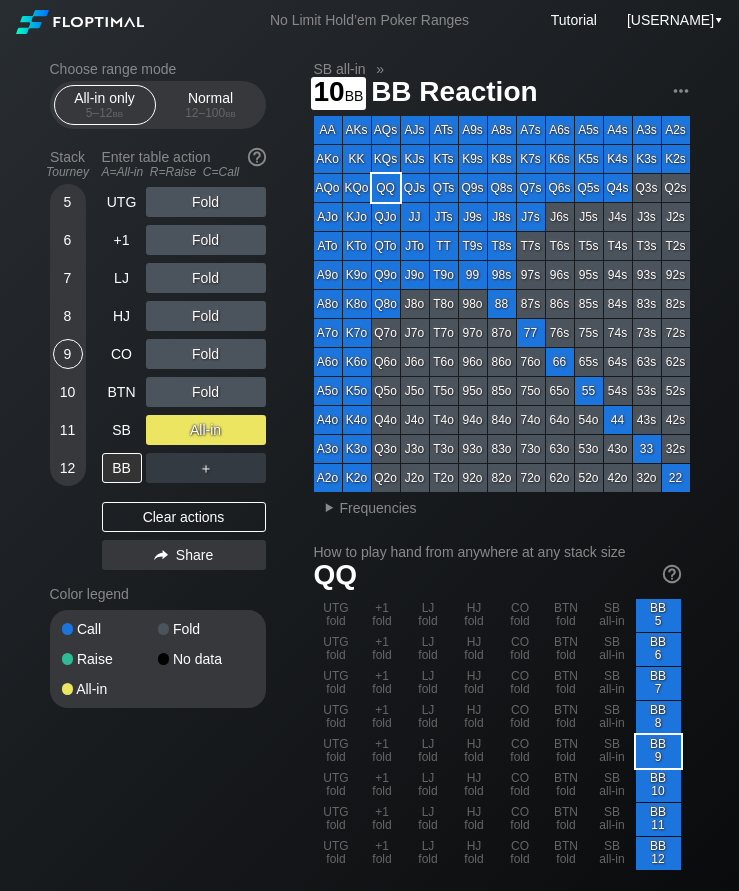 click on "10" at bounding box center (68, 392) 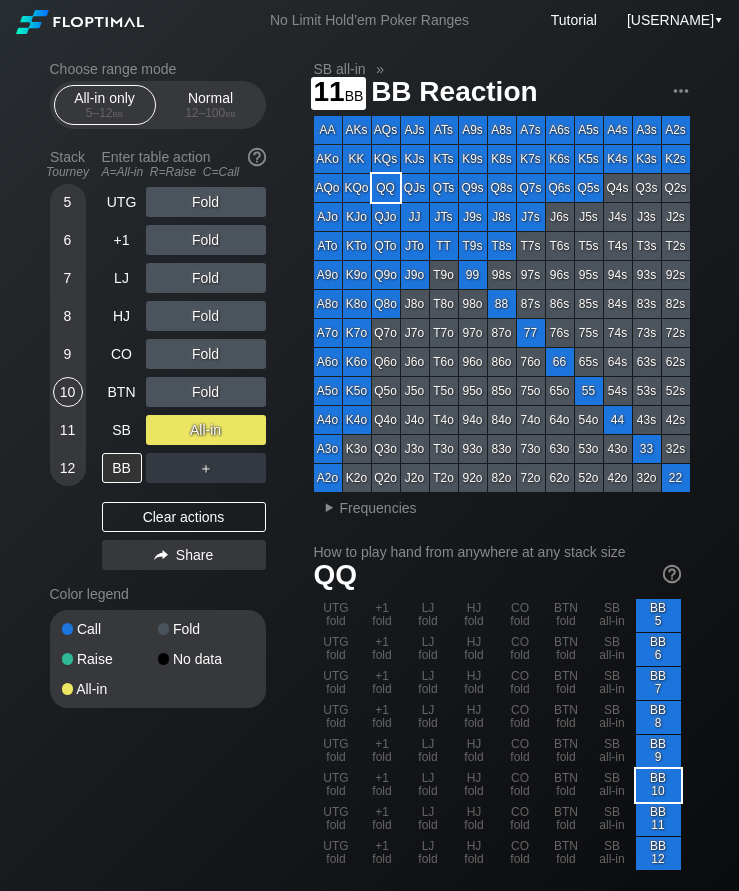 click on "11" at bounding box center [68, 430] 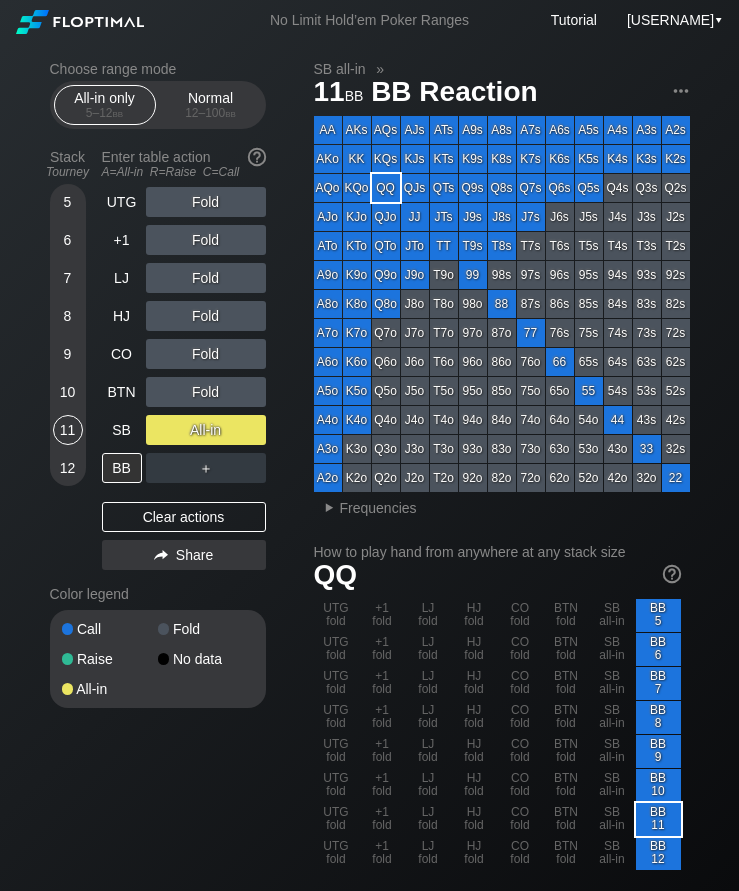 click on "12 – 100 bb" at bounding box center (211, 113) 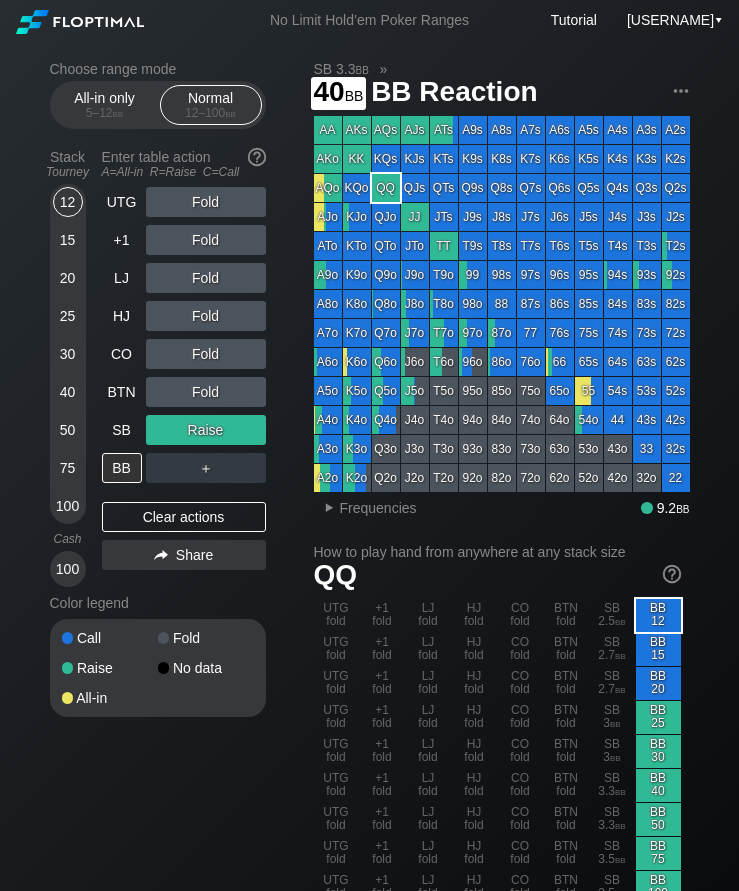 click on "40" at bounding box center [68, 392] 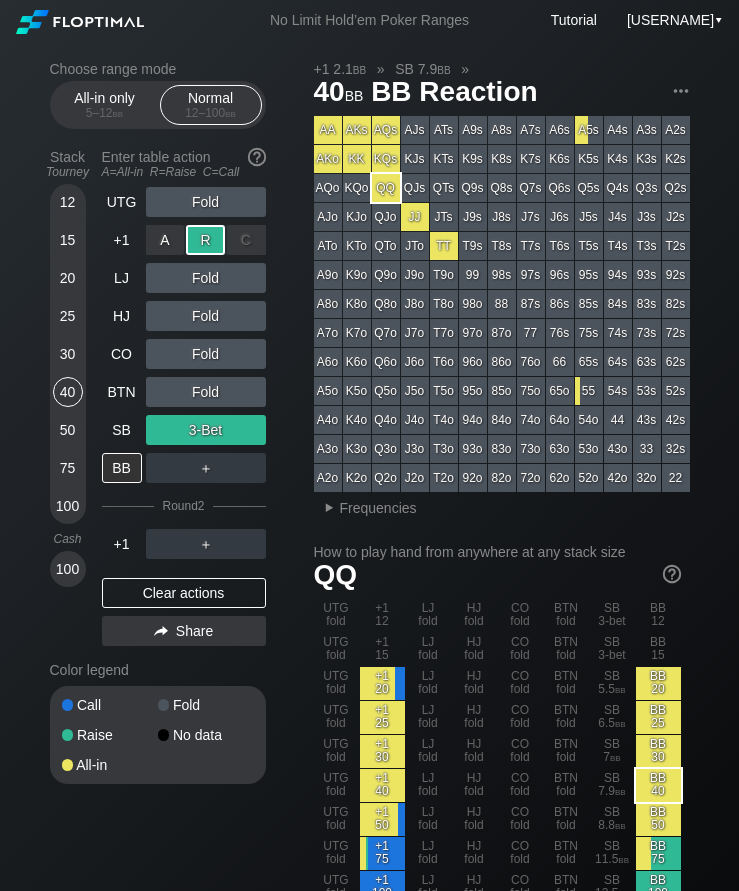 click on "SB" at bounding box center [122, 430] 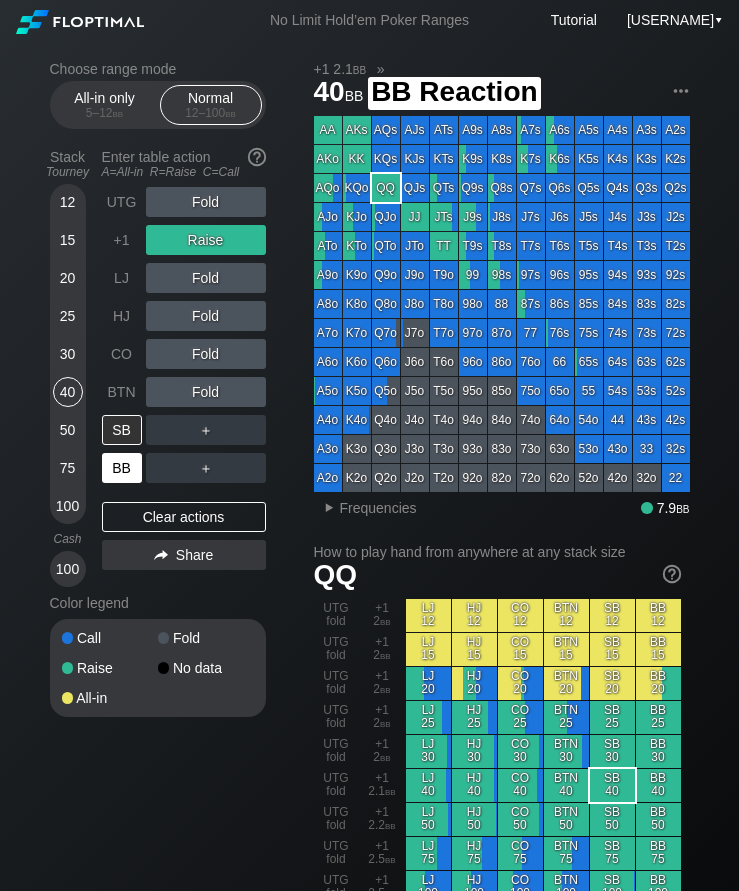 click on "BB" at bounding box center [122, 468] 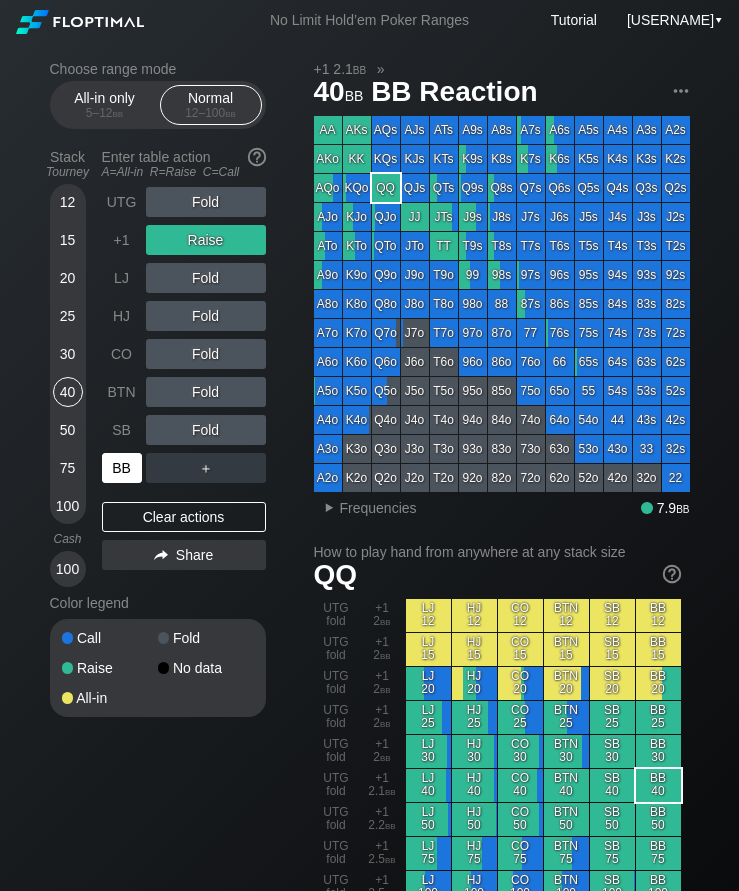 click on "12" at bounding box center (68, 202) 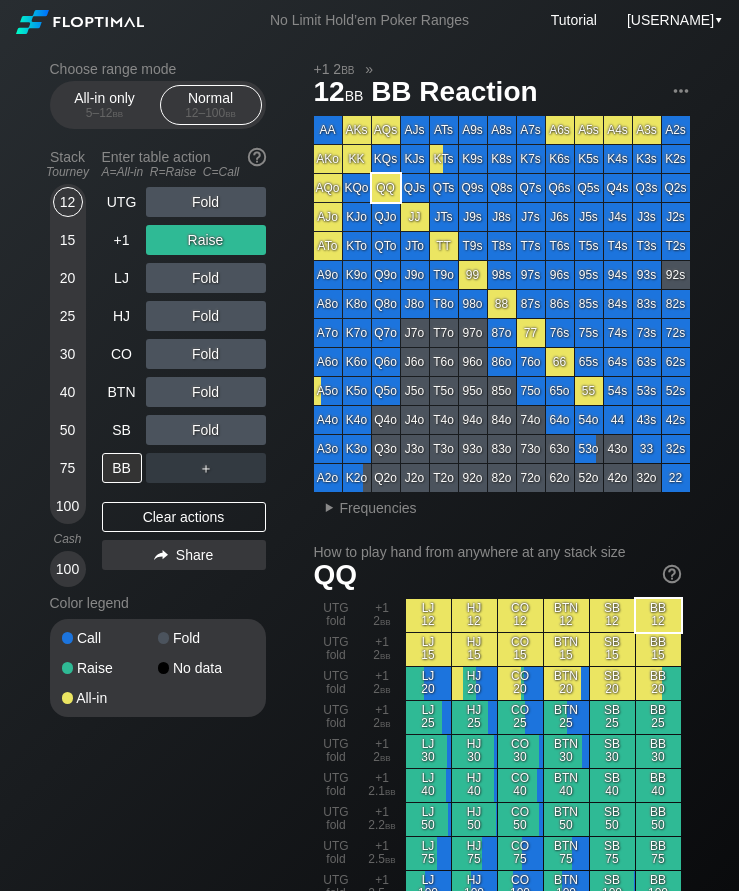 click on "+1" at bounding box center [122, 240] 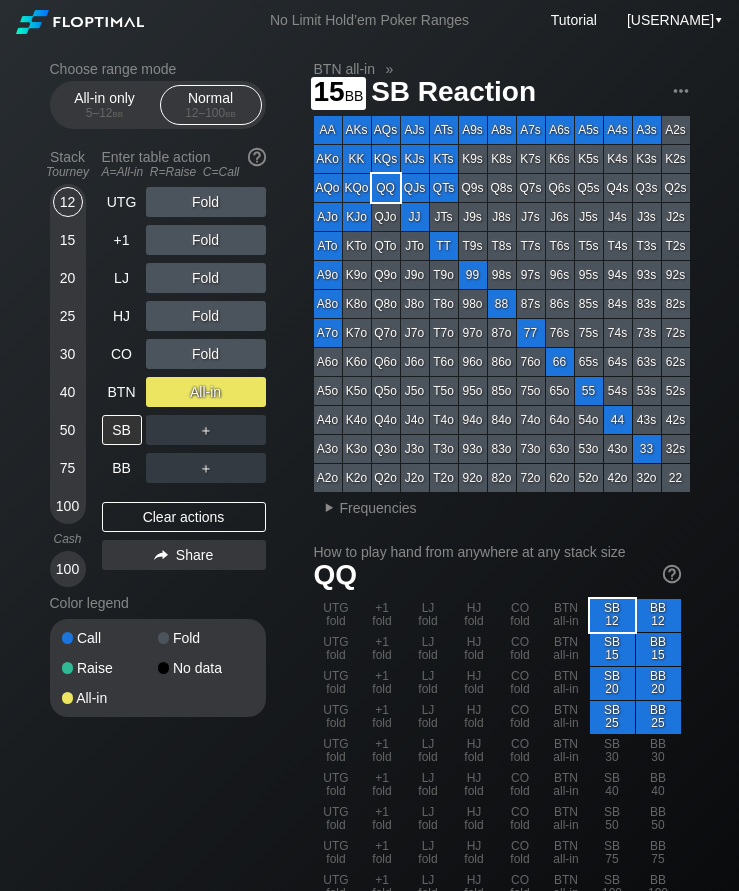 click on "15" at bounding box center (68, 240) 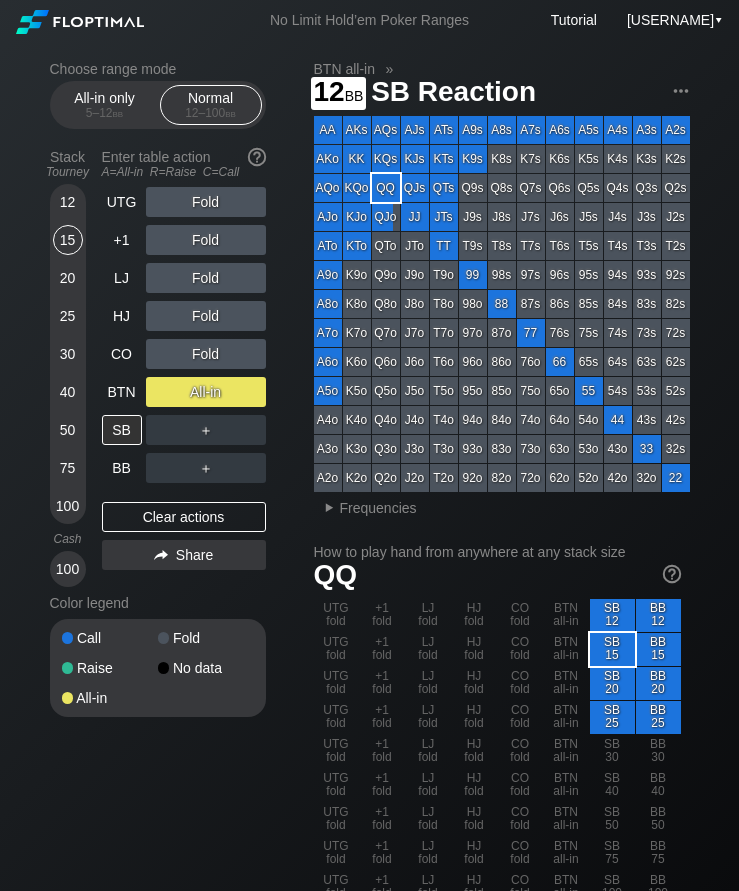click on "12" at bounding box center [68, 202] 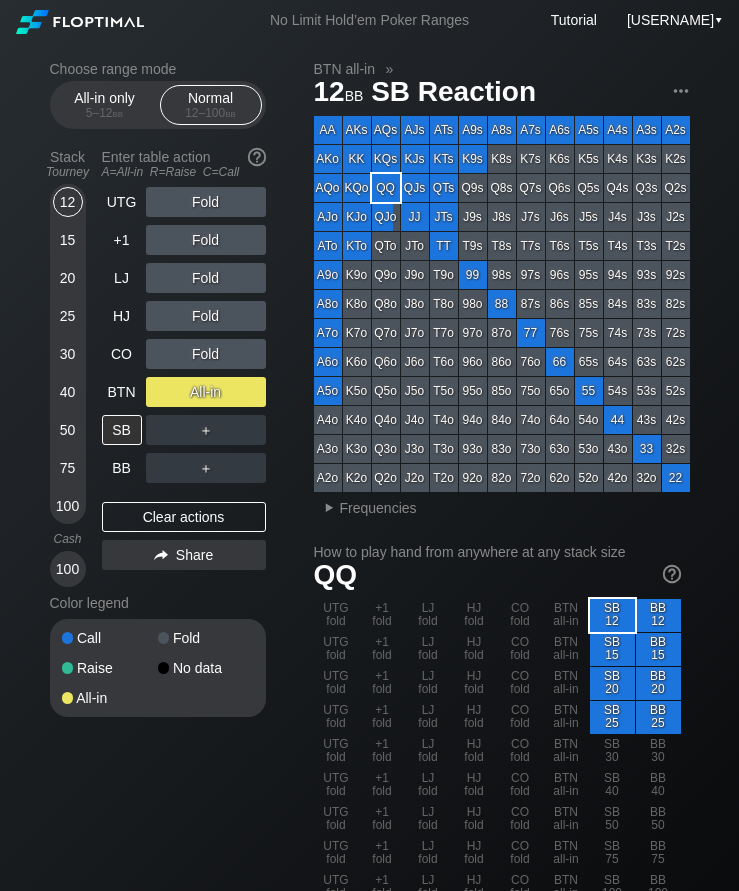 click on "15" at bounding box center [68, 240] 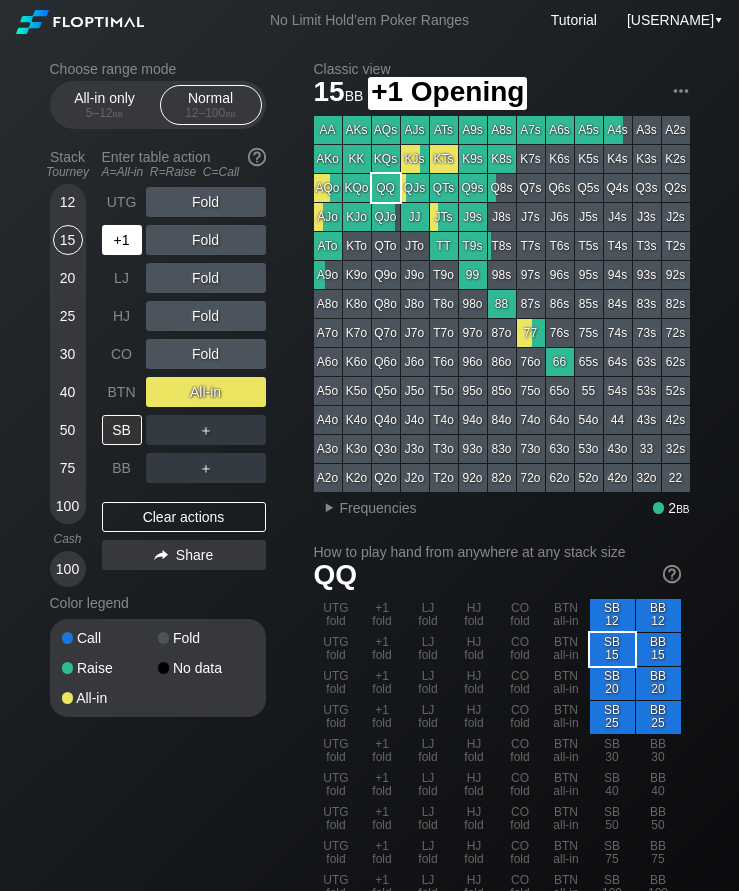 click on "+1" at bounding box center [122, 240] 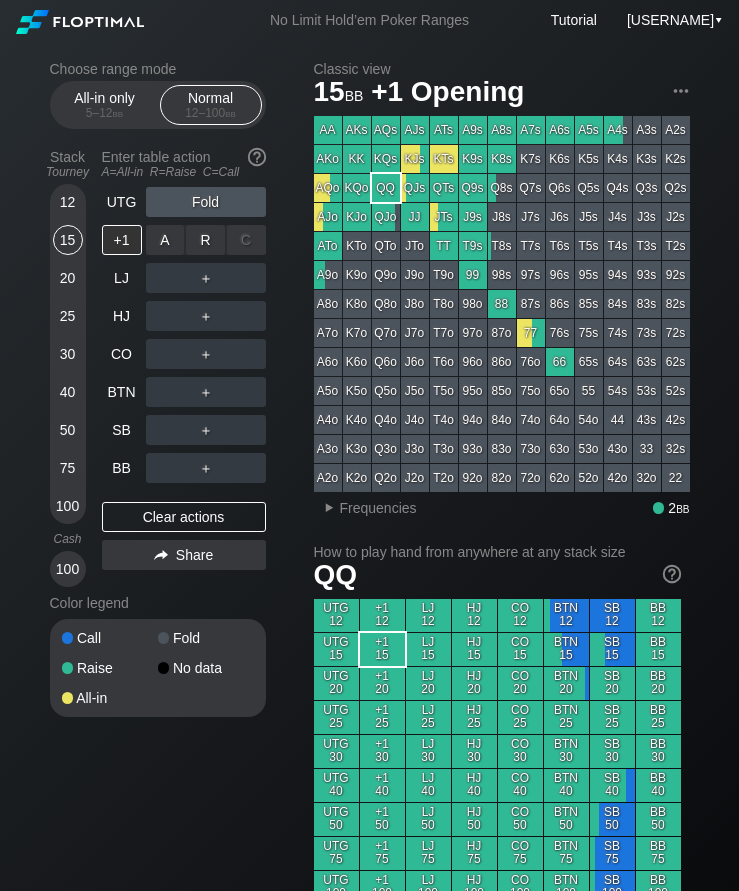 click on "R ✕" at bounding box center [205, 240] 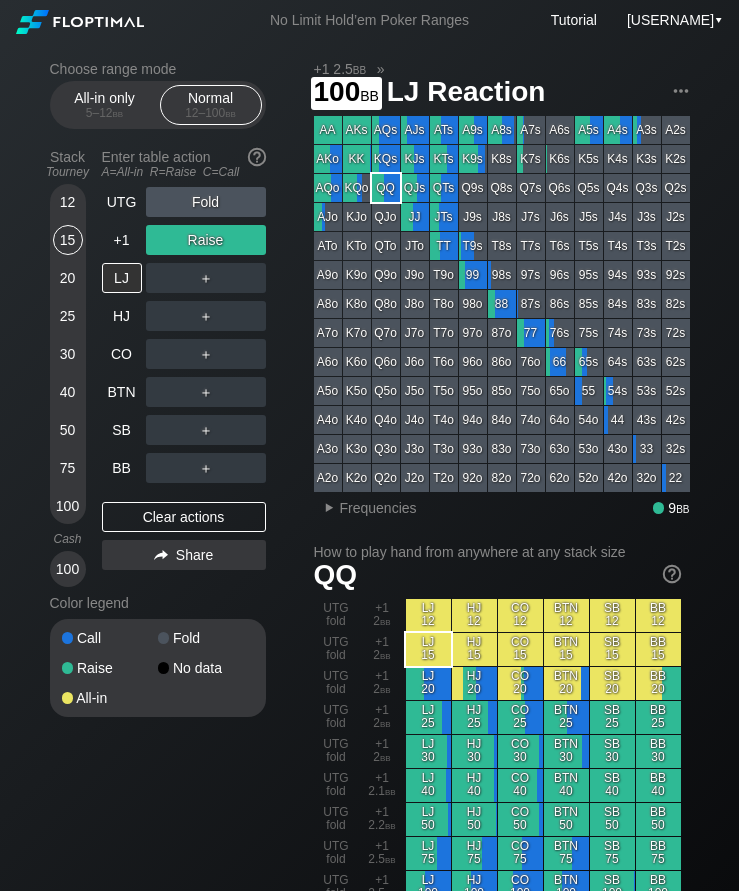 click on "100" at bounding box center (68, 506) 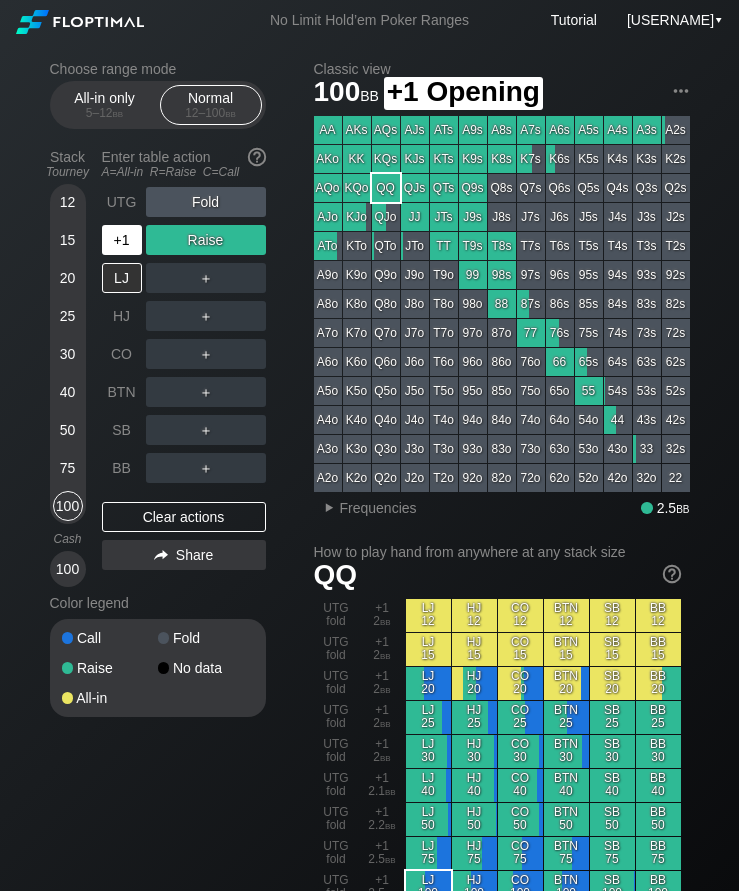click on "+1" at bounding box center (124, 240) 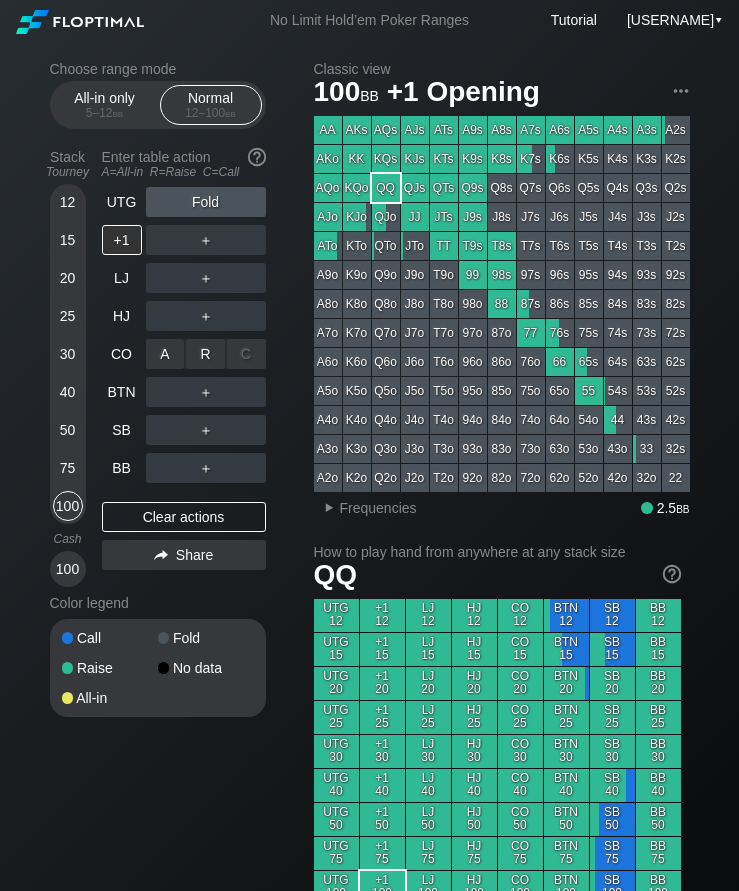 click on "R ✕" at bounding box center [205, 354] 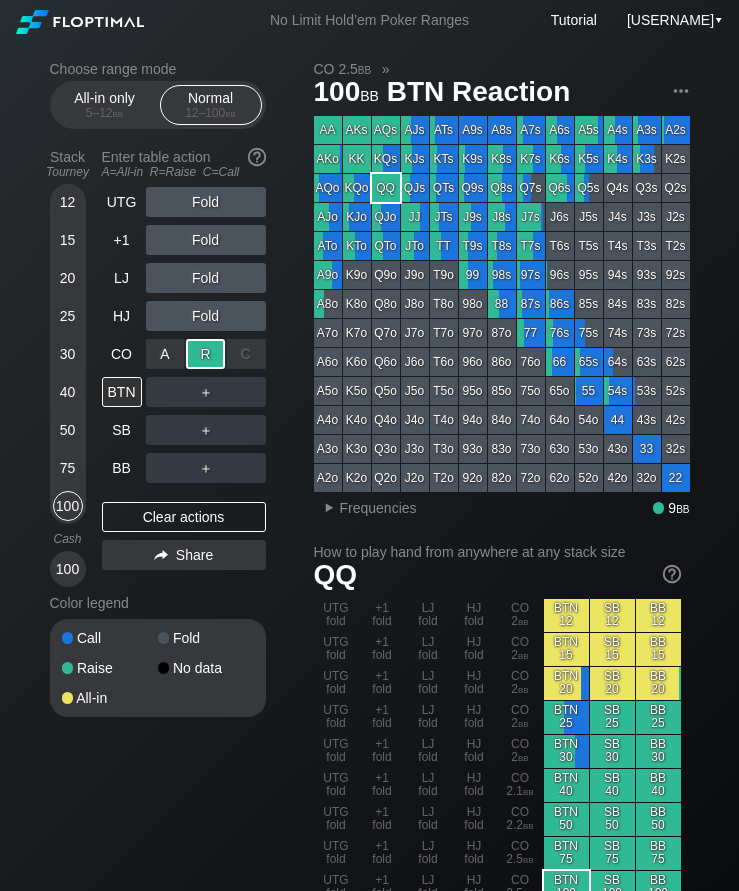 click on "50" at bounding box center (68, 430) 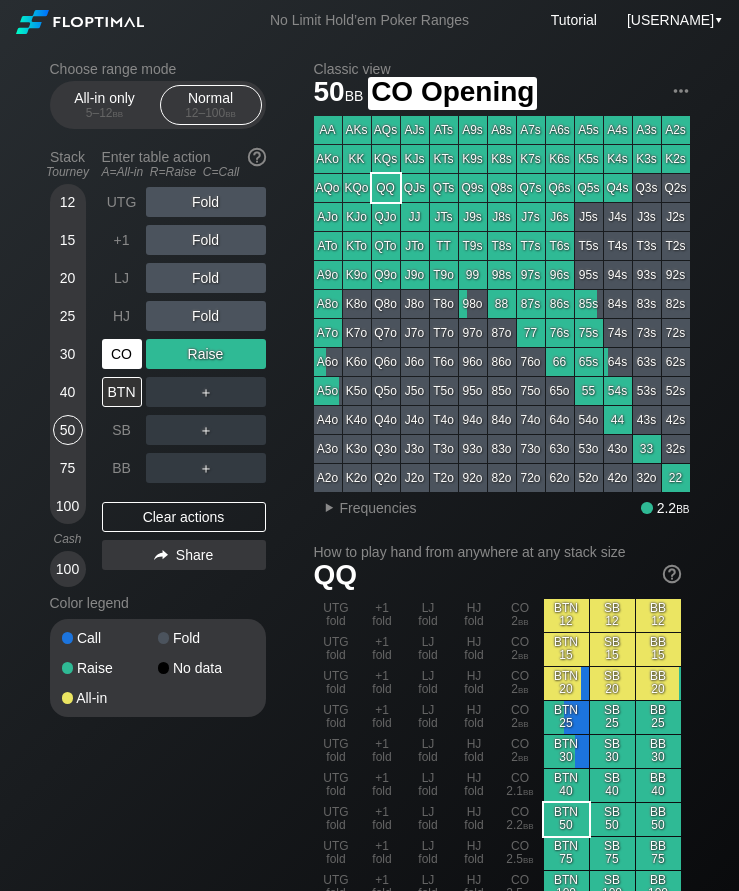 click on "CO" at bounding box center [122, 354] 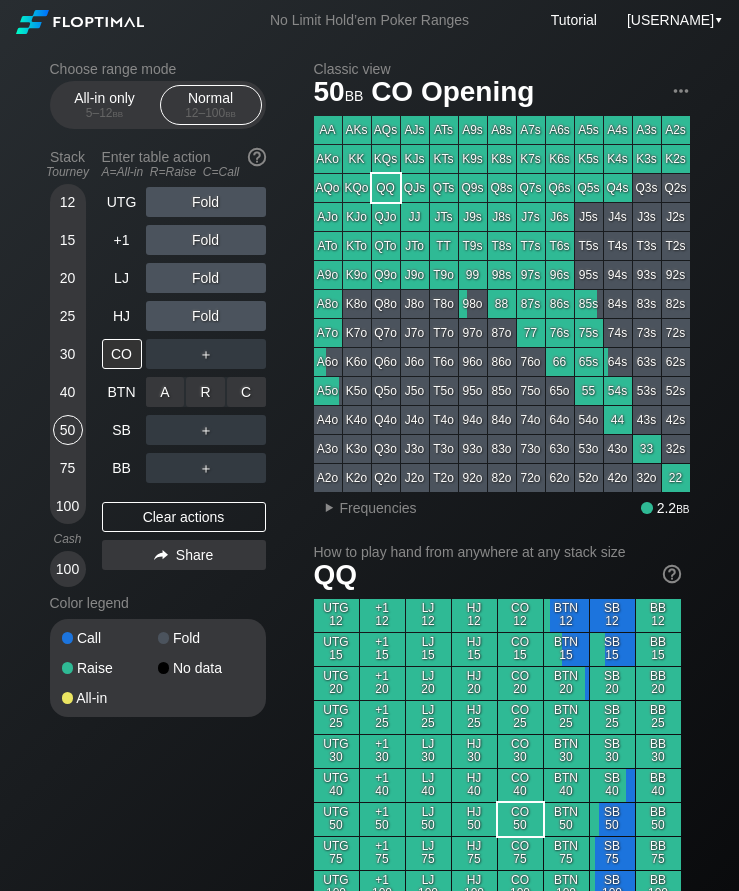 click on "R ✕" at bounding box center (205, 392) 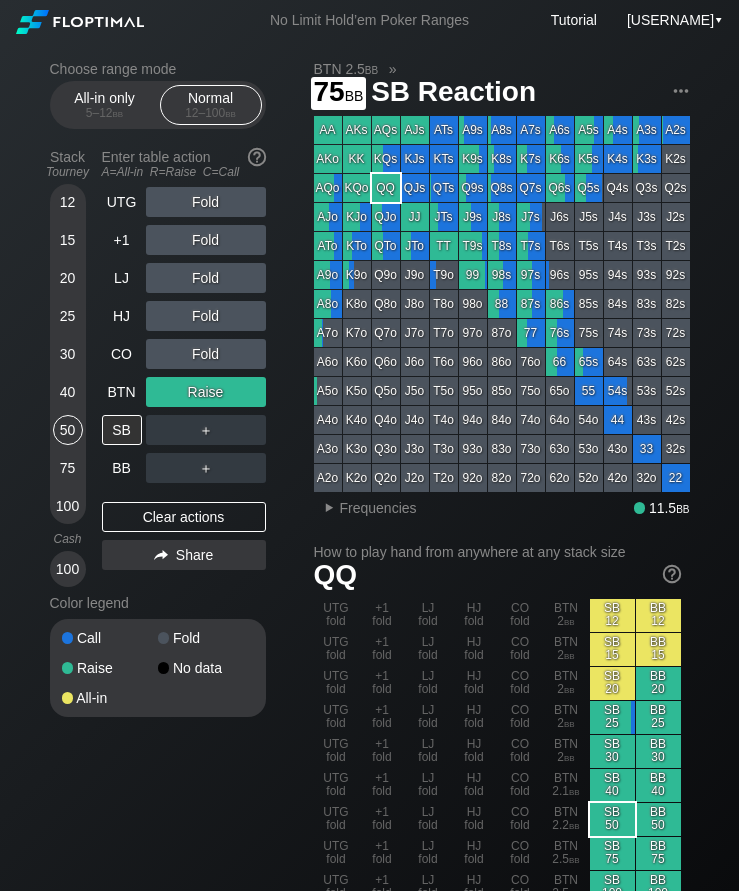 click on "75" at bounding box center (68, 468) 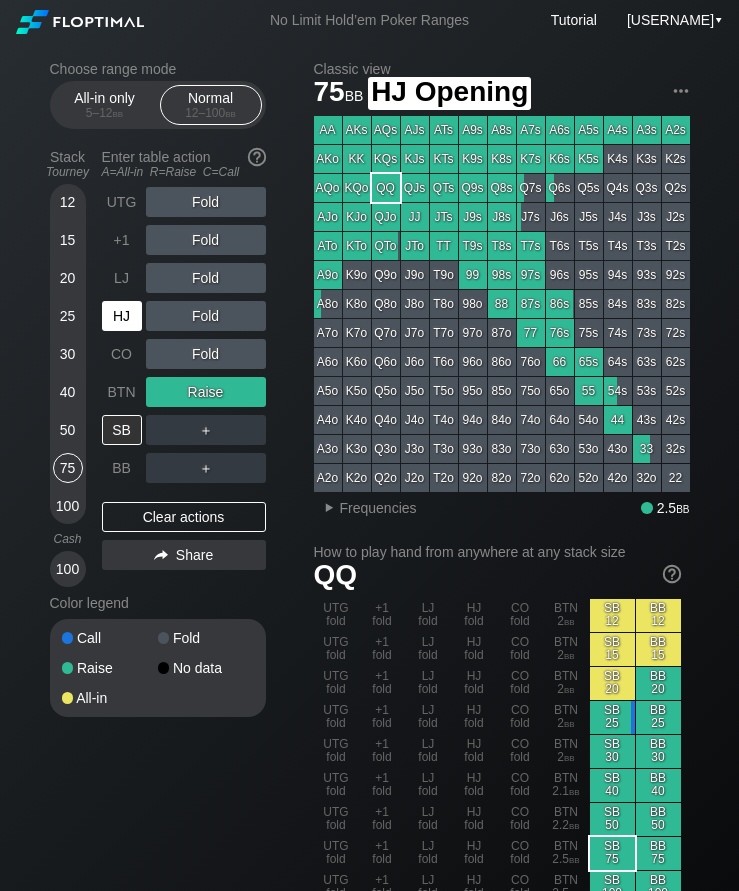 click on "HJ" at bounding box center [122, 316] 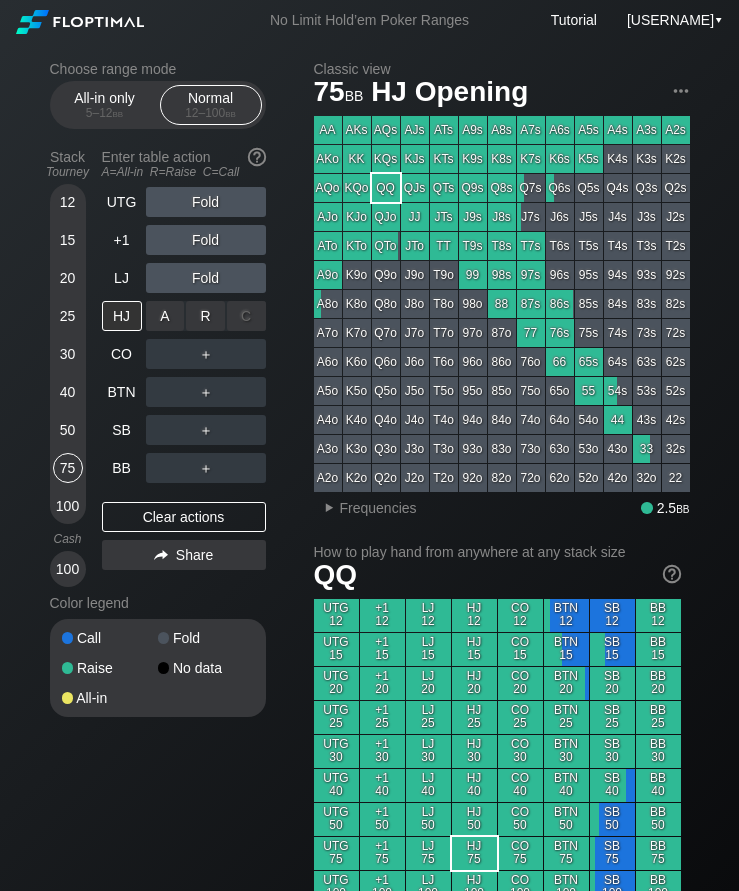 click on "R ✕" at bounding box center (205, 316) 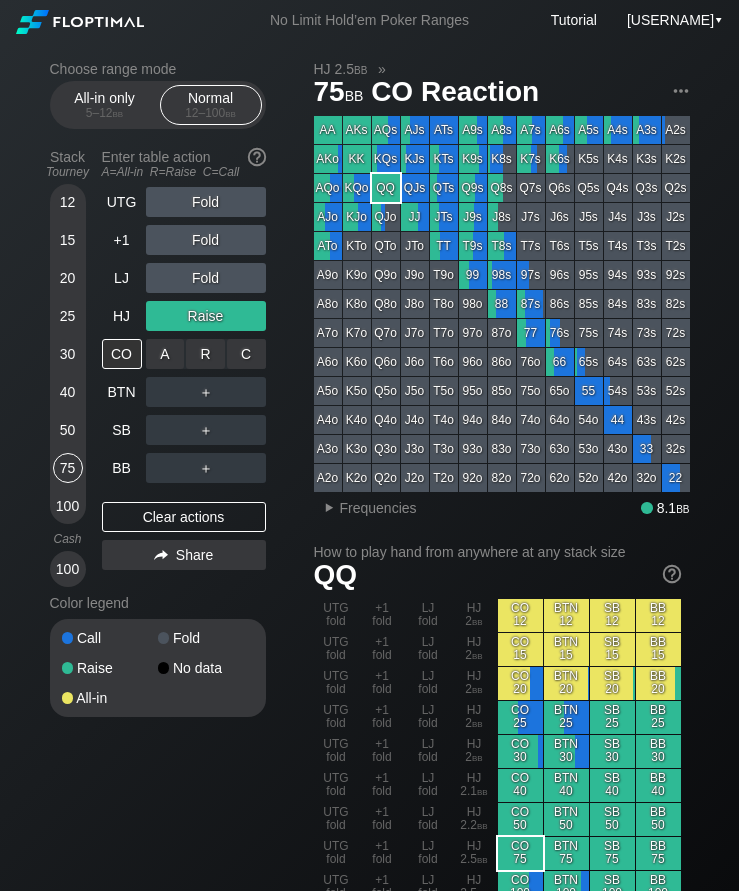 click on "R ✕" at bounding box center [205, 354] 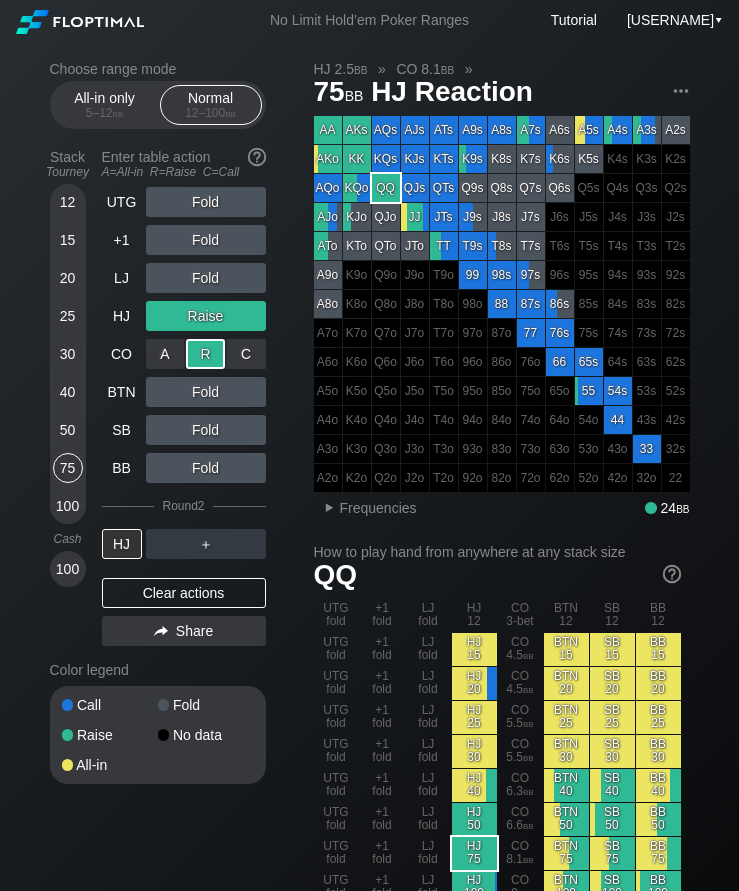 click on "SB" at bounding box center (122, 430) 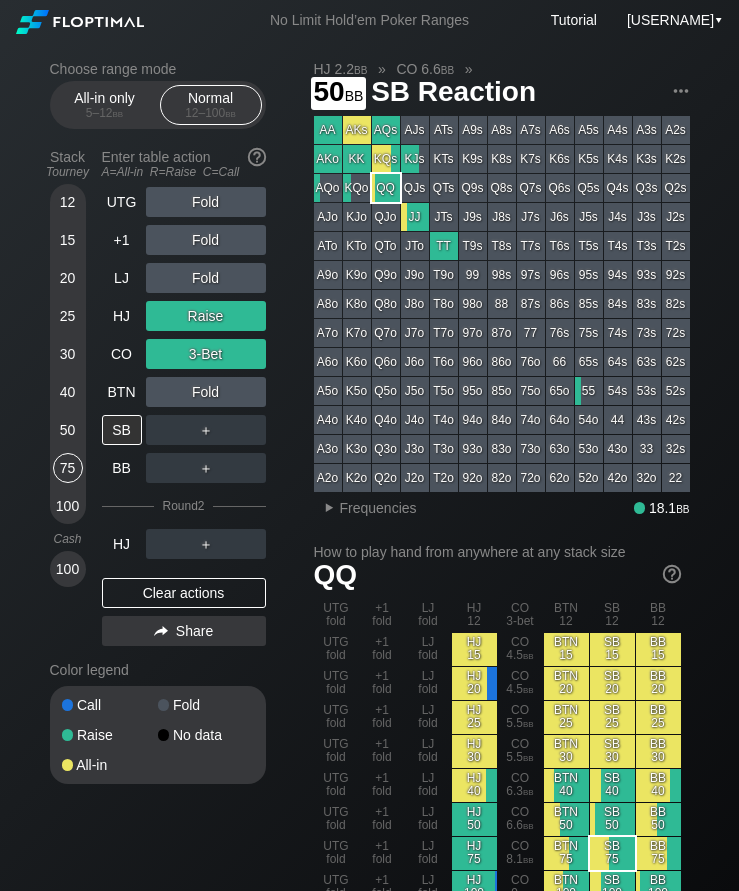 click on "50" at bounding box center (68, 430) 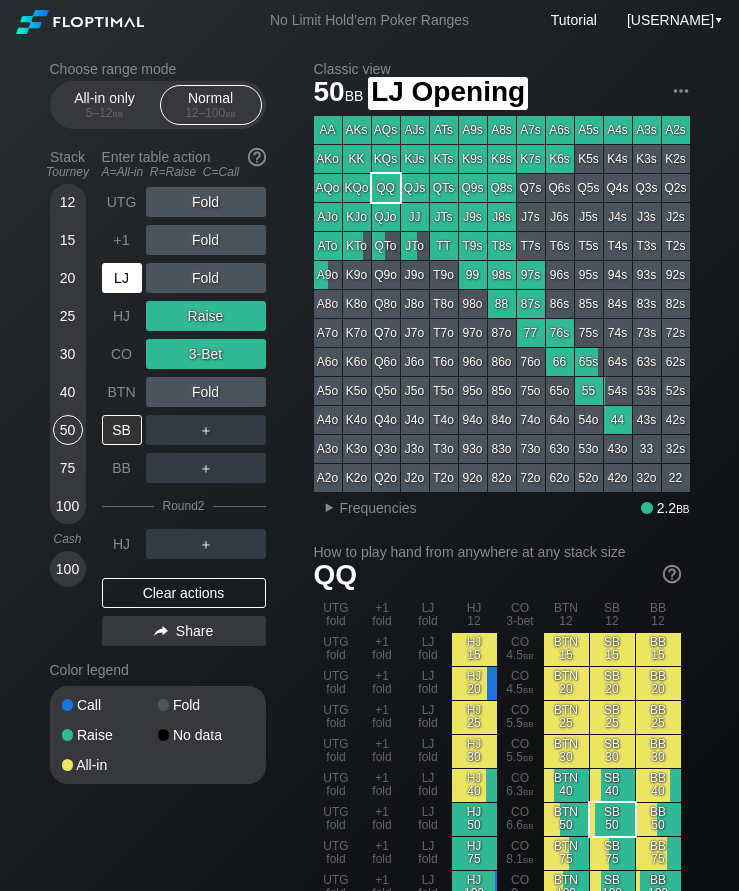 click on "LJ" at bounding box center (122, 278) 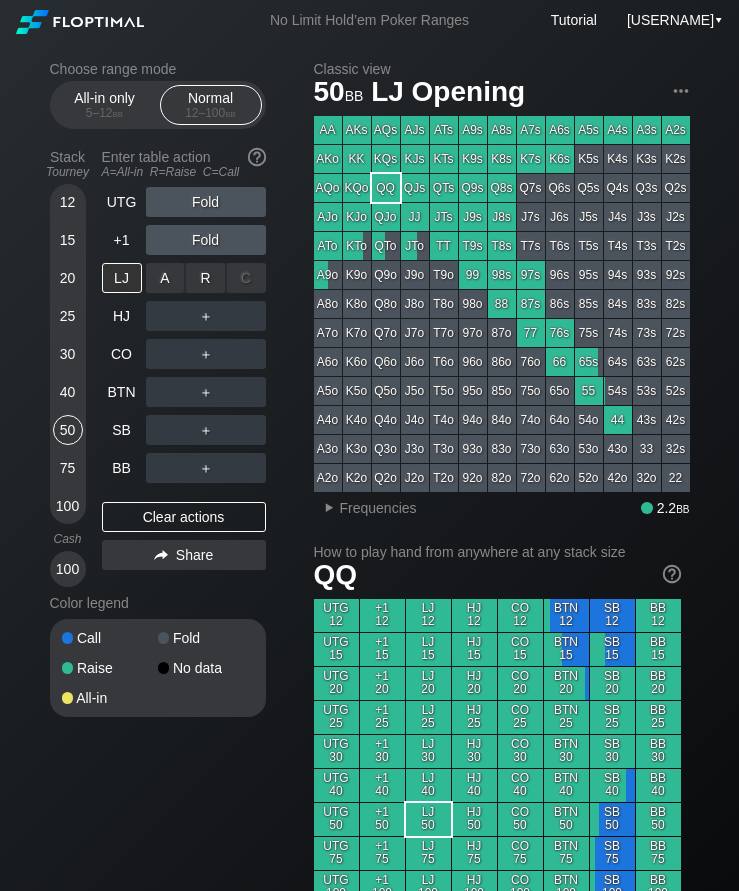 click on "R ✕" at bounding box center [205, 278] 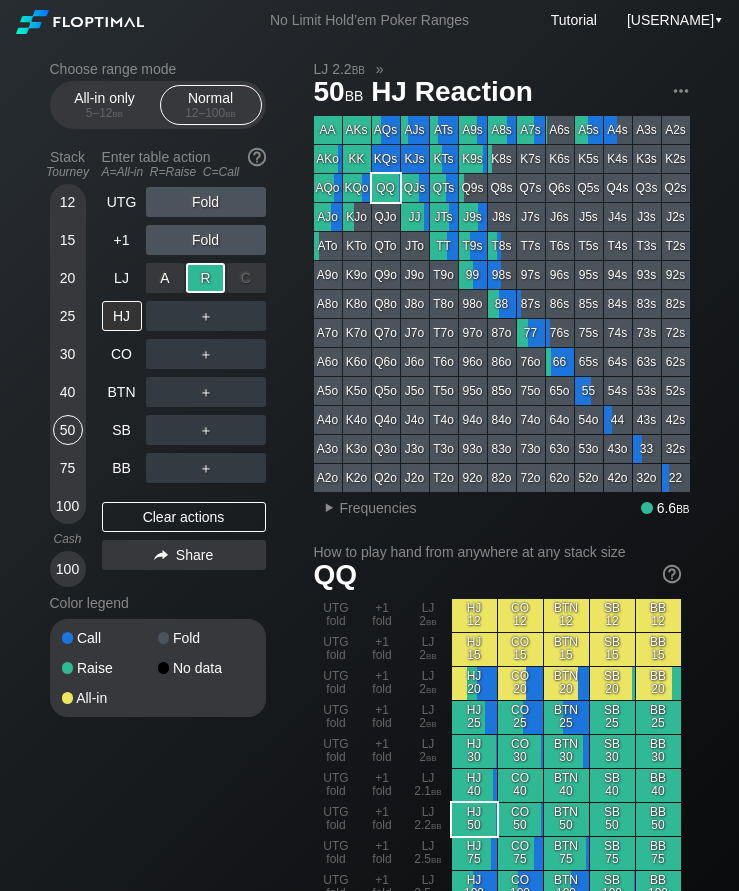 click on "BTN" at bounding box center [122, 392] 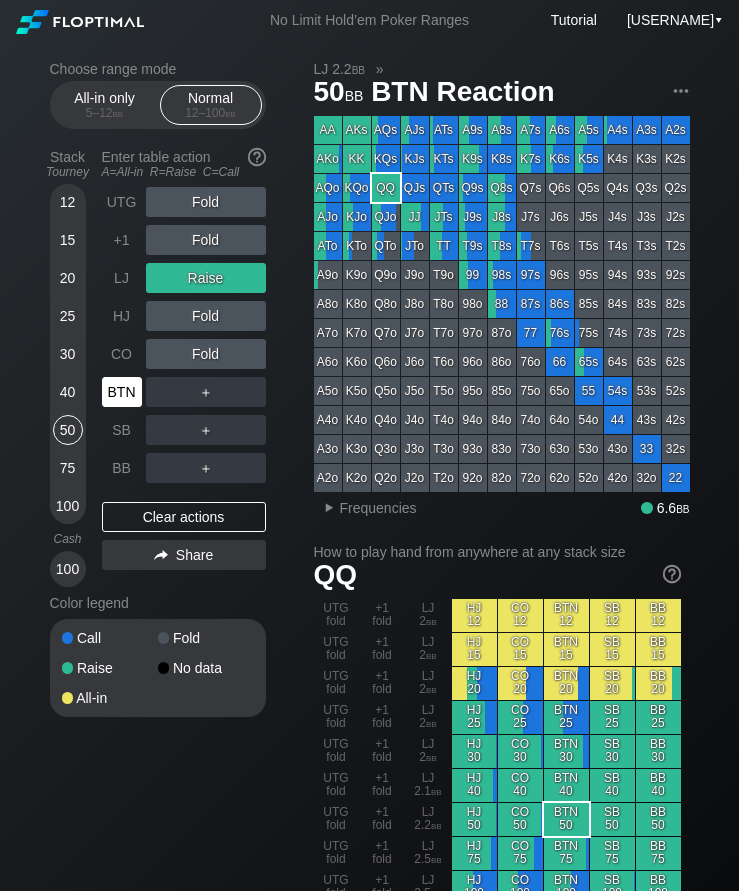 click on "CO" at bounding box center (122, 354) 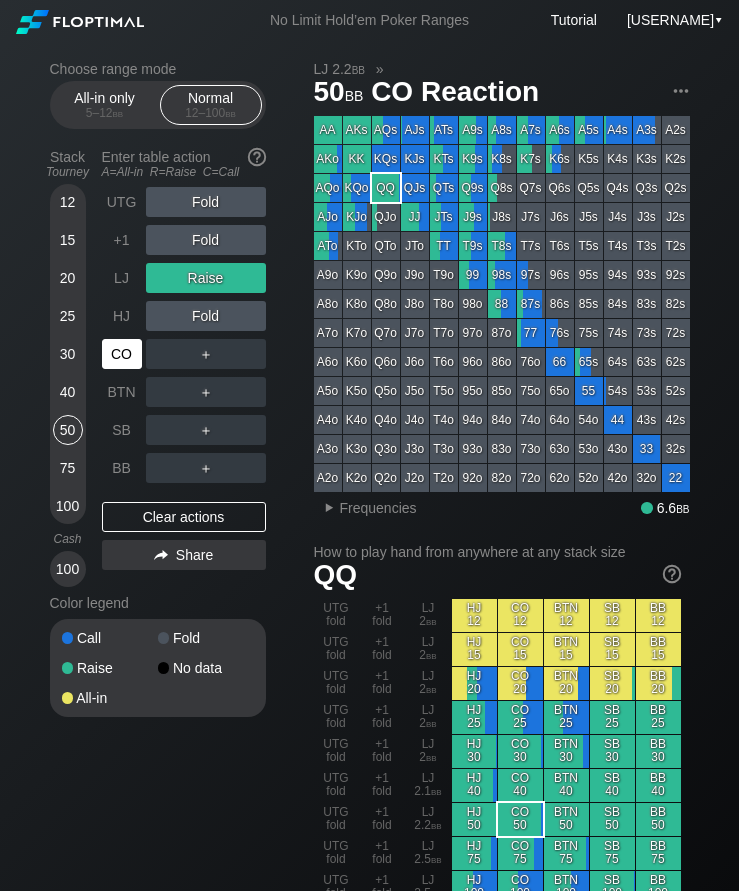 click on "CO" at bounding box center [122, 354] 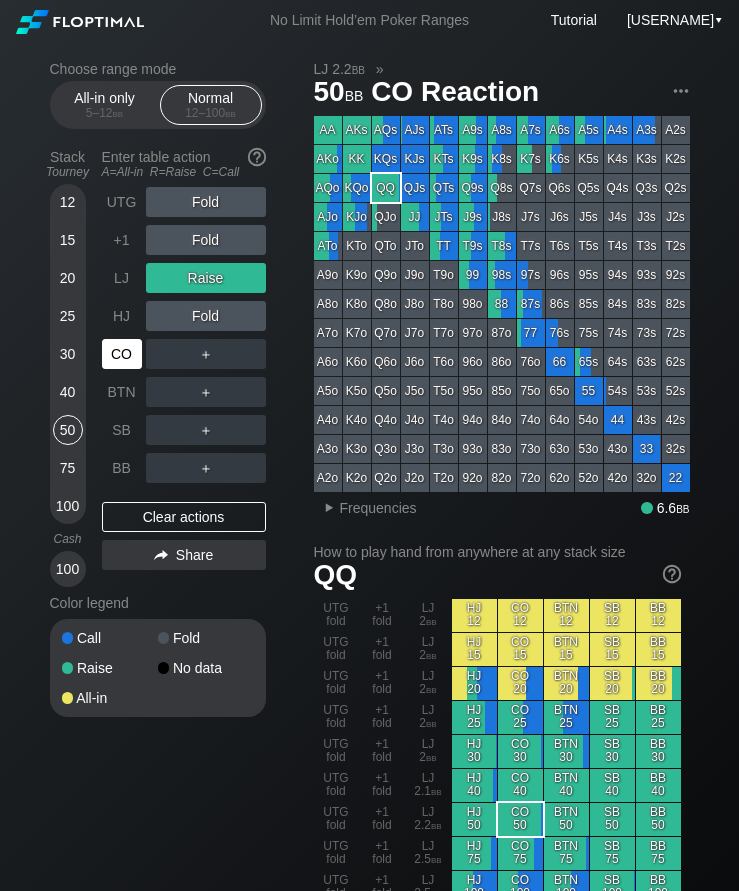 click on "LJ" at bounding box center (122, 278) 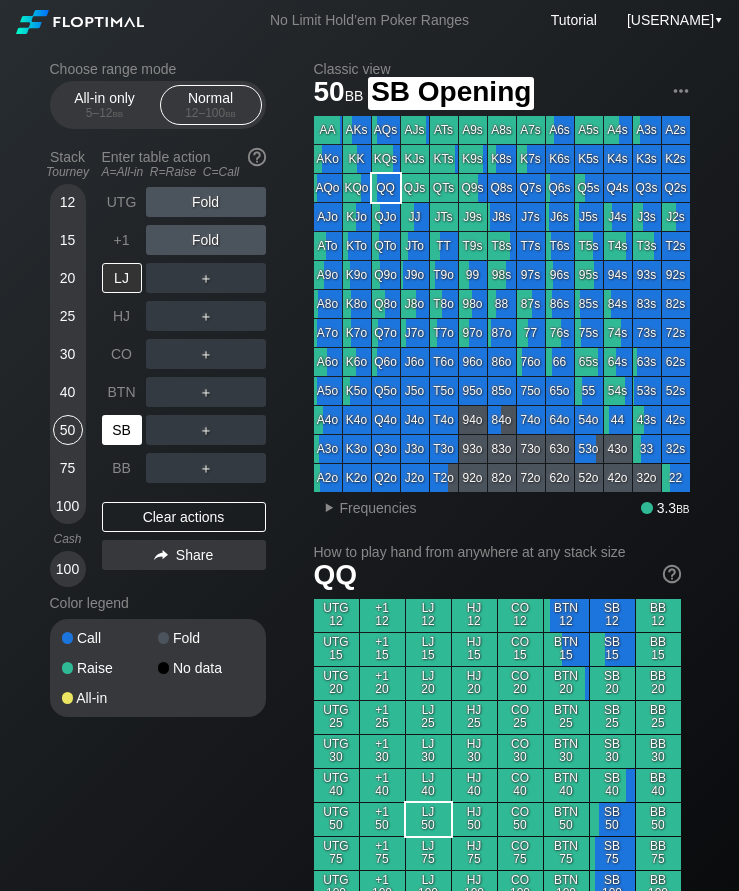 click on "SB" at bounding box center [122, 430] 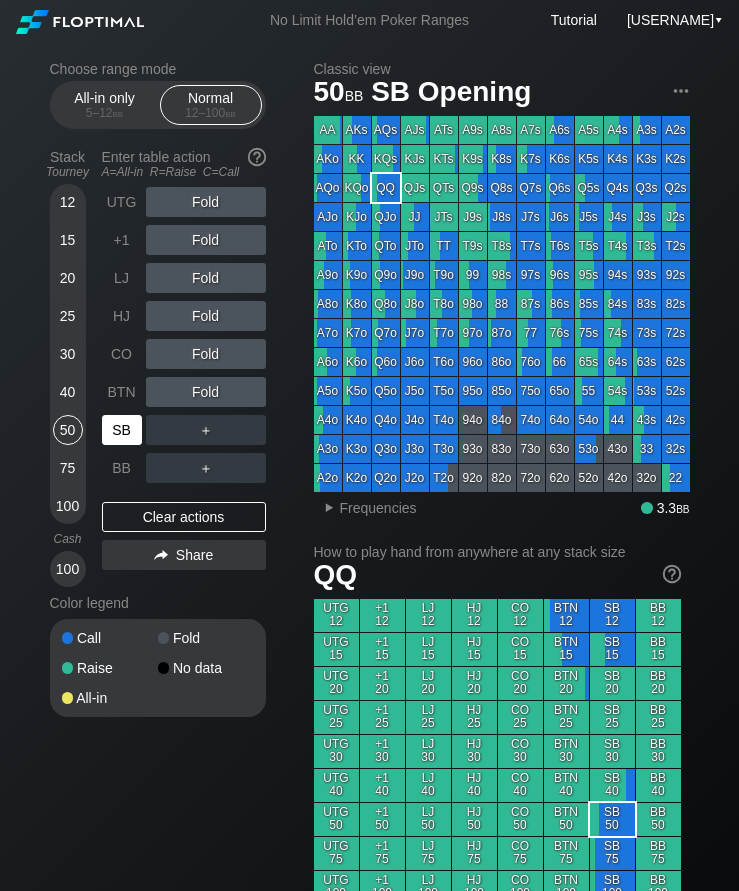click on "SB" at bounding box center [122, 430] 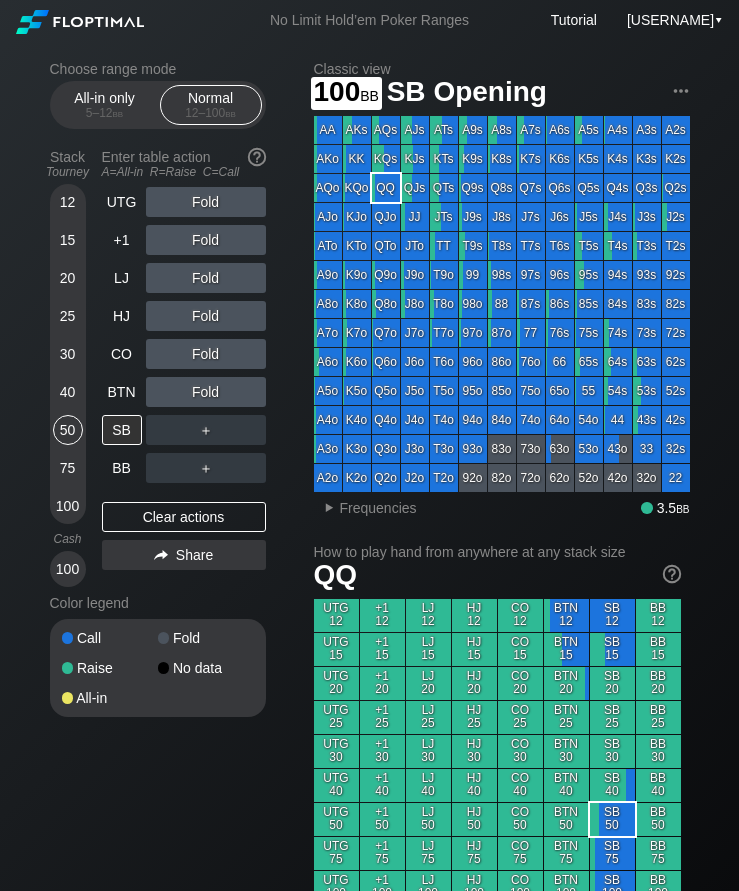 click on "100" at bounding box center [68, 506] 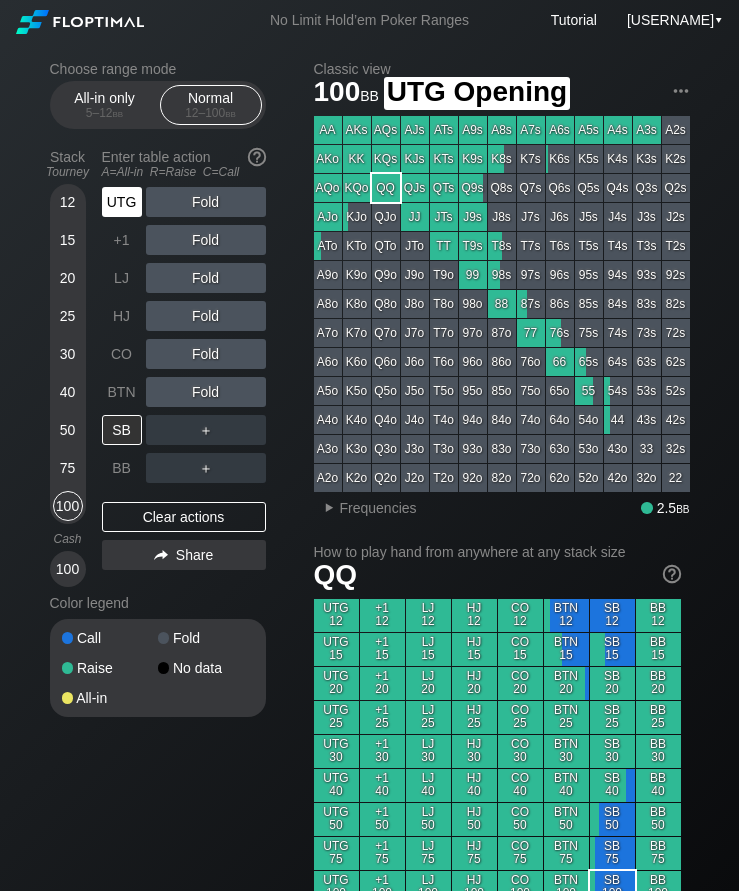 click on "UTG" at bounding box center [122, 202] 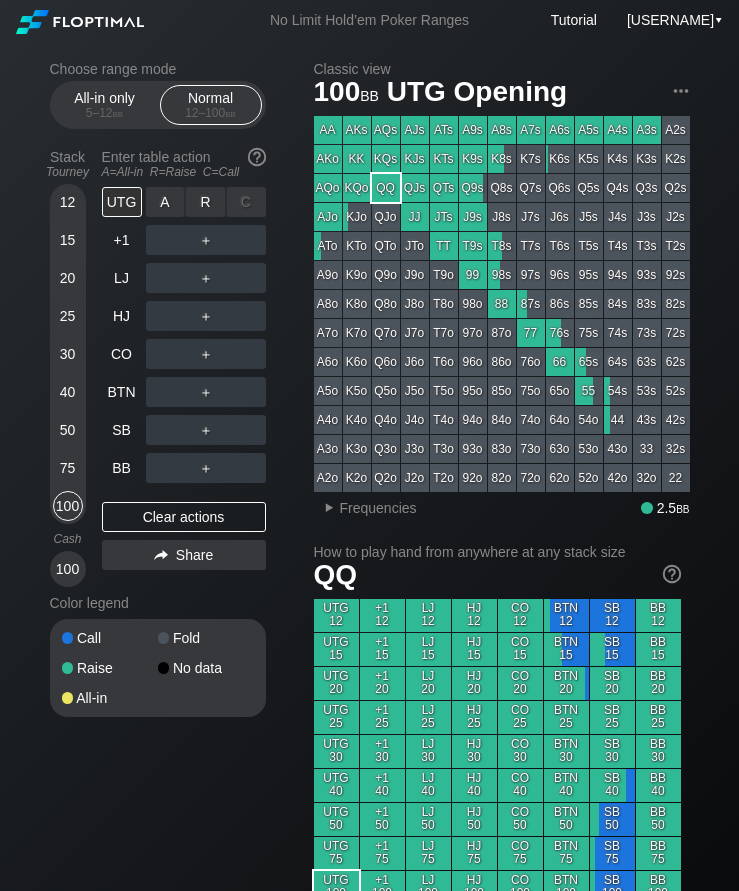 click on "R ✕" at bounding box center (205, 202) 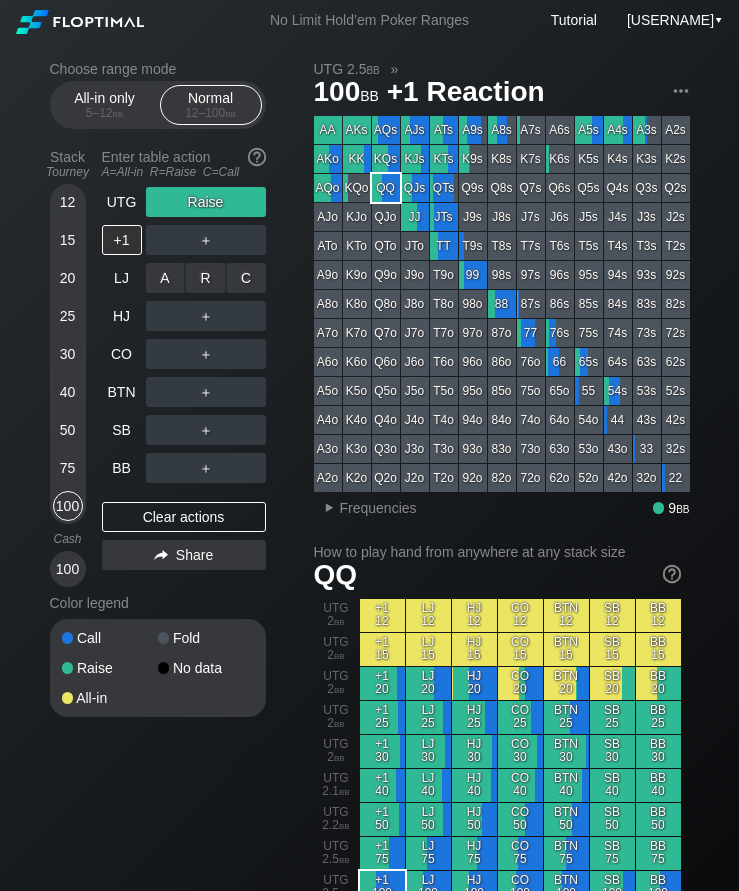 click on "R ✕" at bounding box center [205, 278] 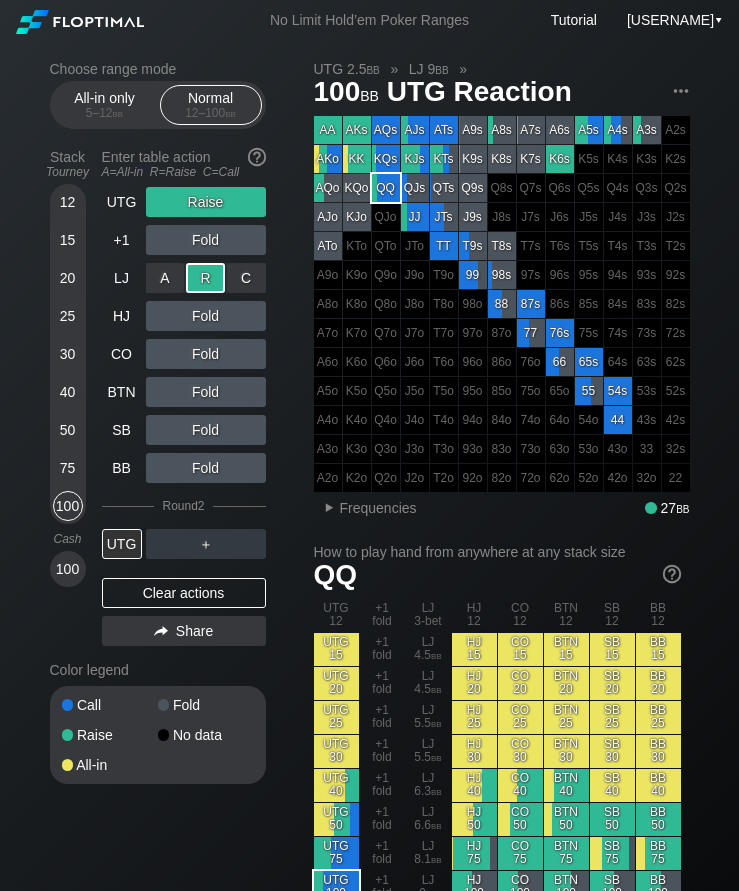 click on "50" at bounding box center (68, 430) 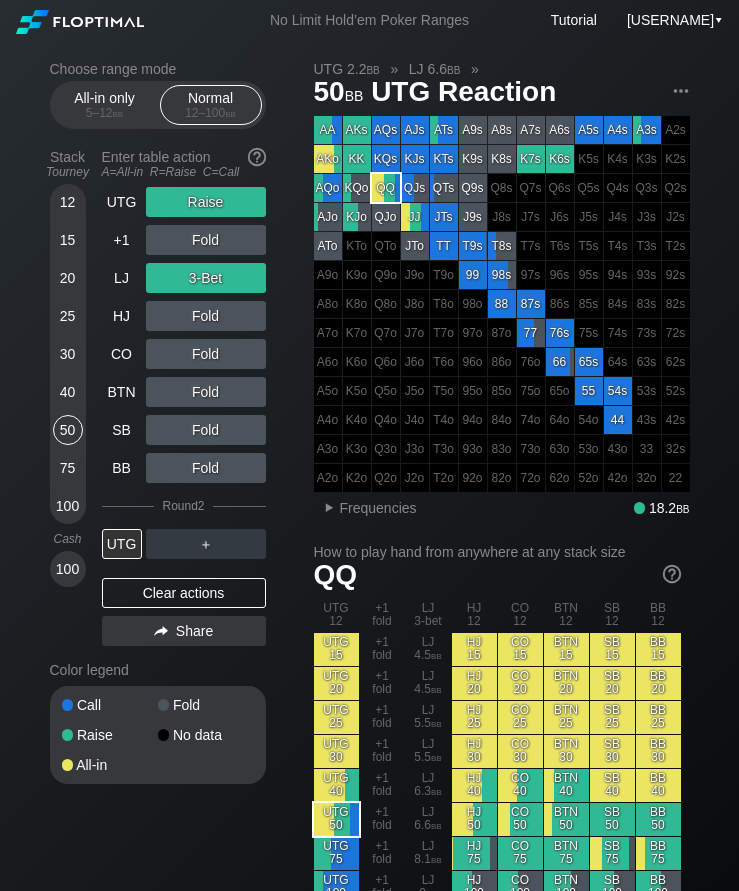 click on "UTG" at bounding box center (122, 202) 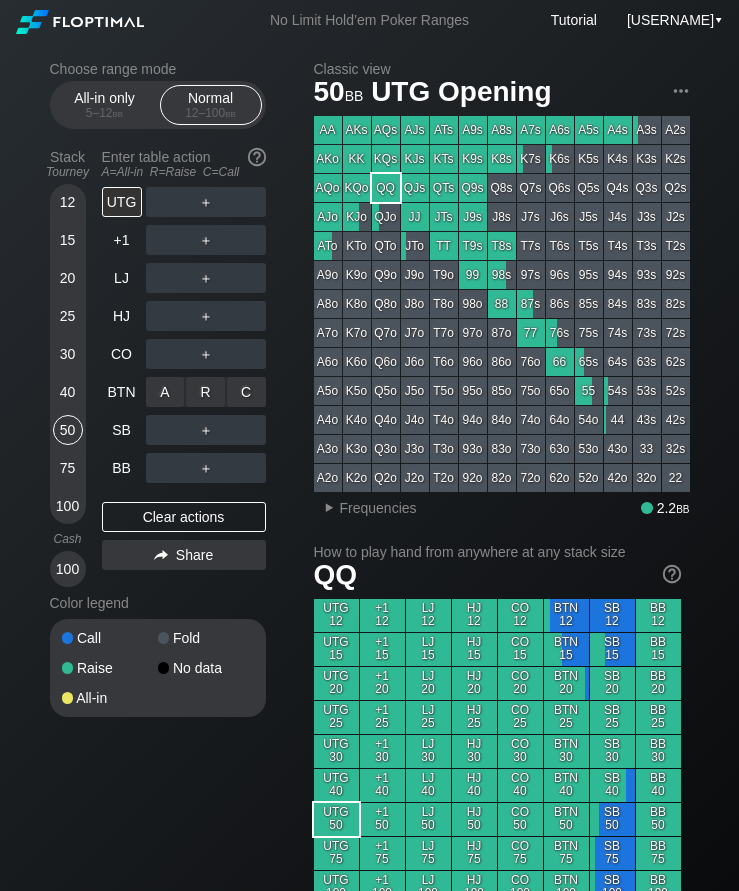 click on "R ✕" at bounding box center [205, 392] 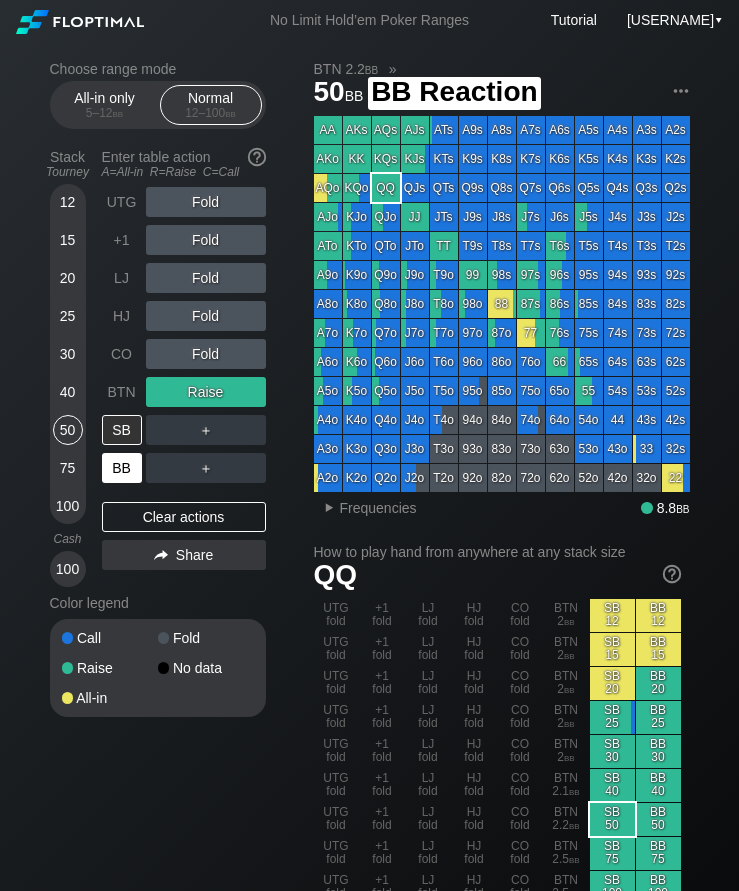 click on "BB" at bounding box center (122, 468) 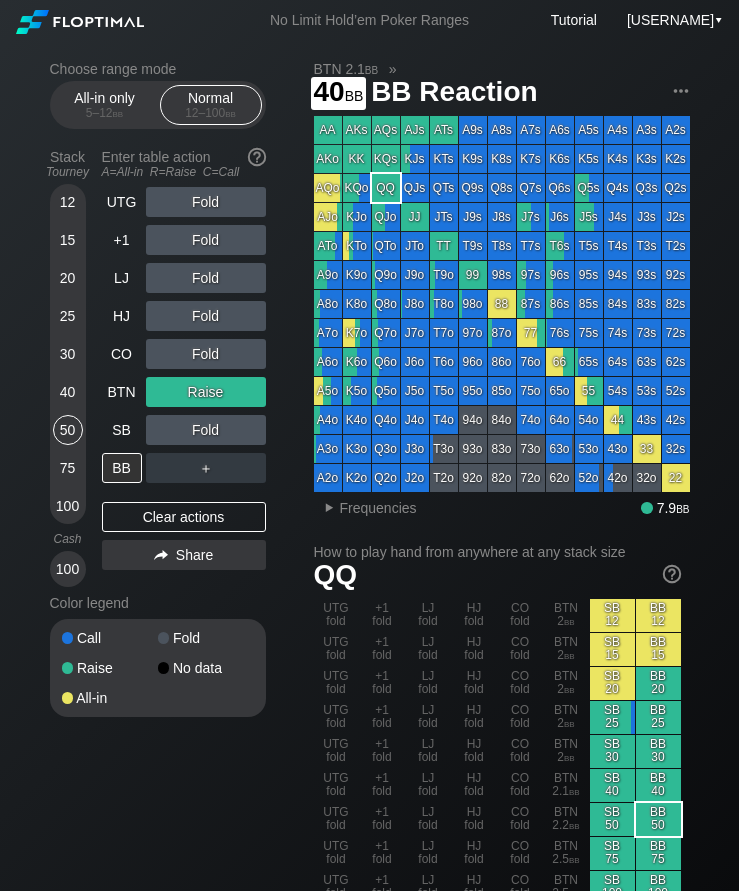 click on "40" at bounding box center [68, 392] 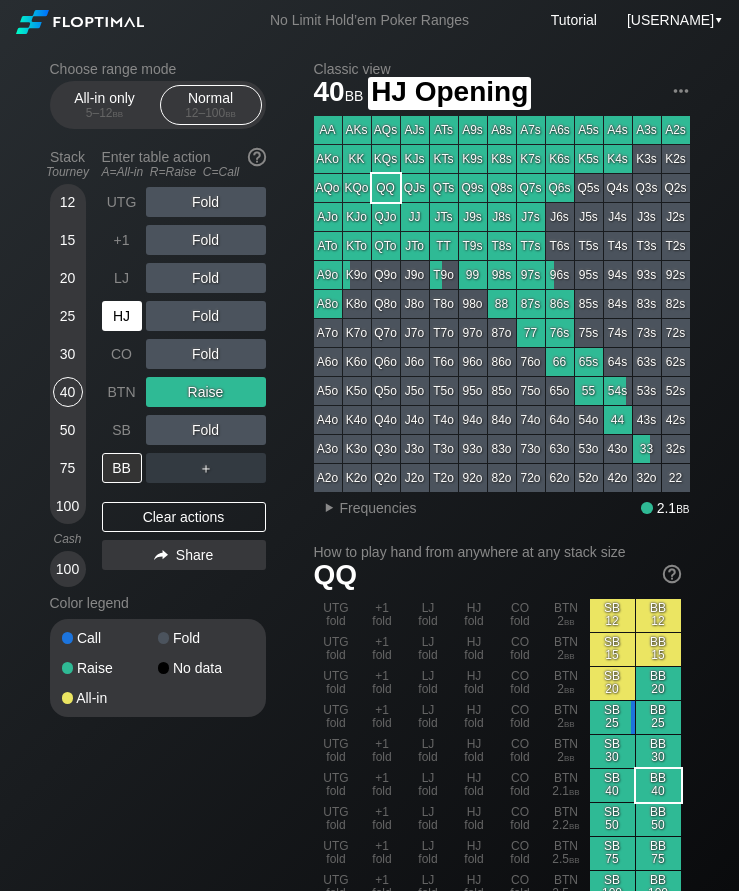 click on "HJ" at bounding box center [122, 316] 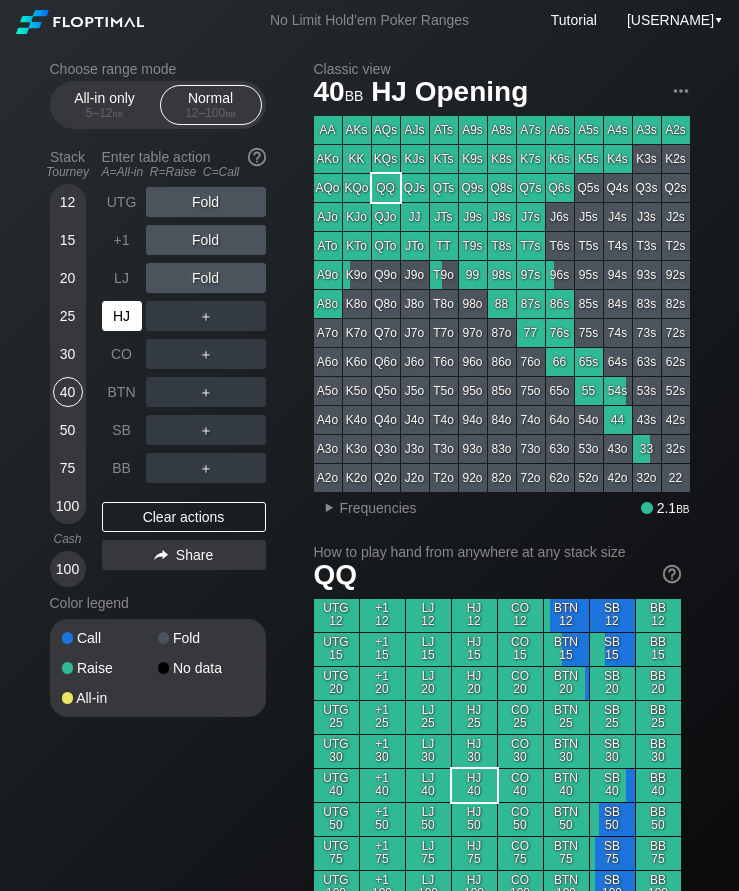 click on "HJ" at bounding box center (122, 316) 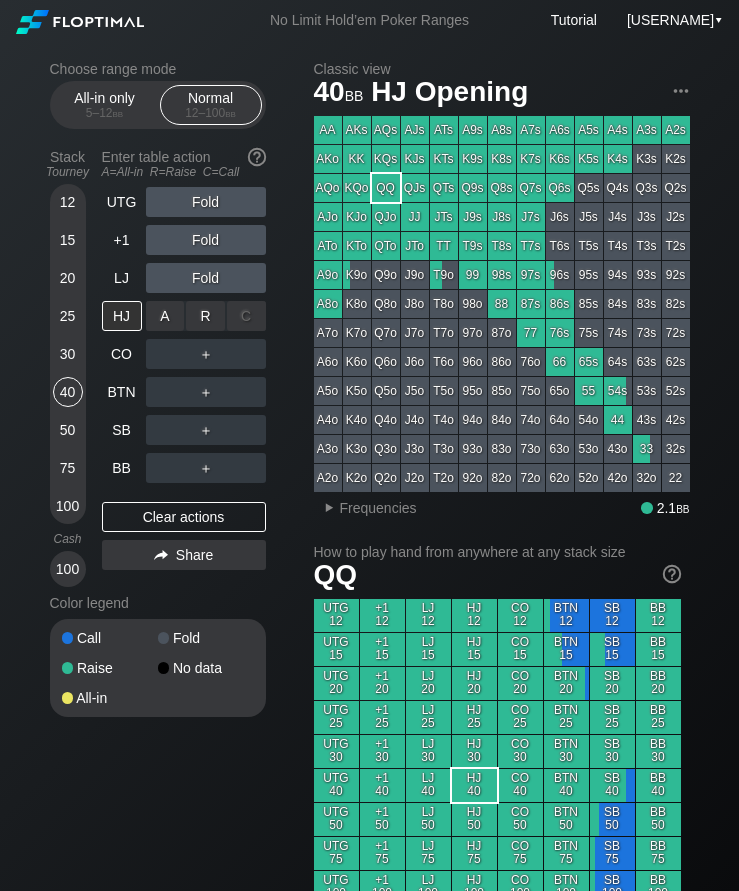 click on "R ✕" at bounding box center [205, 316] 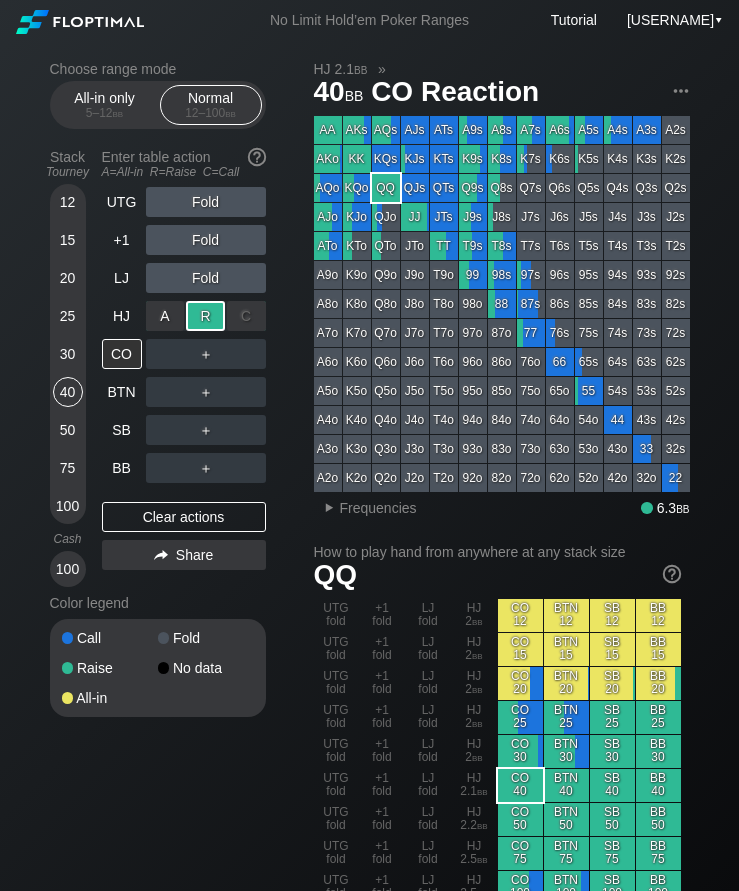 click on "＋" at bounding box center (206, 392) 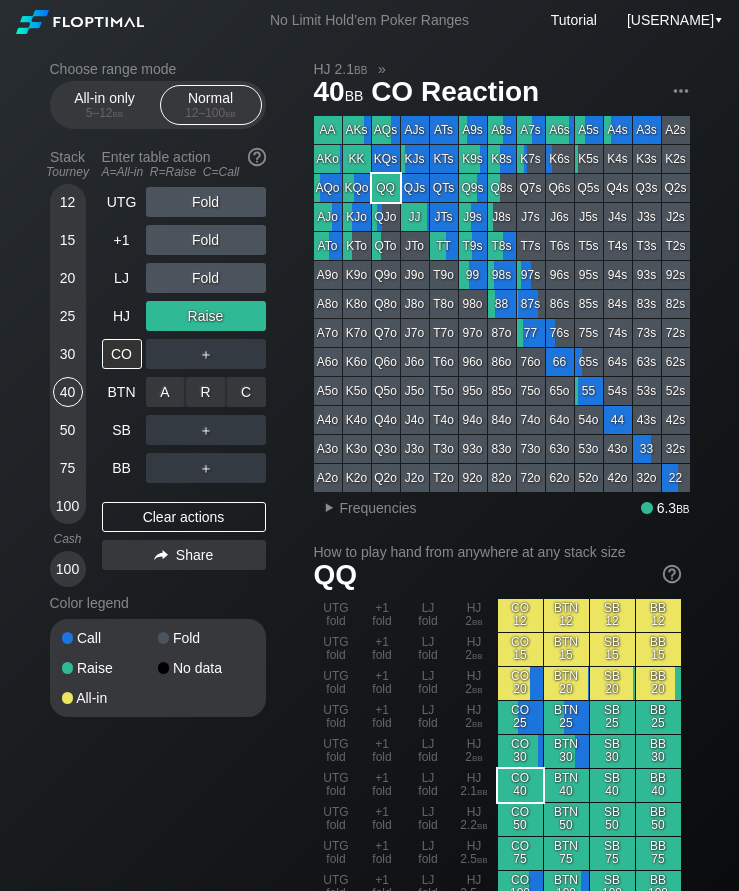 click on "C ✕" at bounding box center (246, 392) 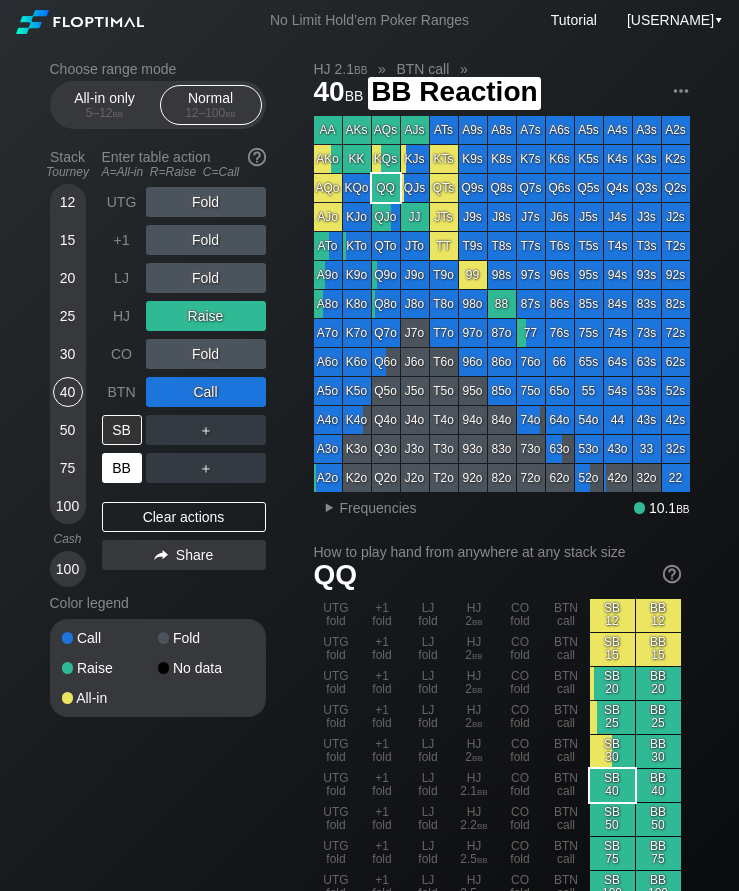 click on "BB" at bounding box center [122, 468] 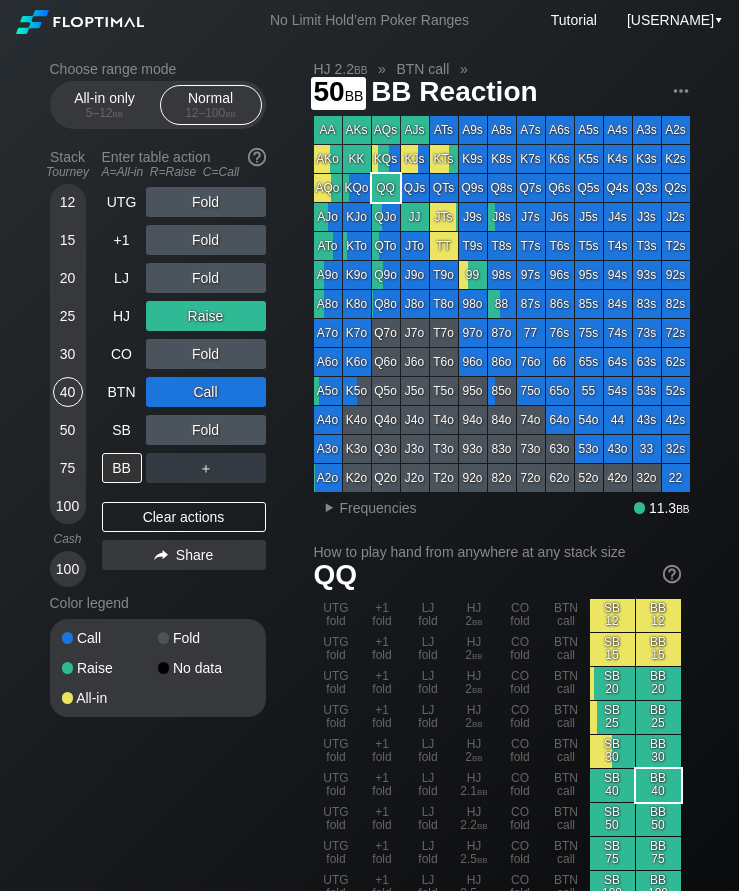 click on "50" at bounding box center (68, 430) 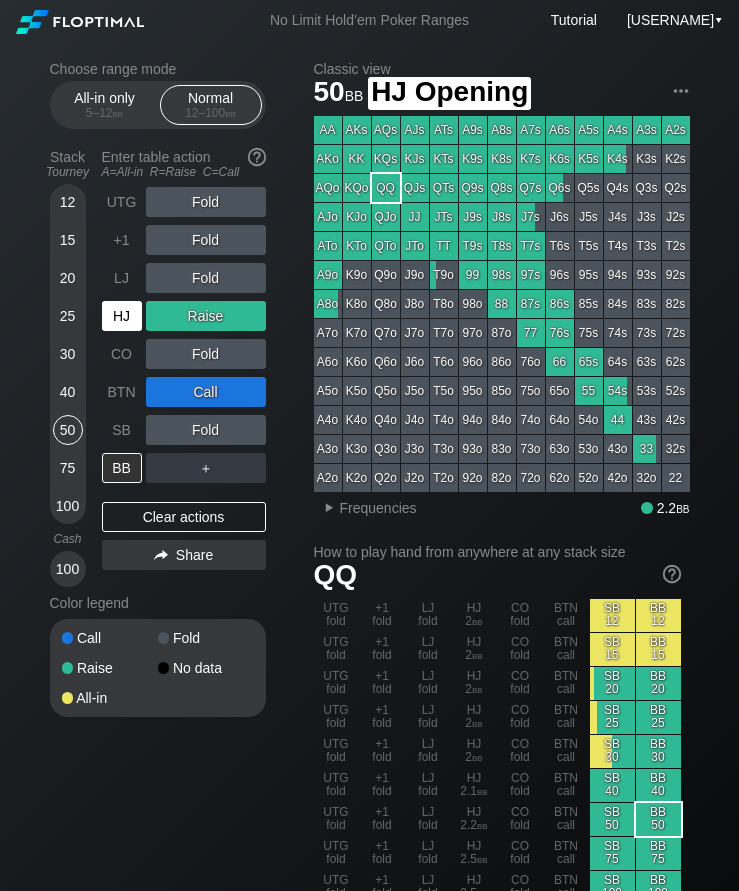 click on "HJ" at bounding box center [122, 316] 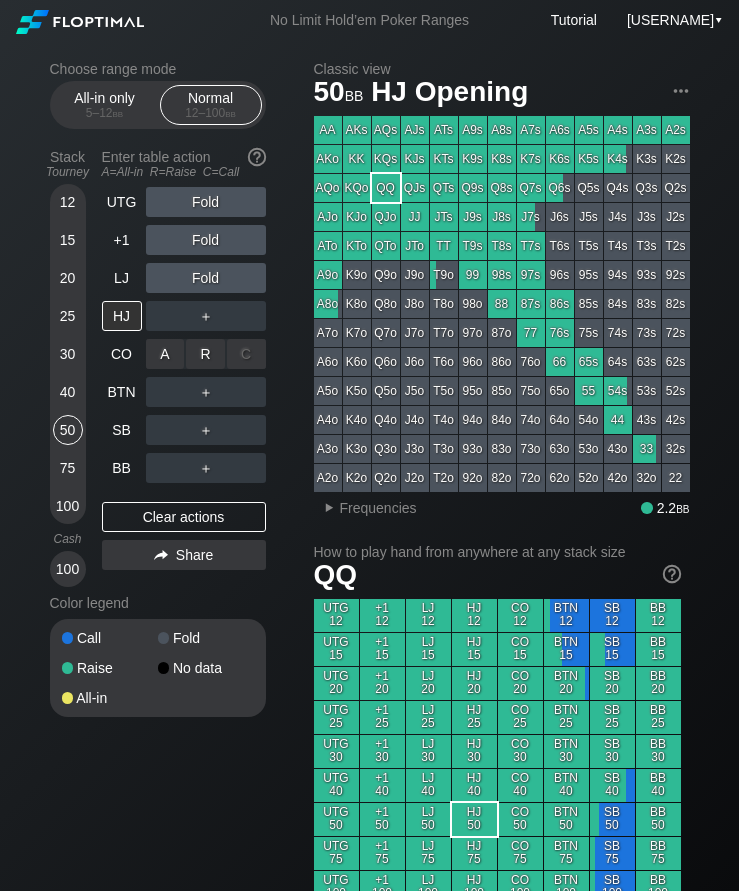 click on "R ✕" at bounding box center [205, 354] 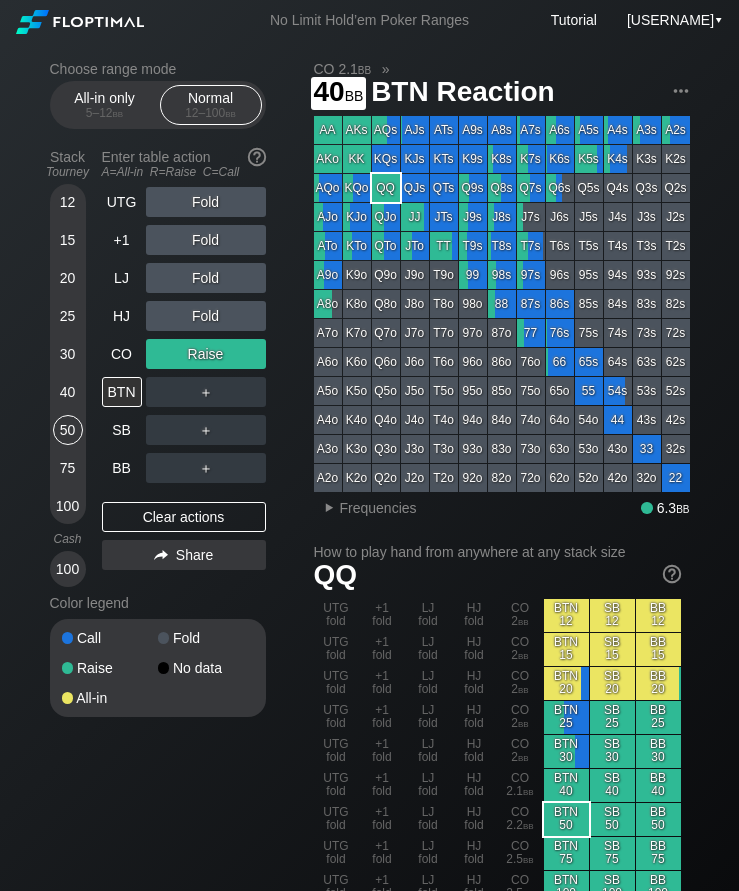 click on "40" at bounding box center (68, 392) 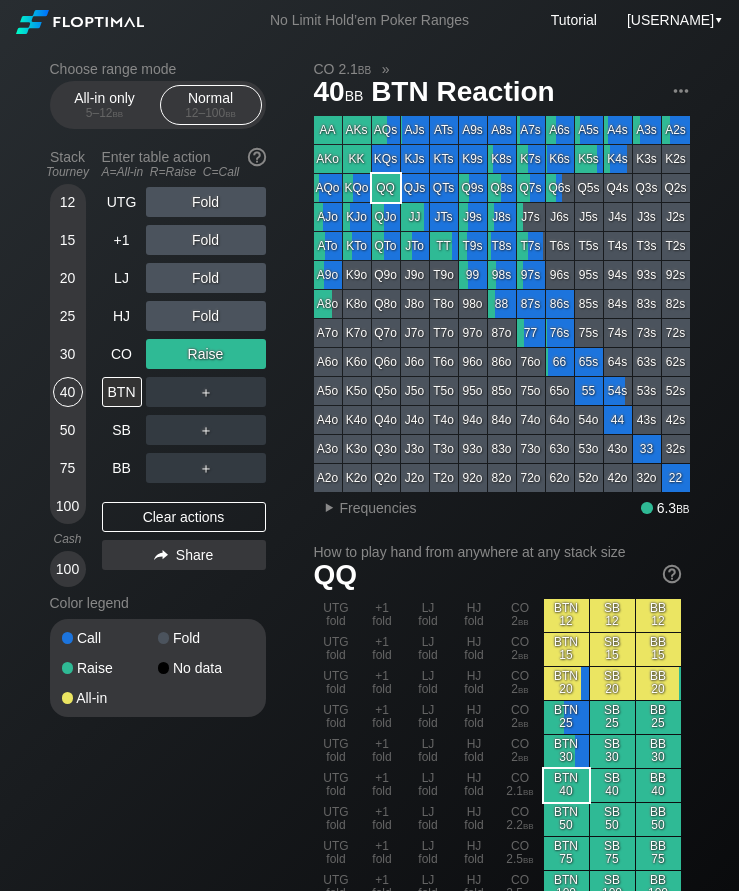 click on "+1" at bounding box center [122, 240] 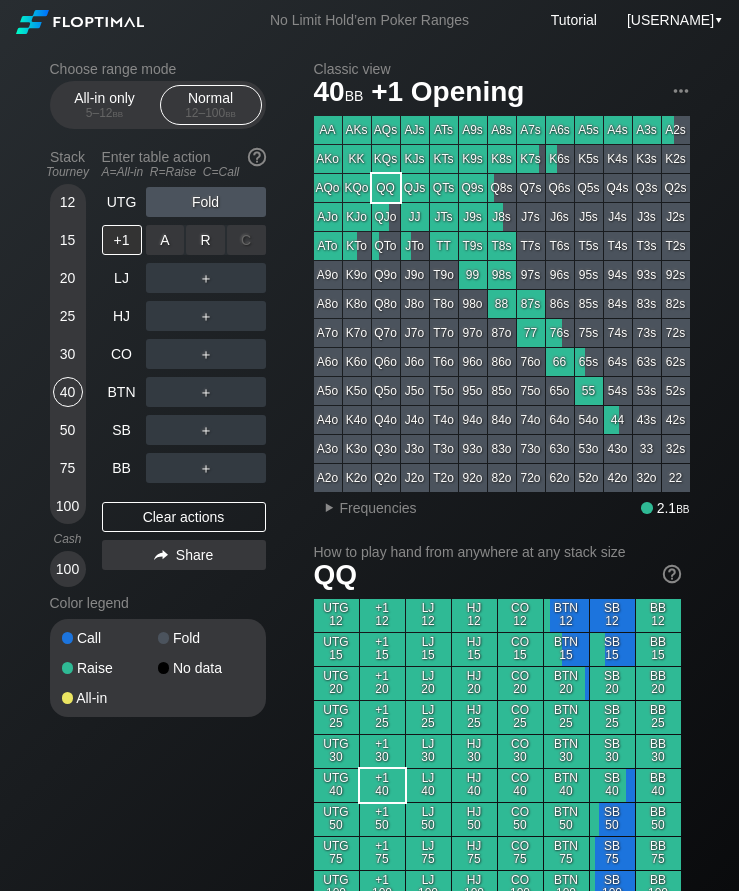 click on "R ✕" at bounding box center (205, 240) 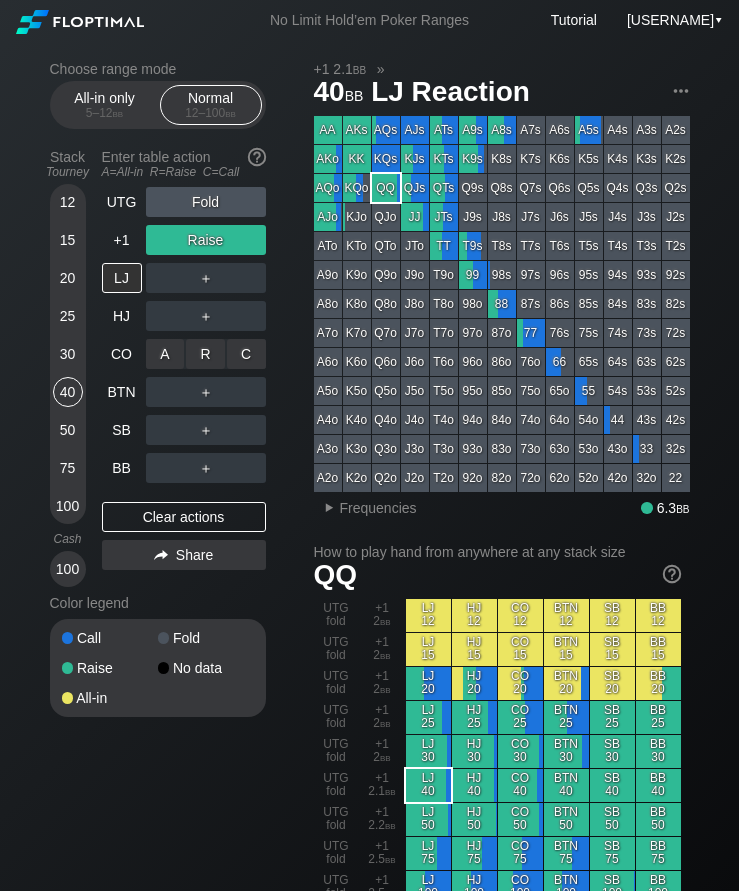 click on "R ✕" at bounding box center [205, 354] 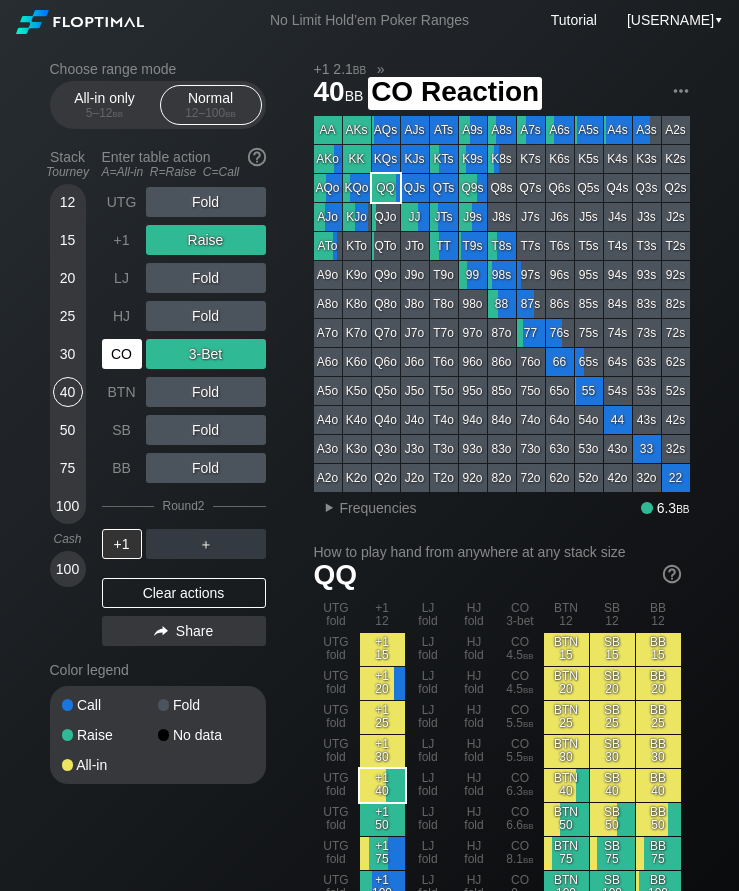 click on "CO" at bounding box center [122, 354] 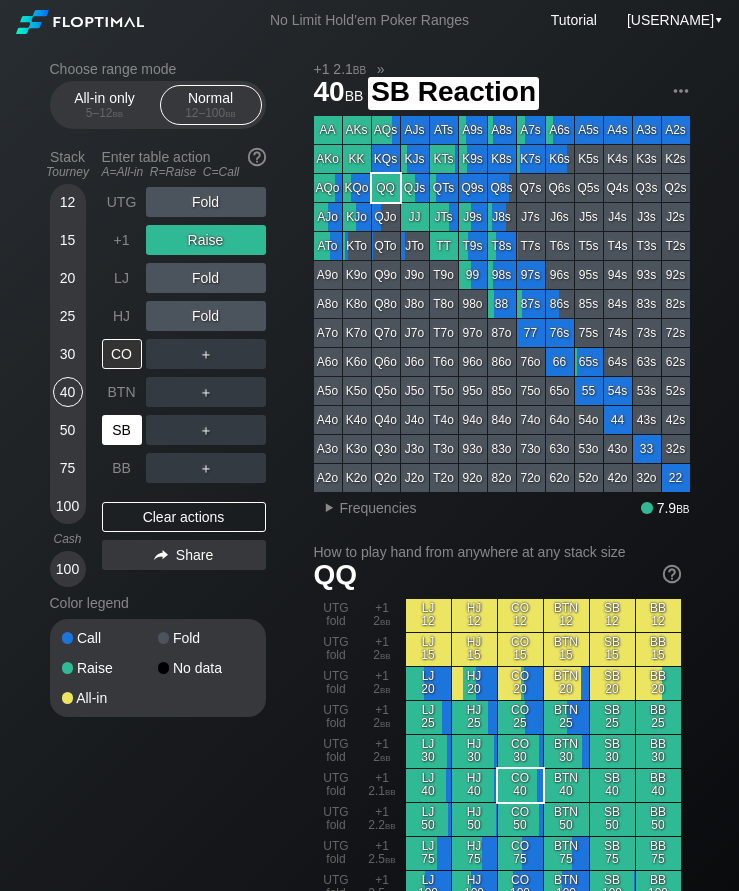 click on "SB" at bounding box center (122, 430) 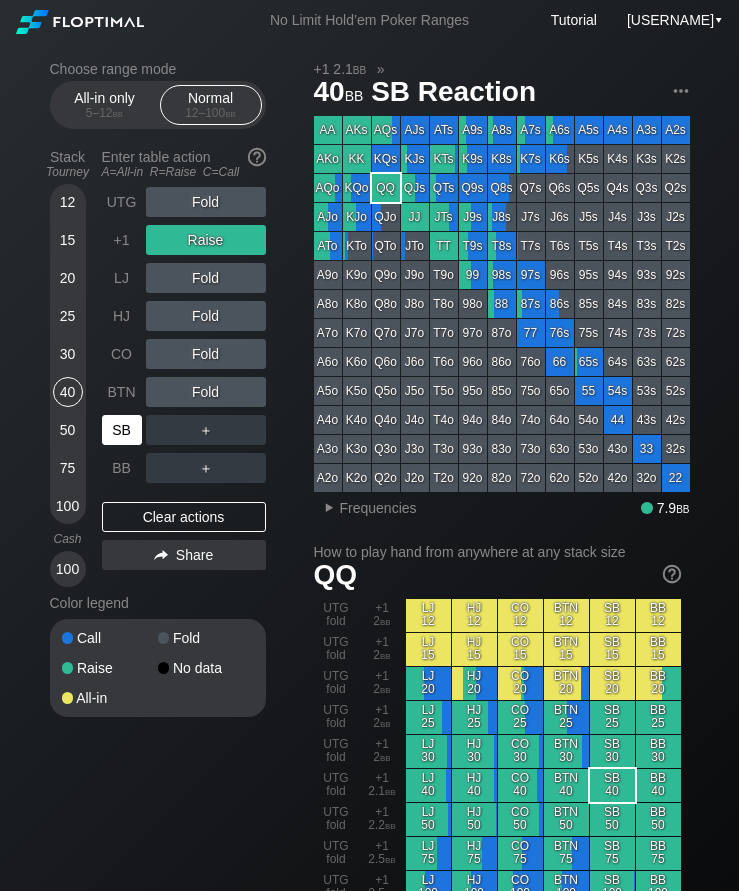click on "SB" at bounding box center (122, 430) 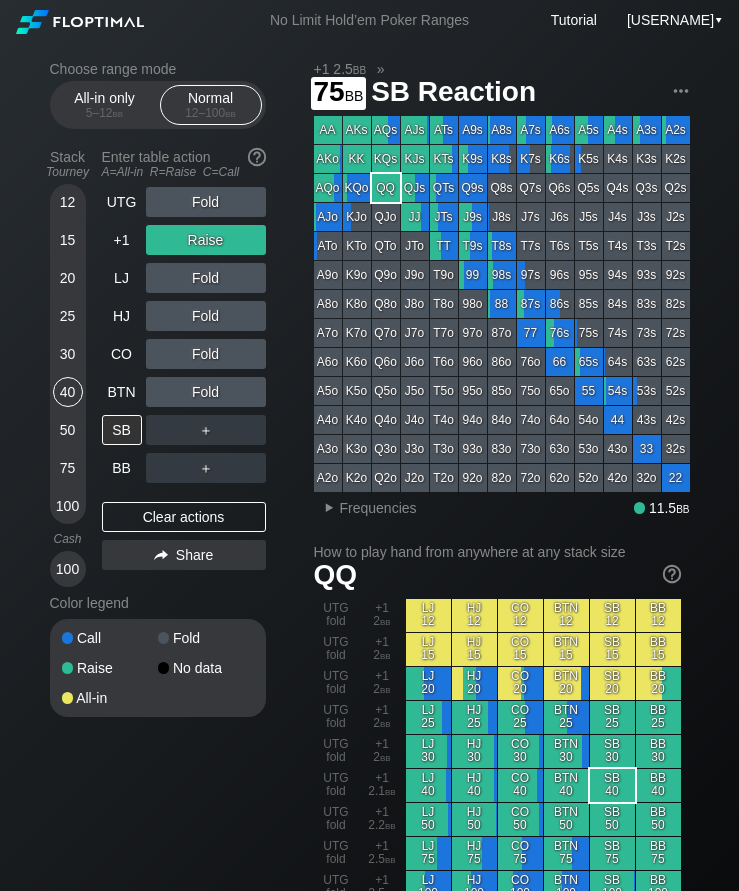 click on "75" at bounding box center (68, 468) 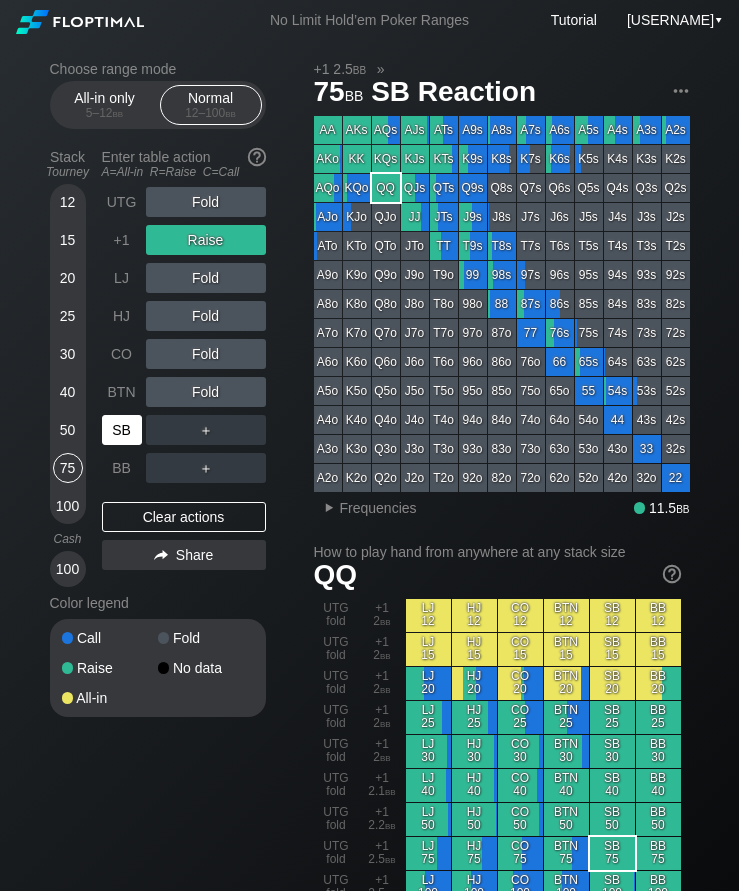 click on "SB" at bounding box center [122, 430] 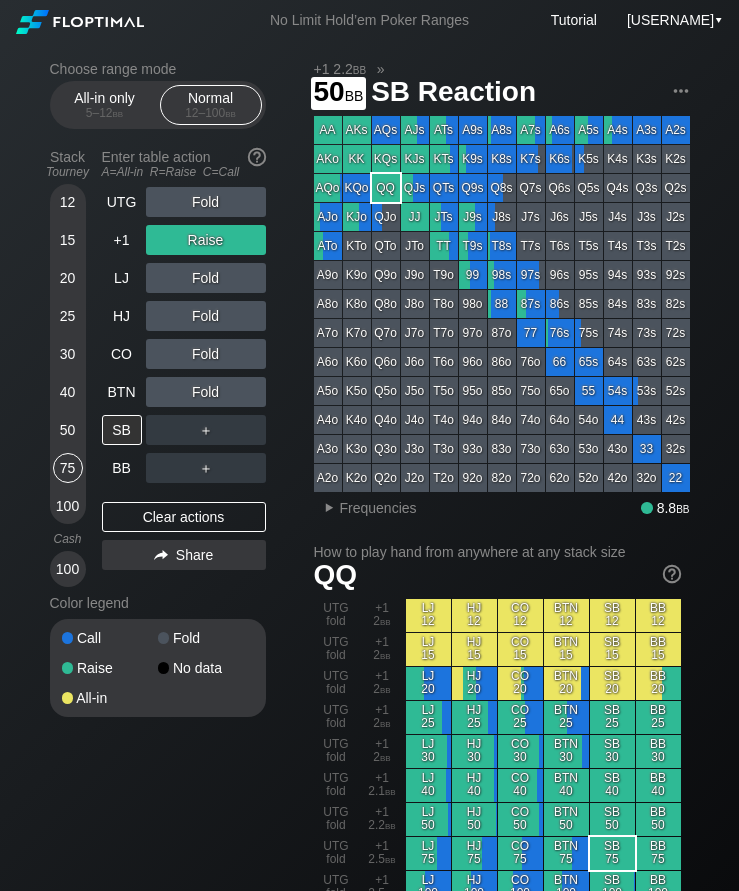 click on "50" at bounding box center (68, 430) 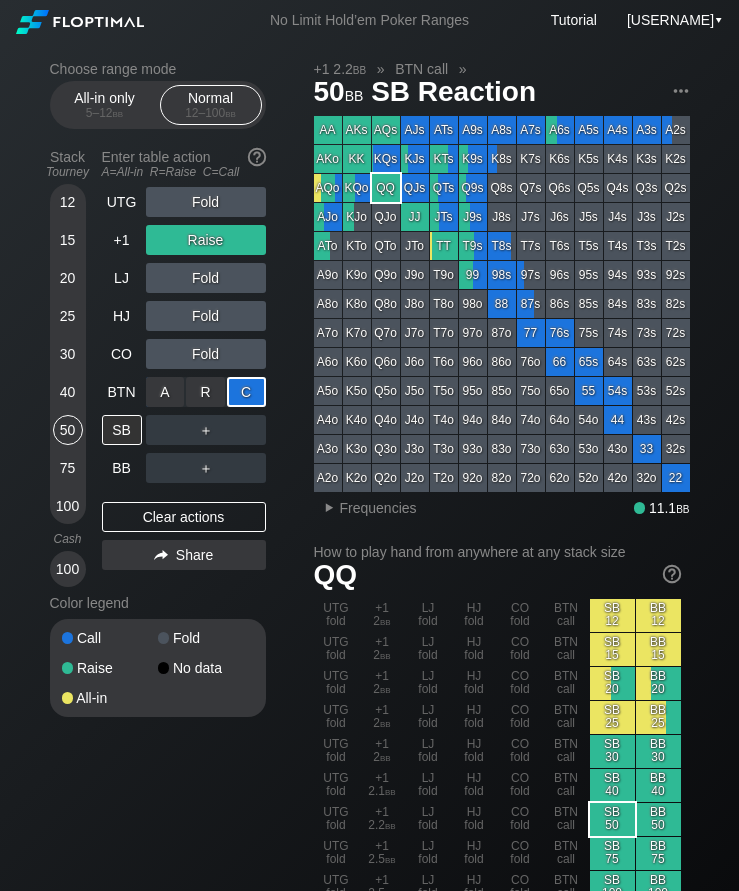 click on "BB" at bounding box center [122, 468] 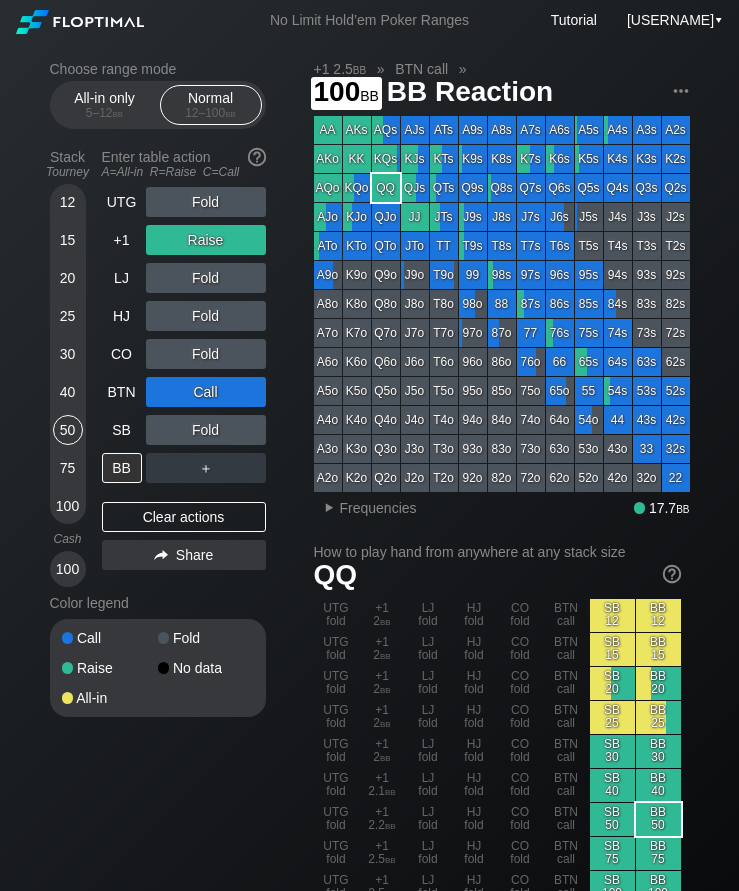 click on "100" at bounding box center [68, 506] 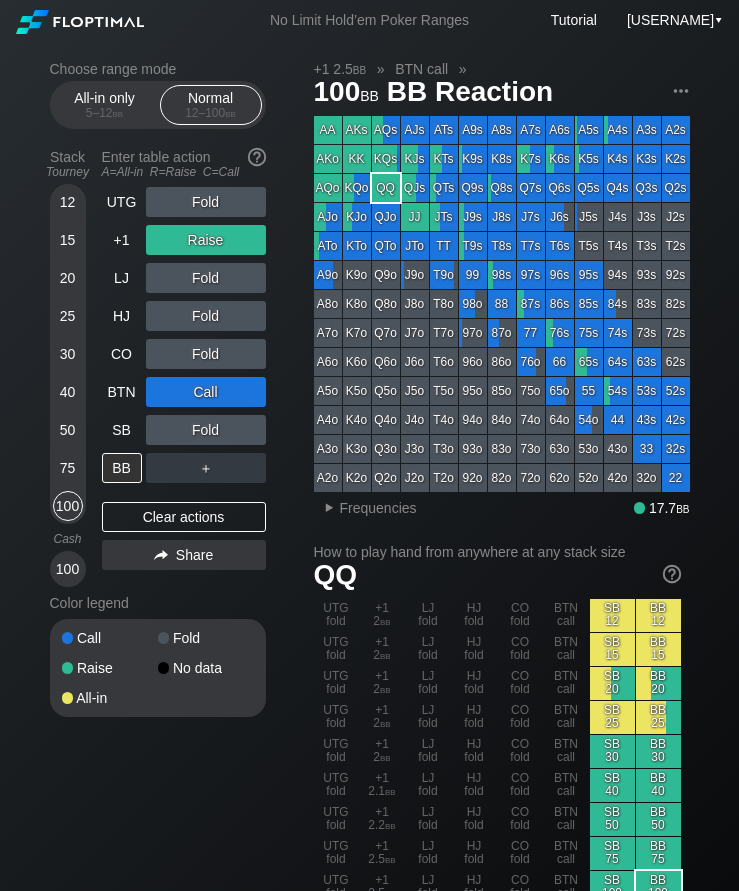 click on "UTG" at bounding box center [124, 202] 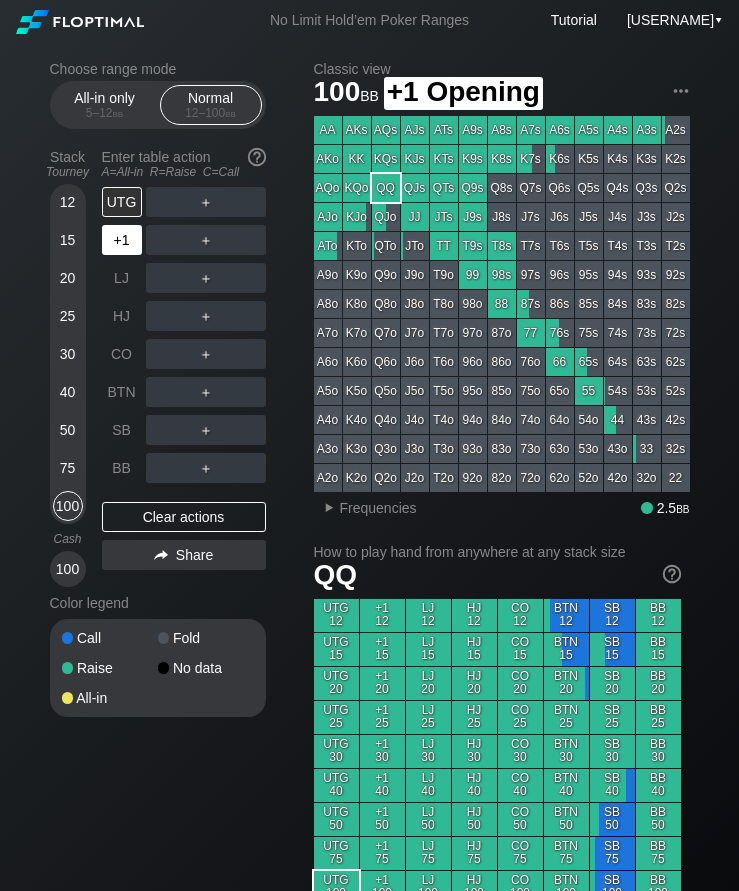 click on "+1" at bounding box center (122, 240) 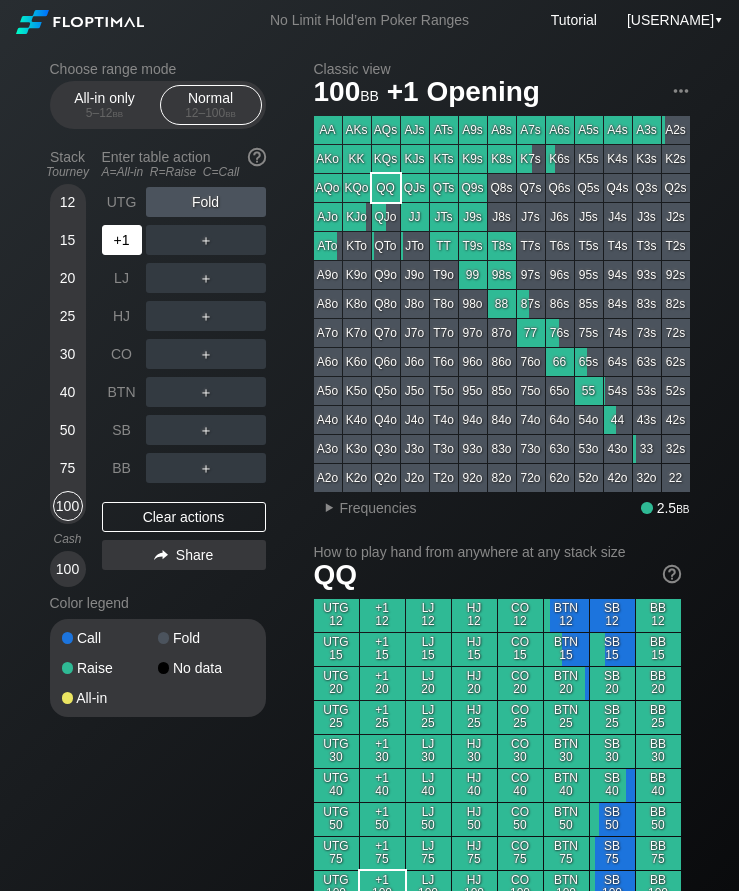 click on "+1" at bounding box center [122, 240] 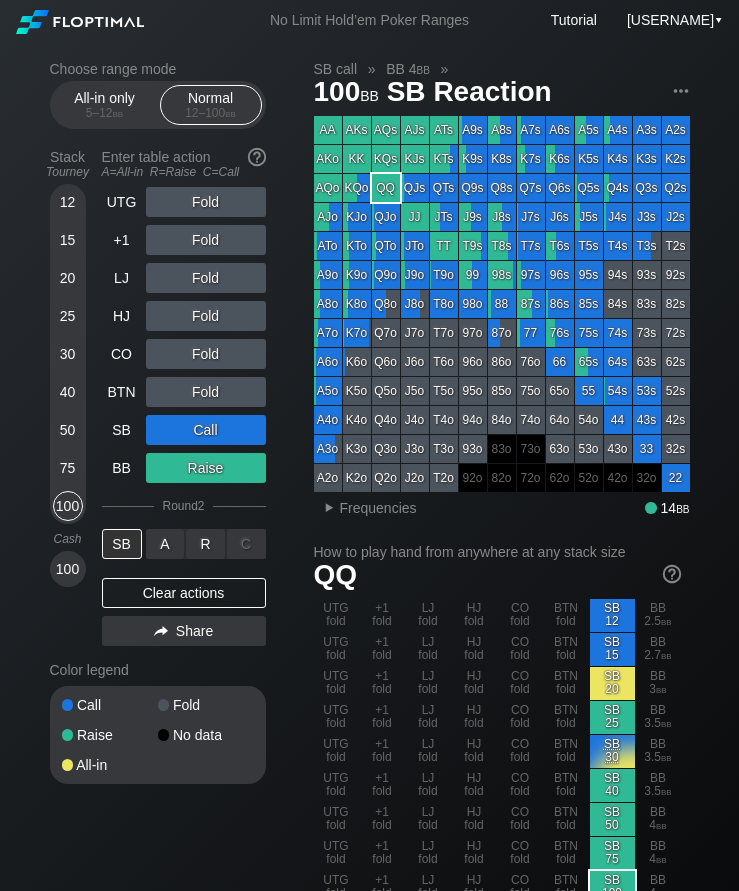 click on "R ✕" at bounding box center [205, 544] 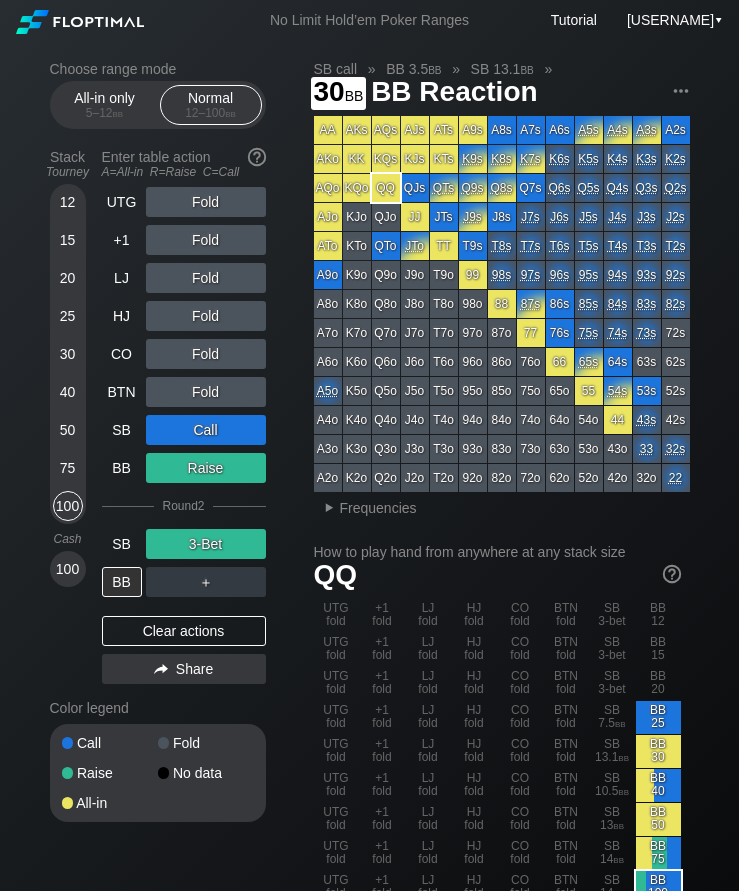 click on "30" at bounding box center [68, 354] 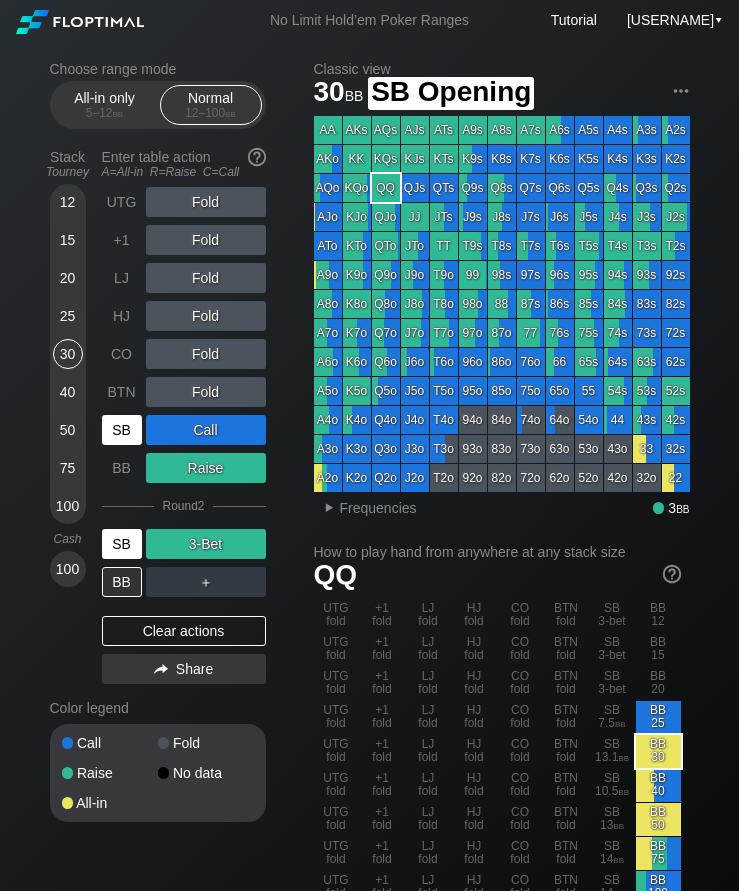click on "SB" at bounding box center (122, 430) 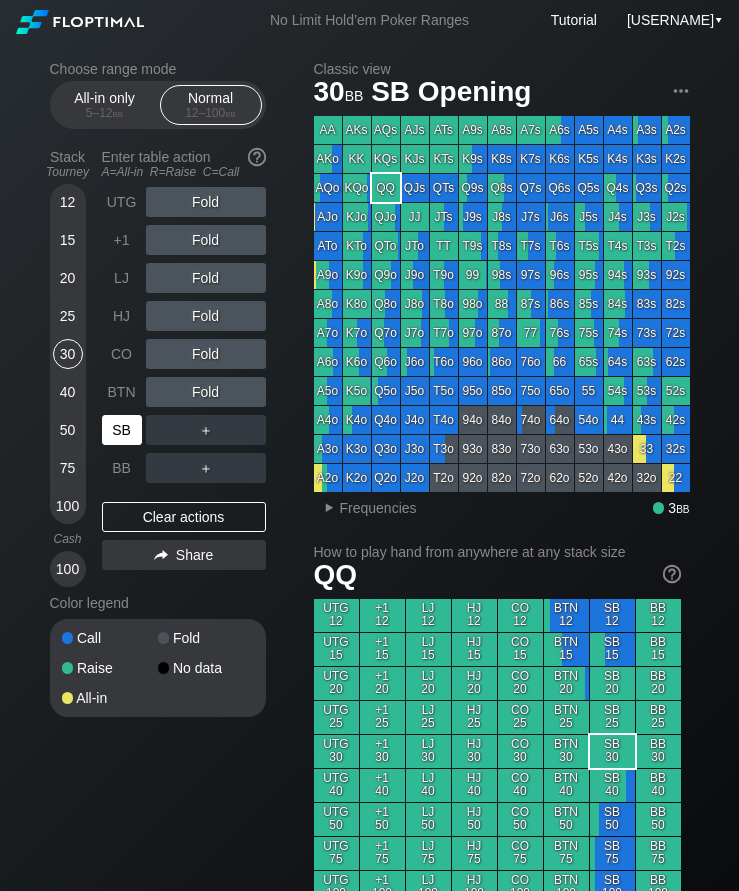 click on "SB" at bounding box center [122, 430] 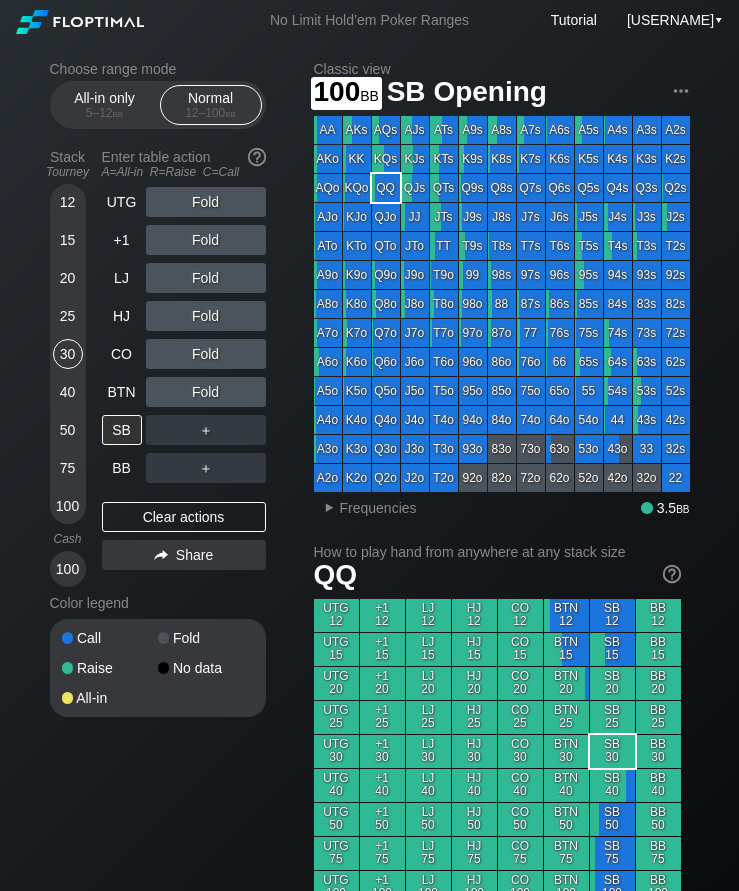 click on "100" at bounding box center (68, 506) 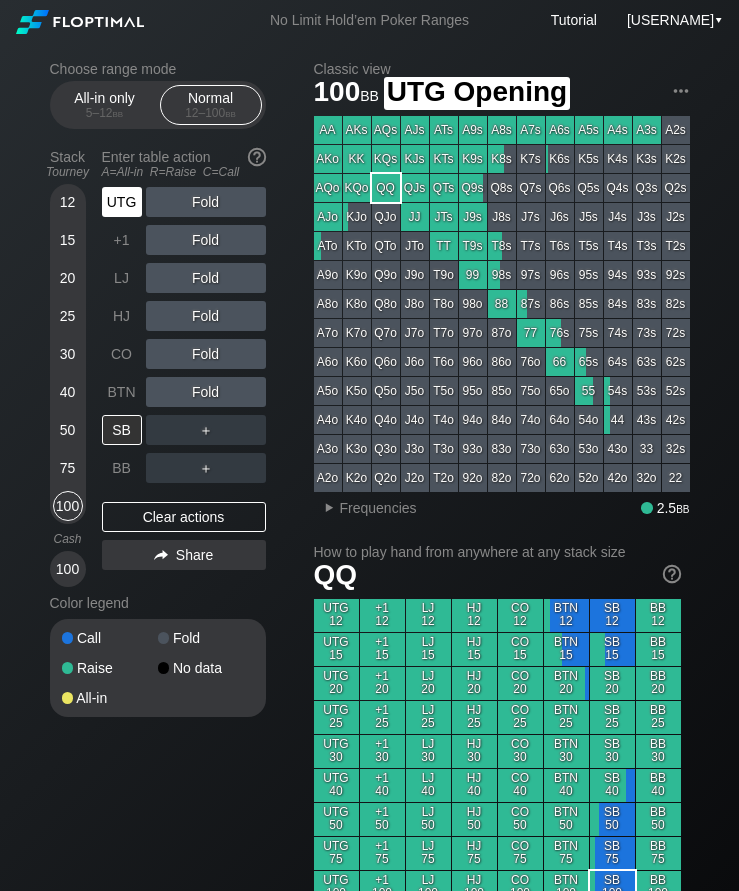 click on "UTG" at bounding box center [122, 202] 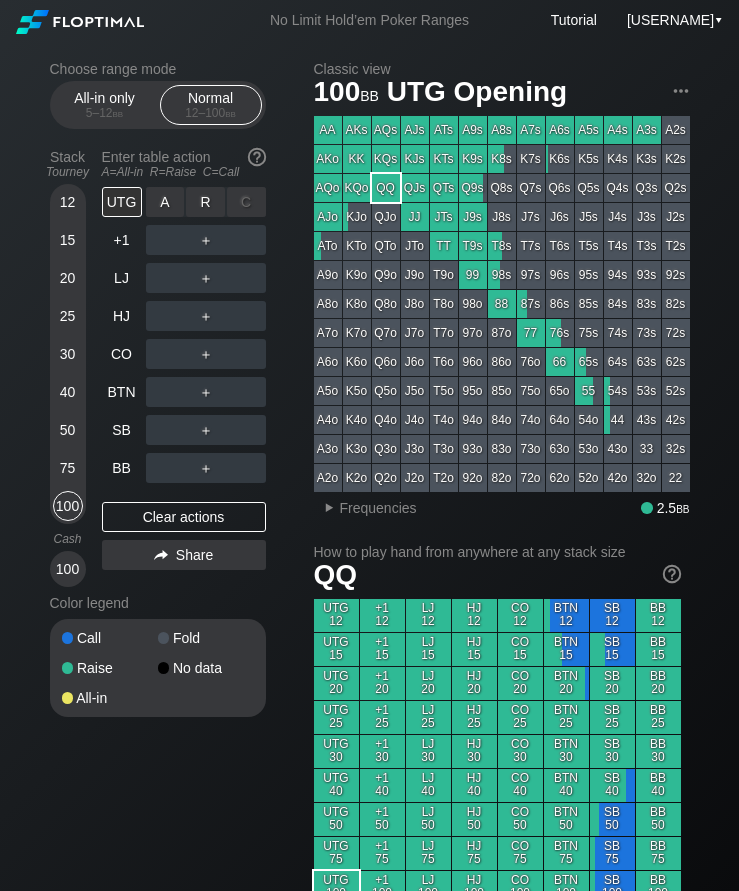 click on "R ✕" at bounding box center [205, 202] 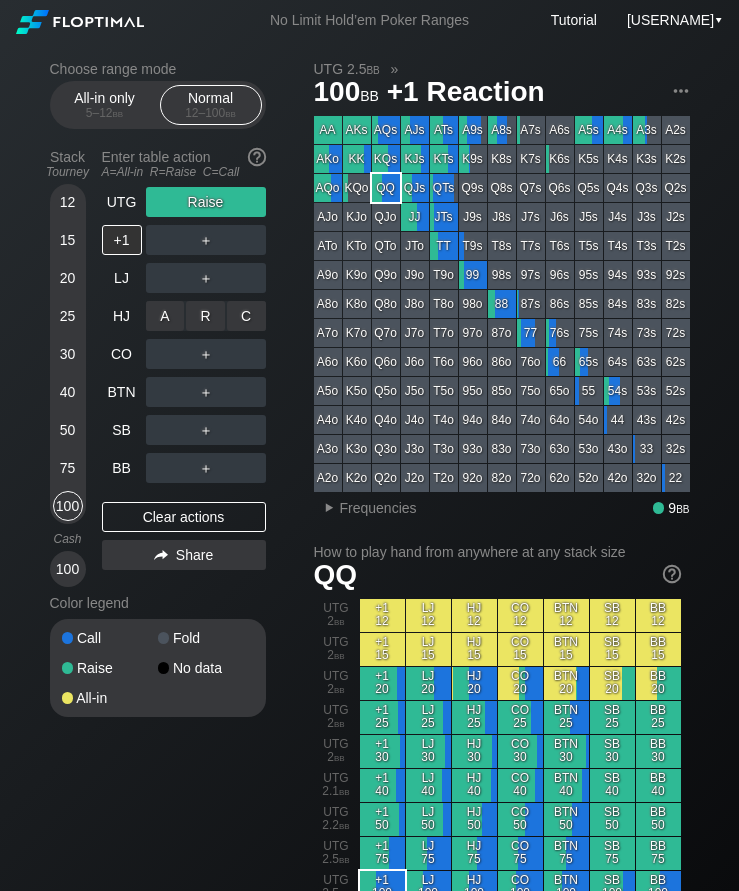 click on "R ✕" at bounding box center (205, 316) 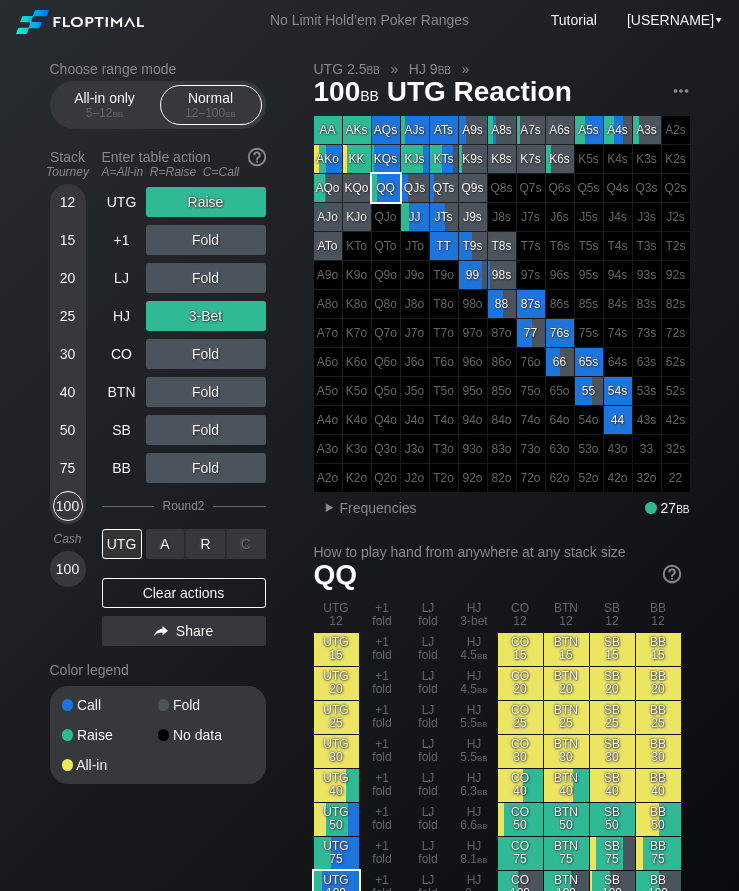 click on "R ✕" at bounding box center [205, 544] 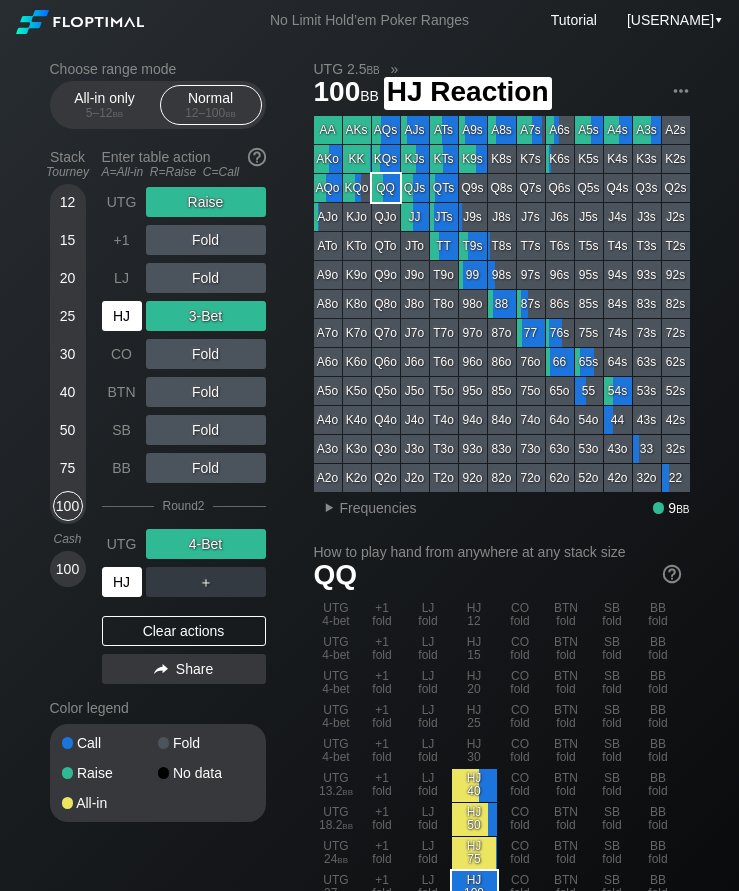 click on "HJ" at bounding box center (122, 316) 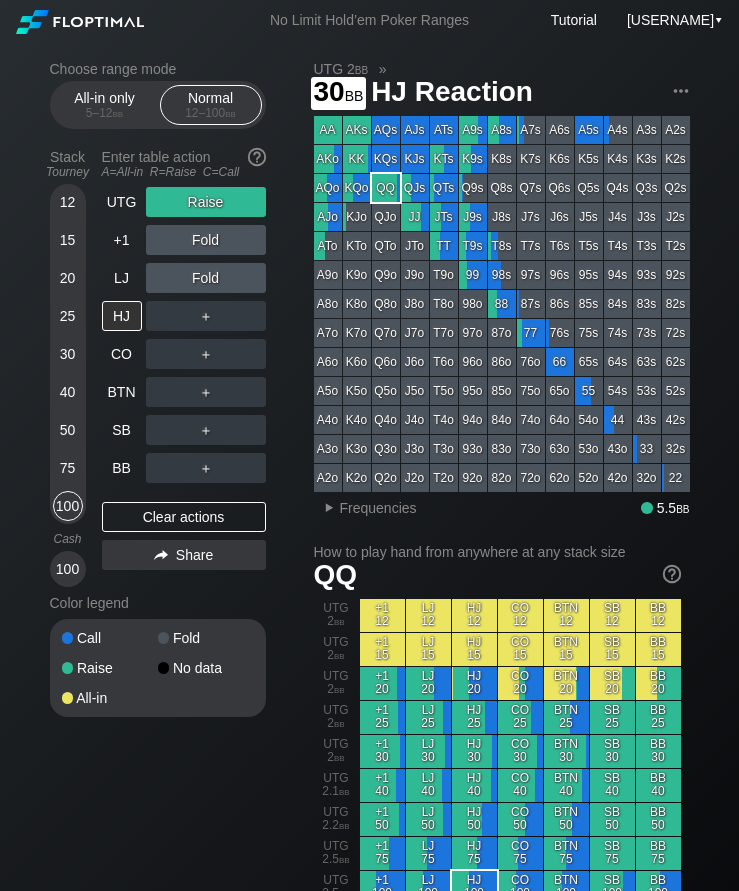 click on "30" at bounding box center [68, 354] 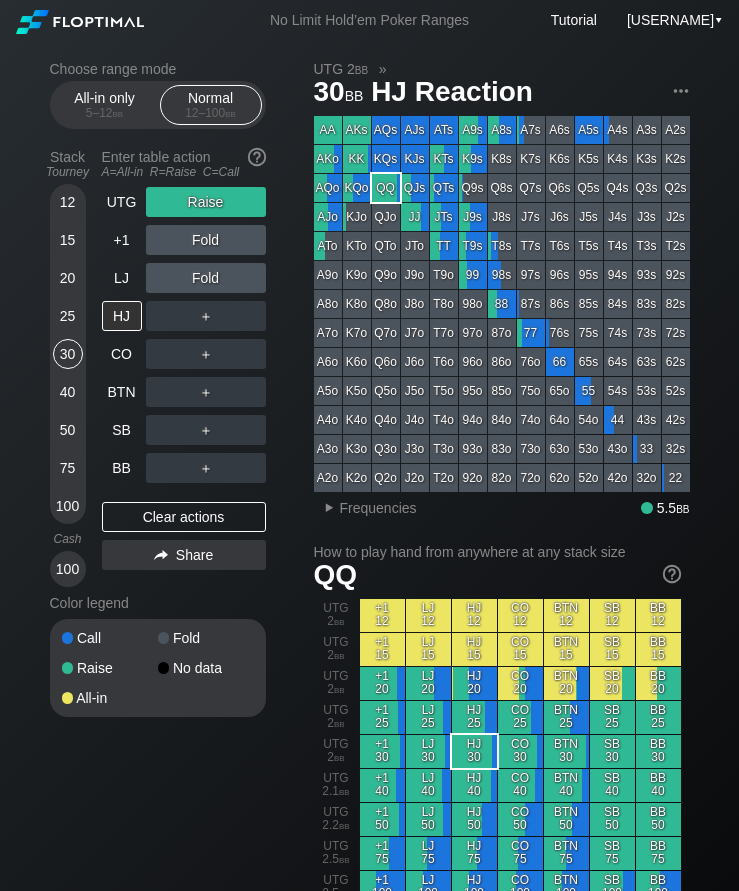 click on "UTG" at bounding box center [122, 202] 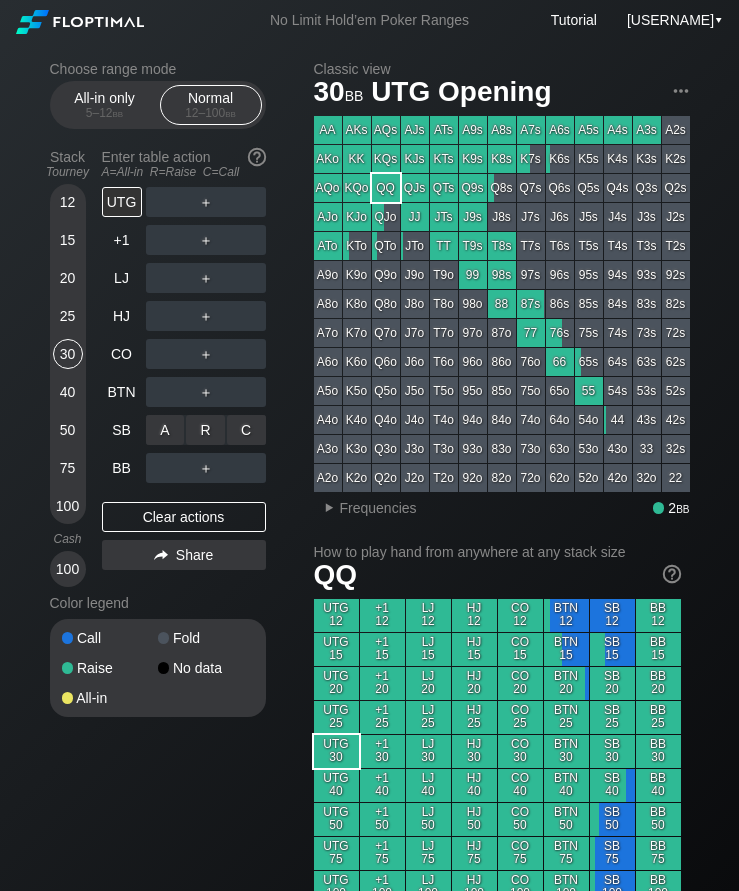 click on "R ✕" at bounding box center (205, 430) 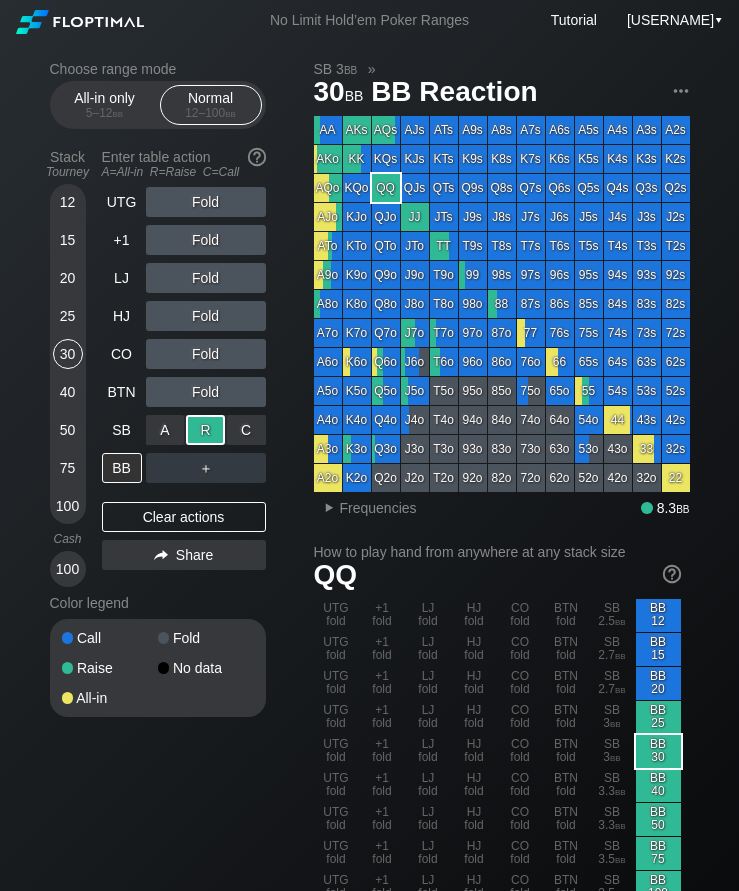 click on "25" at bounding box center (68, 316) 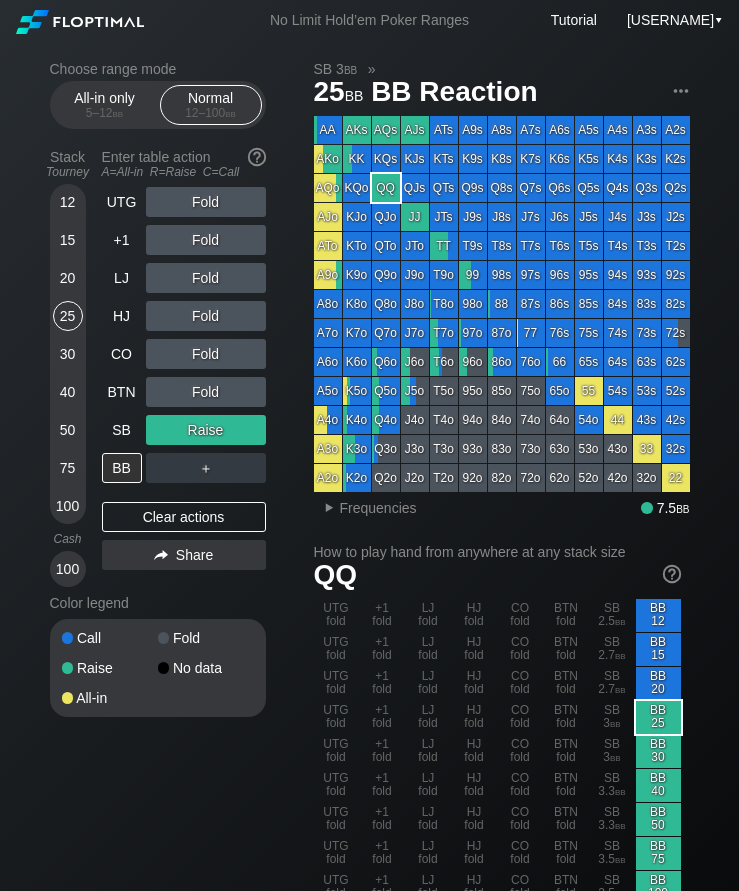 click on "UTG" at bounding box center [122, 202] 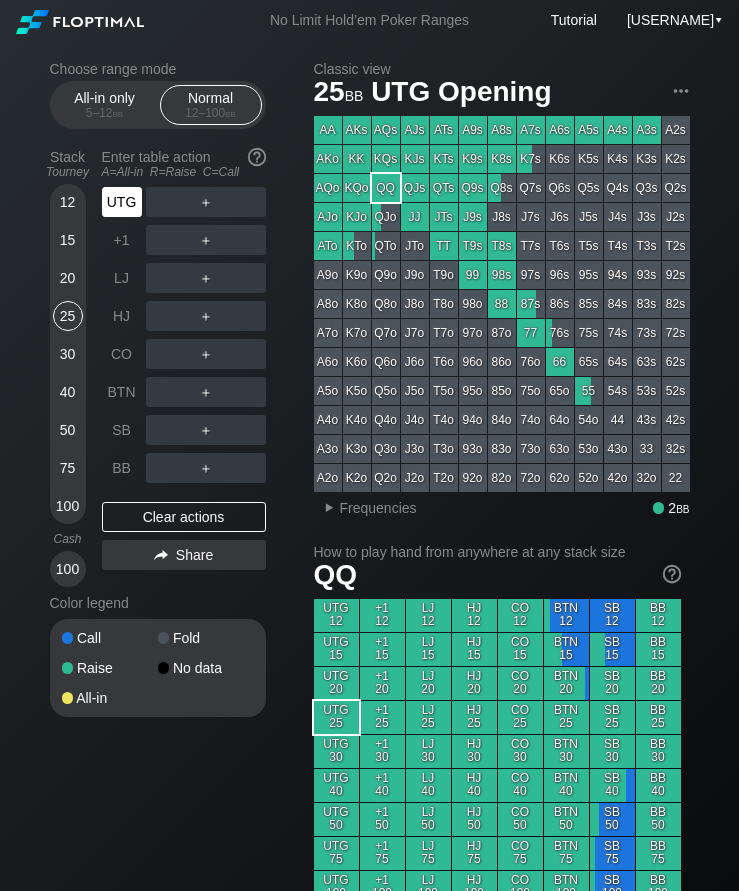 click on "UTG" at bounding box center [122, 202] 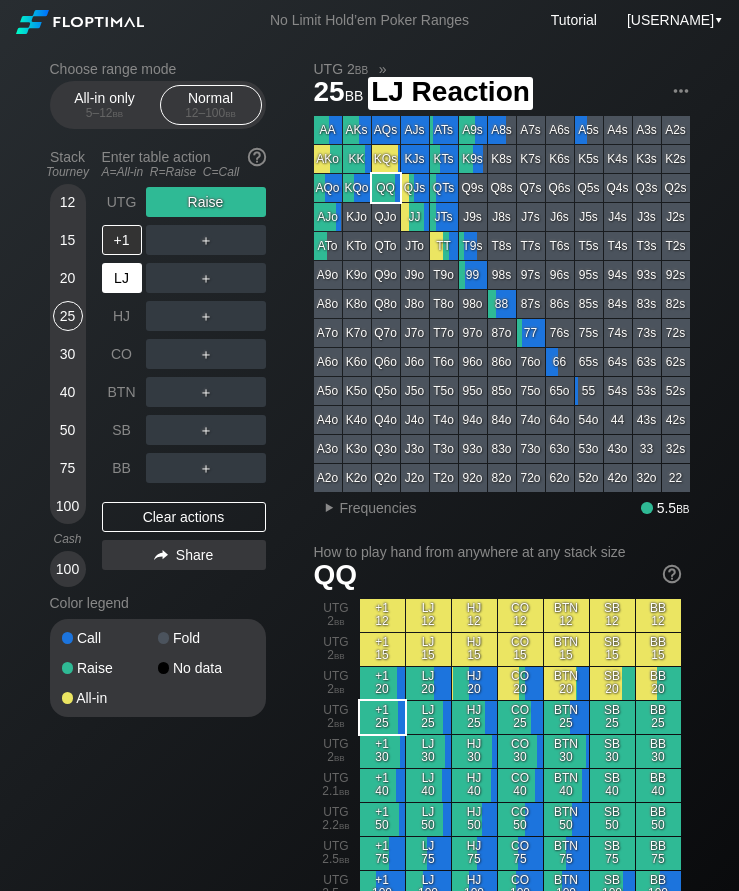 click on "LJ" at bounding box center [122, 278] 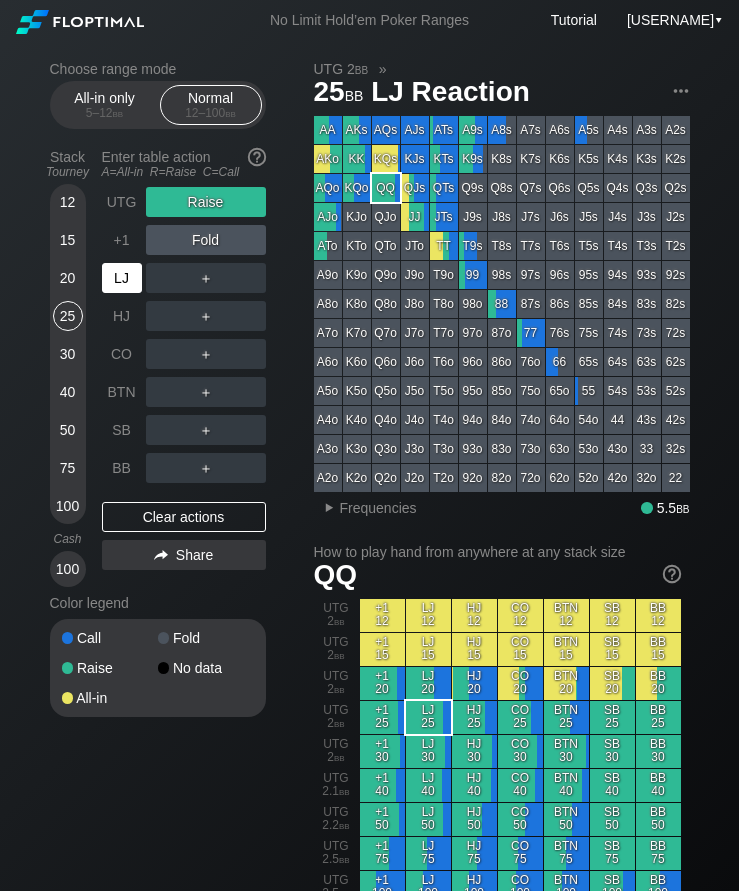 click on "20" at bounding box center (68, 278) 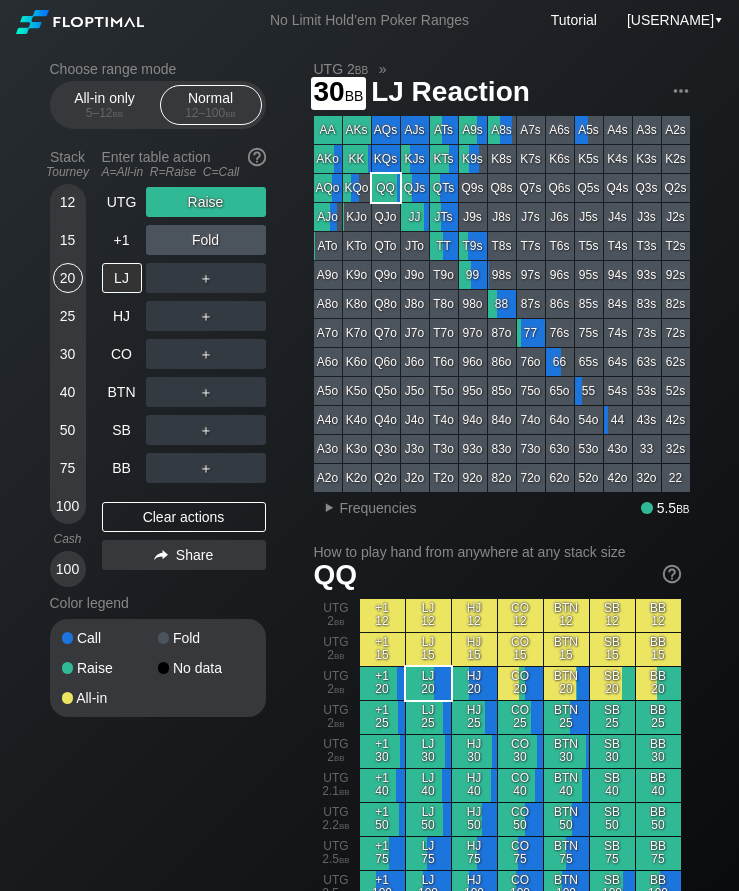 click on "30" at bounding box center (68, 354) 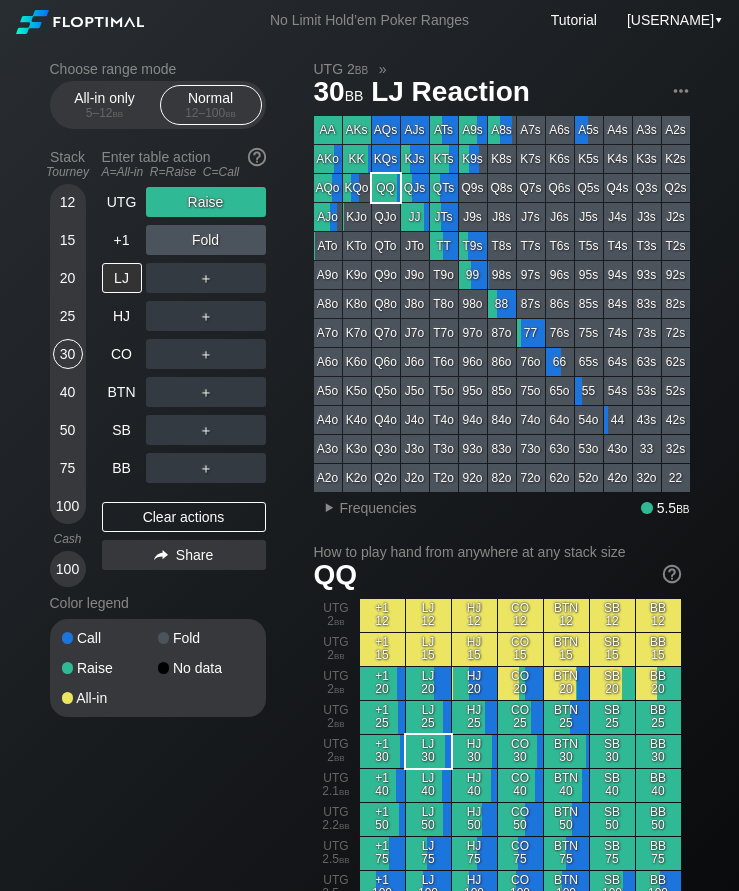 click on "UTG" at bounding box center [122, 202] 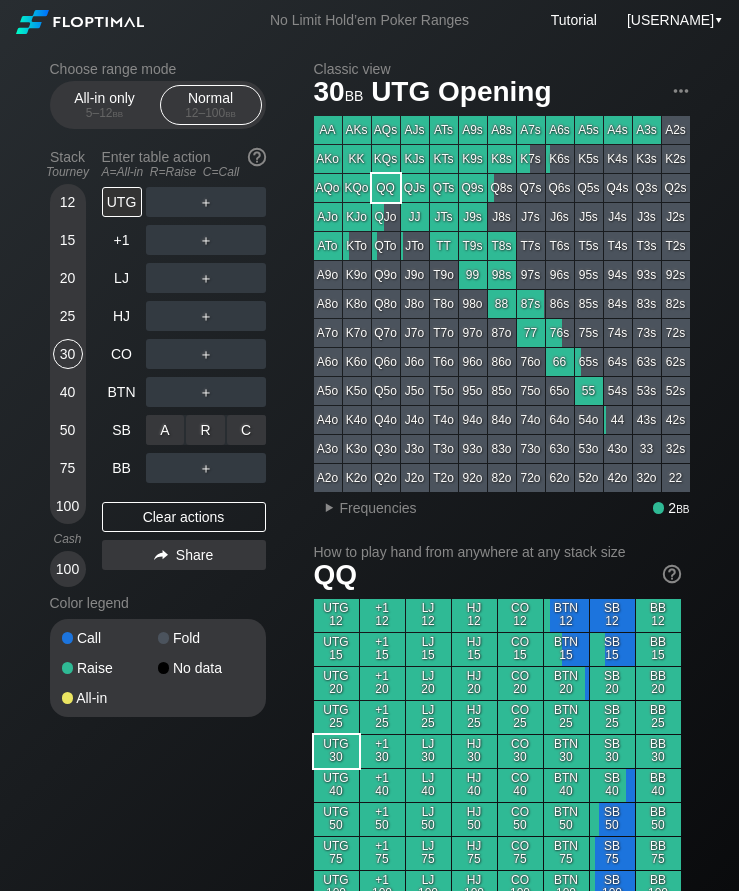 click on "C ✕" at bounding box center (246, 430) 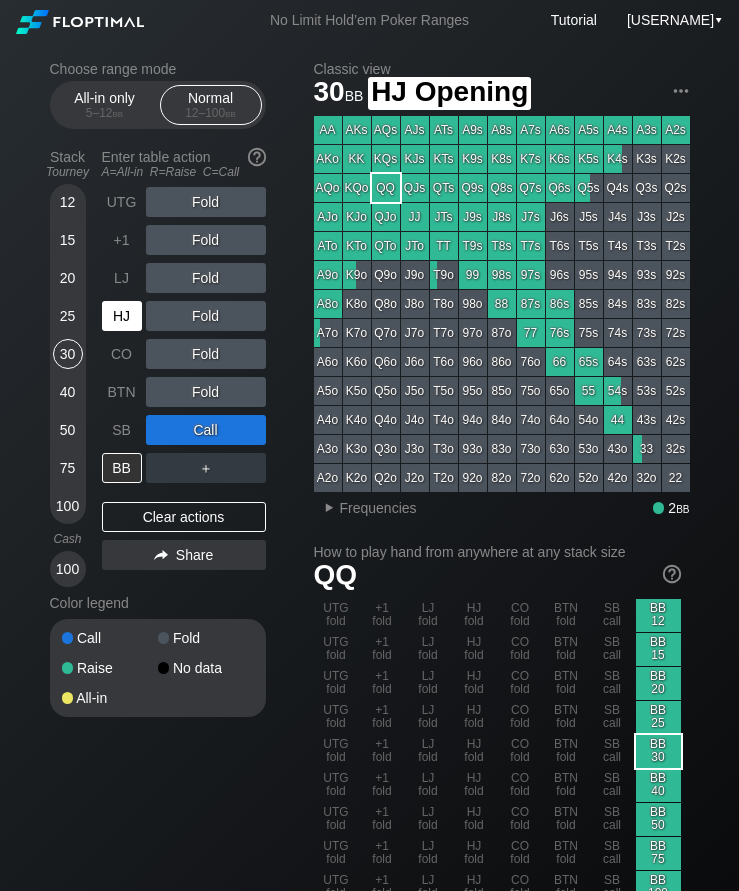 click on "HJ" at bounding box center [122, 316] 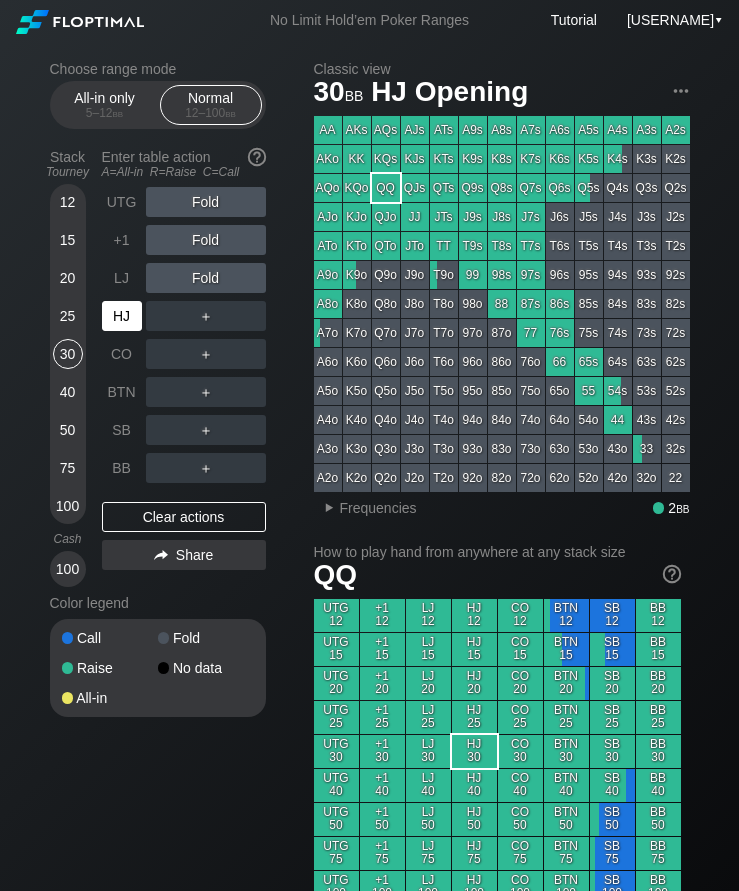 click on "HJ" at bounding box center (122, 316) 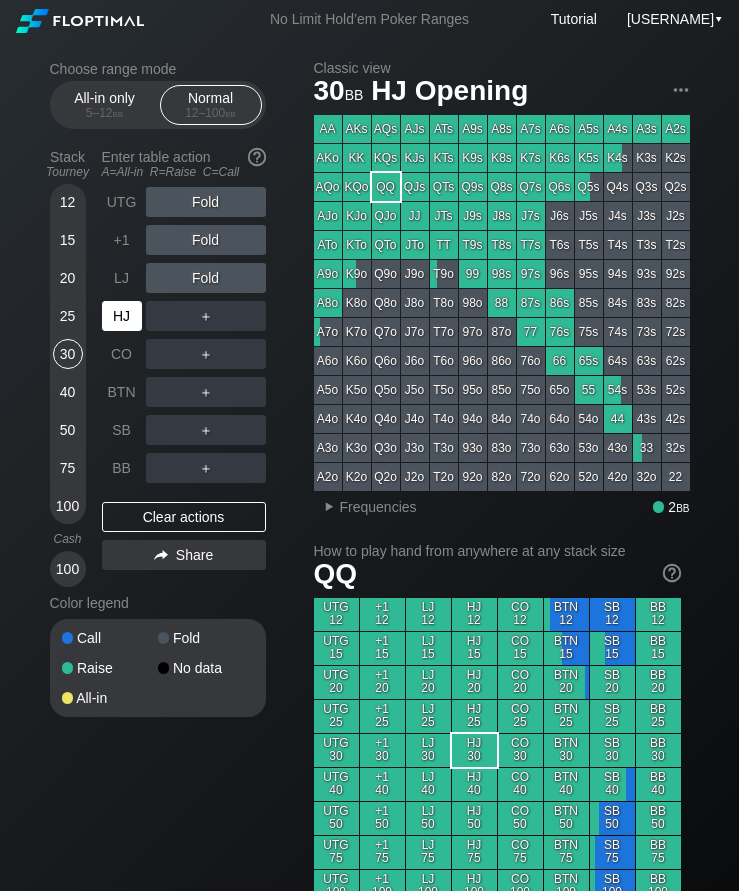 scroll, scrollTop: 0, scrollLeft: 0, axis: both 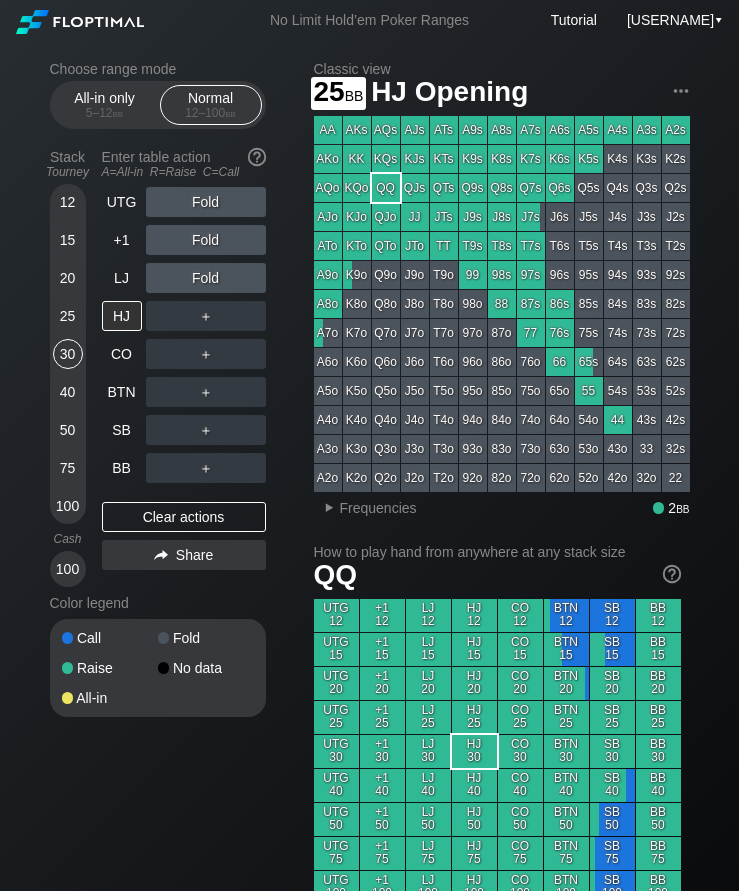 click on "25" at bounding box center [68, 316] 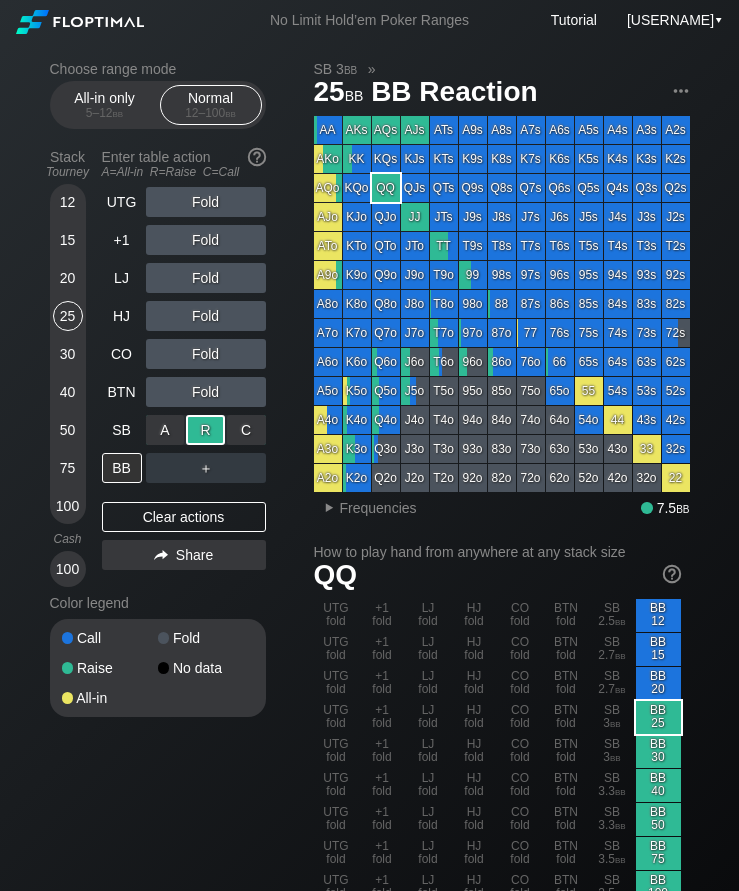 click on "15" at bounding box center [68, 240] 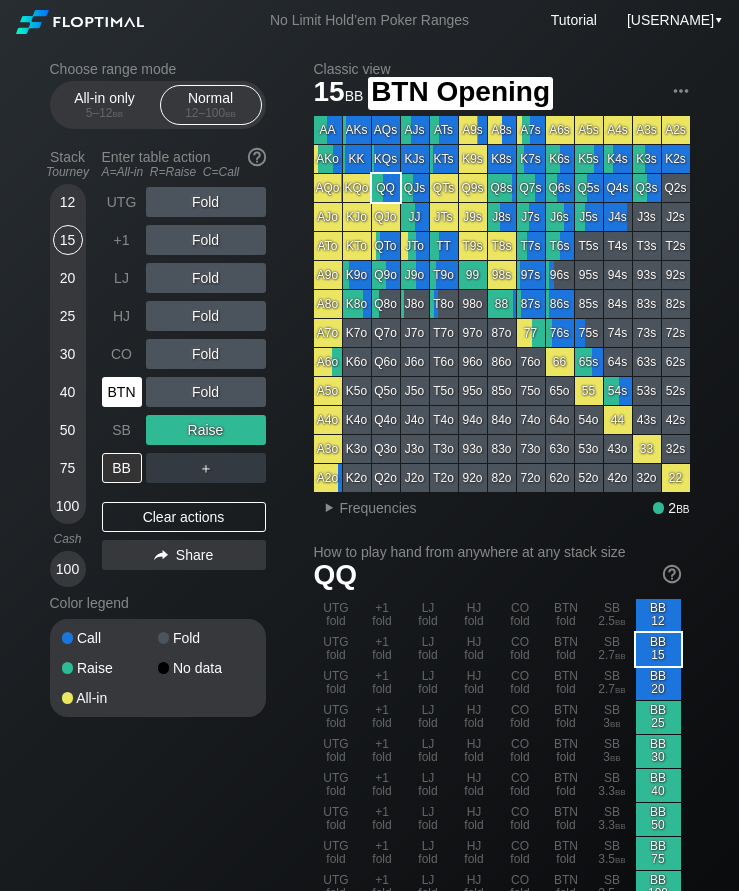 click on "BTN" at bounding box center (122, 392) 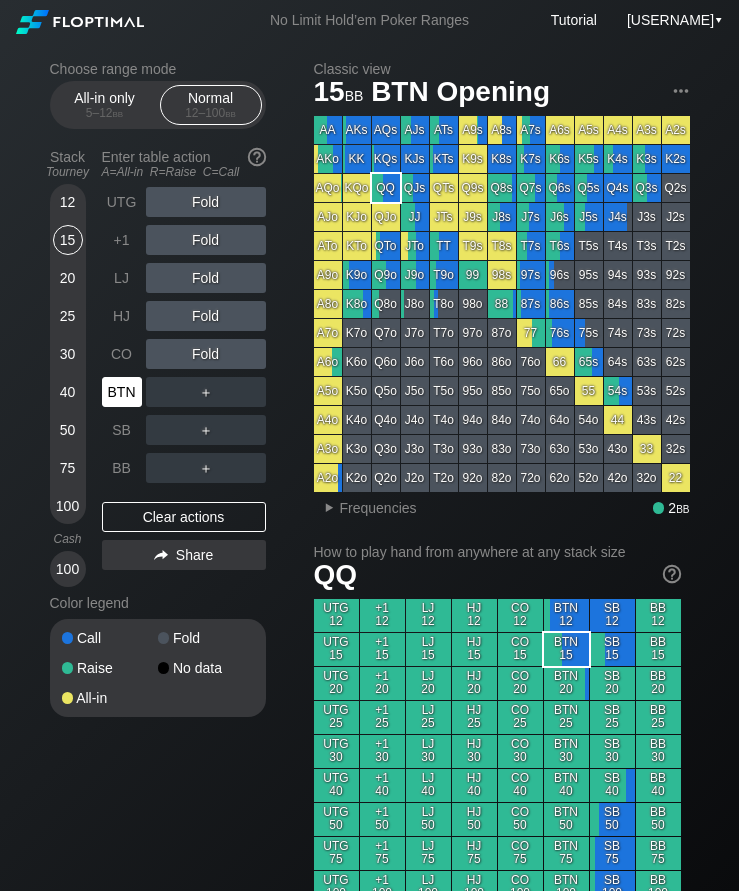 click on "BTN" at bounding box center [122, 392] 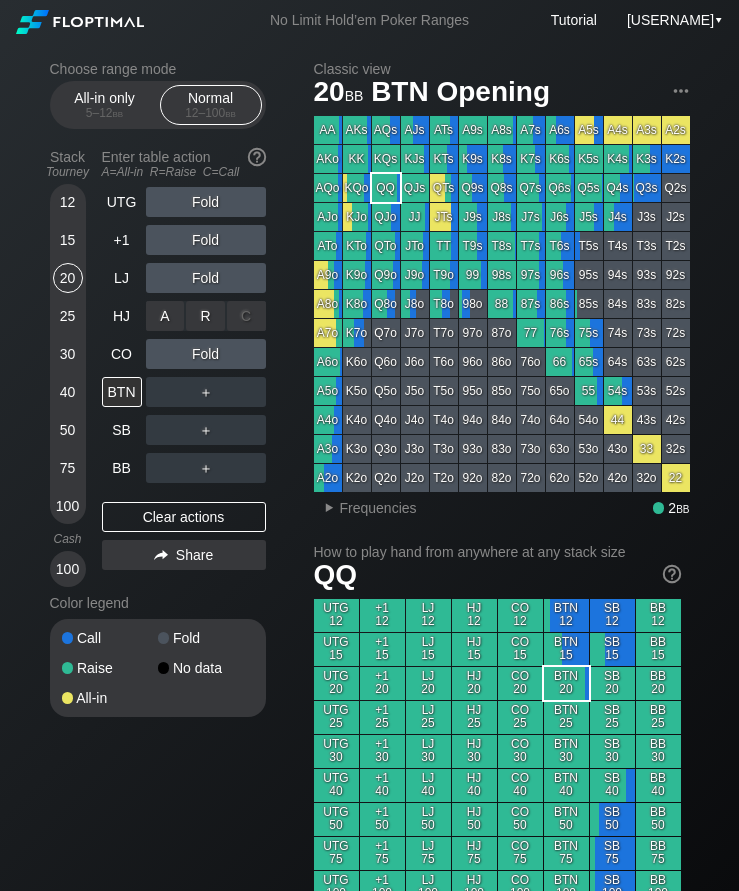 click on "R ✕" at bounding box center [205, 316] 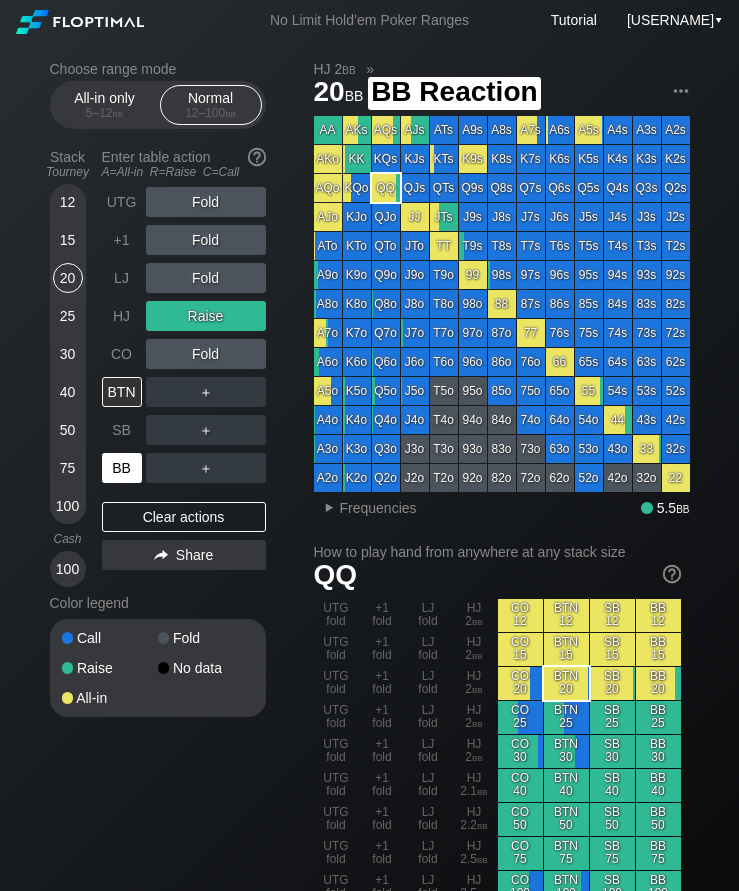 click on "BB" at bounding box center [122, 468] 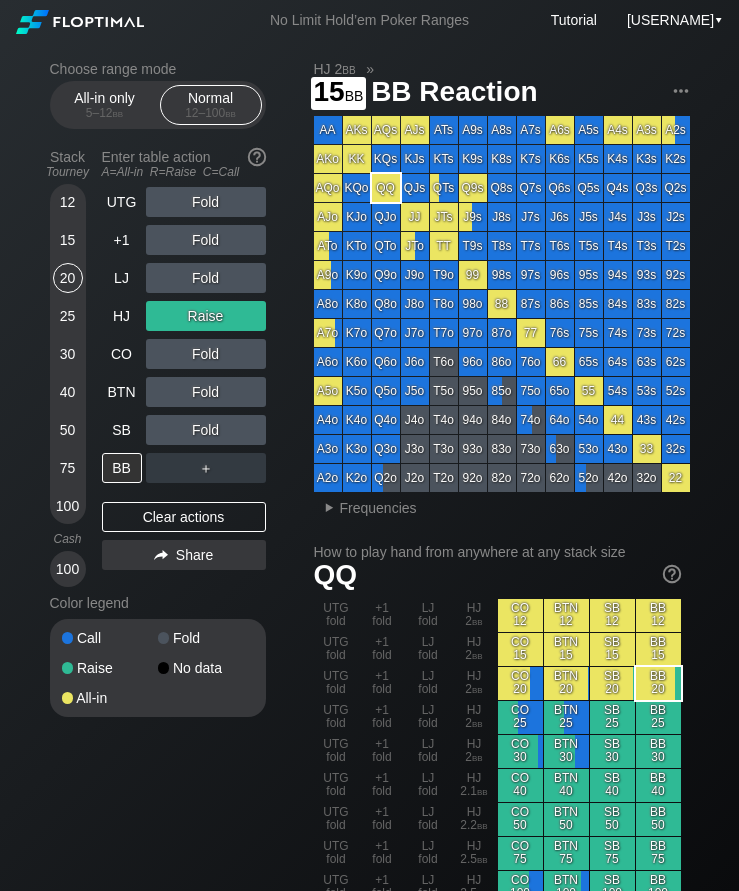 click on "15" at bounding box center (68, 240) 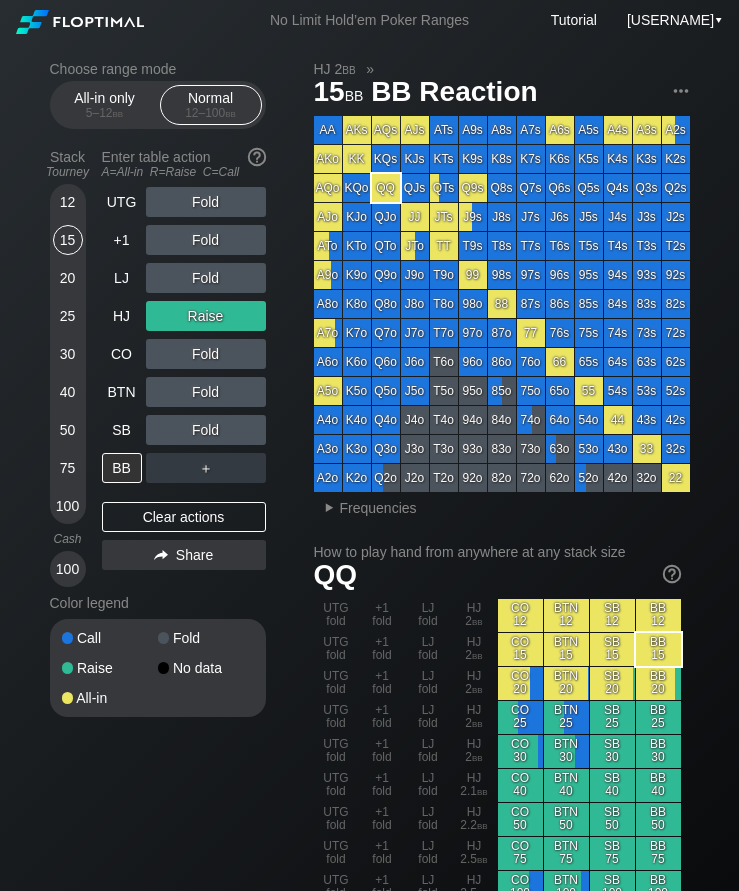 click on "+1" at bounding box center [122, 240] 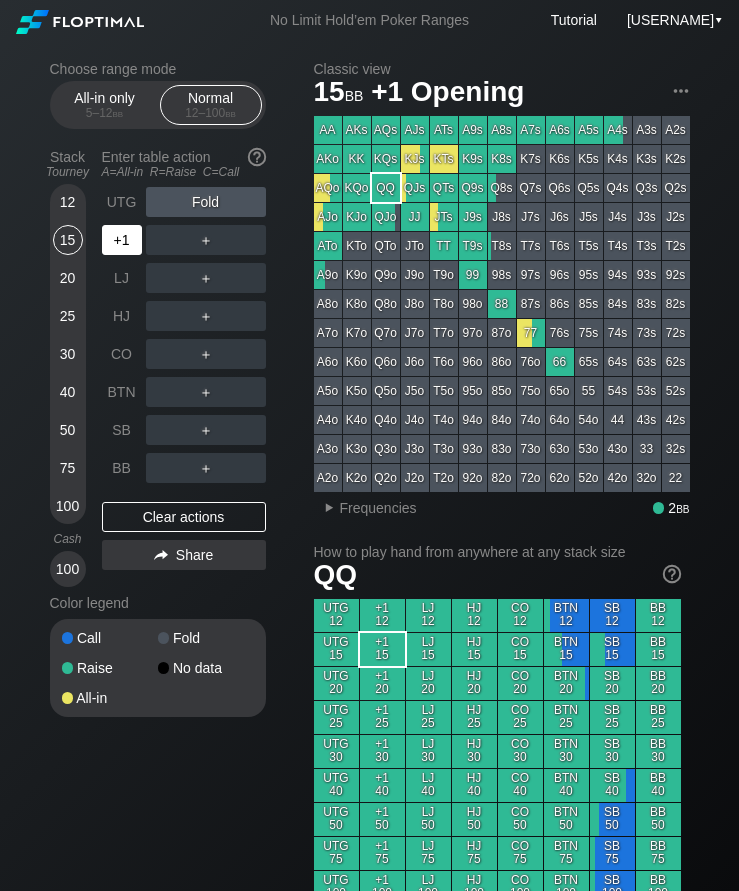 click on "+1" at bounding box center [122, 240] 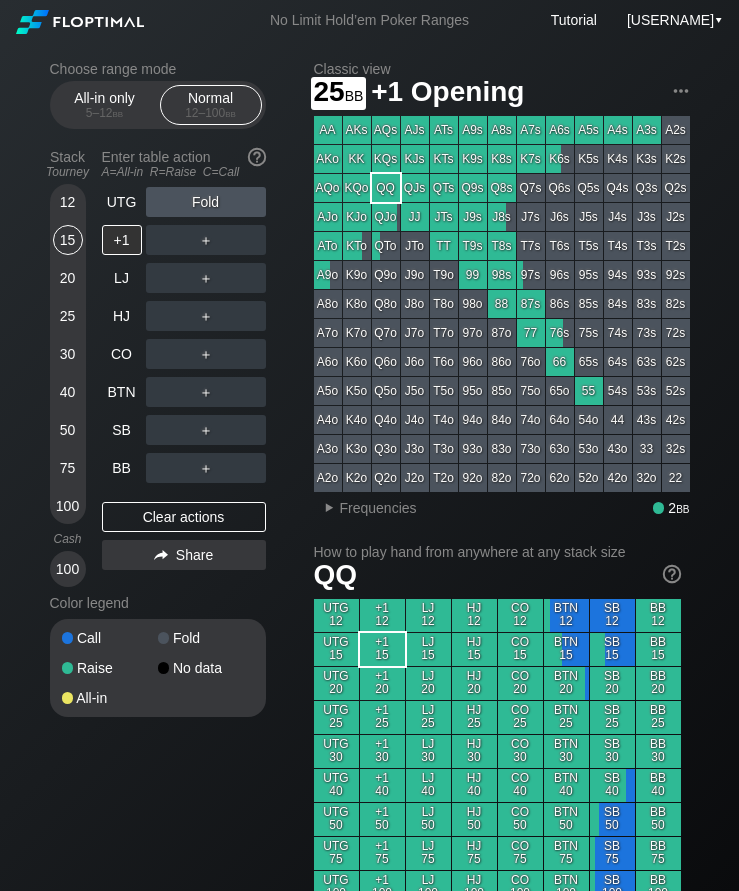click on "25" at bounding box center (68, 316) 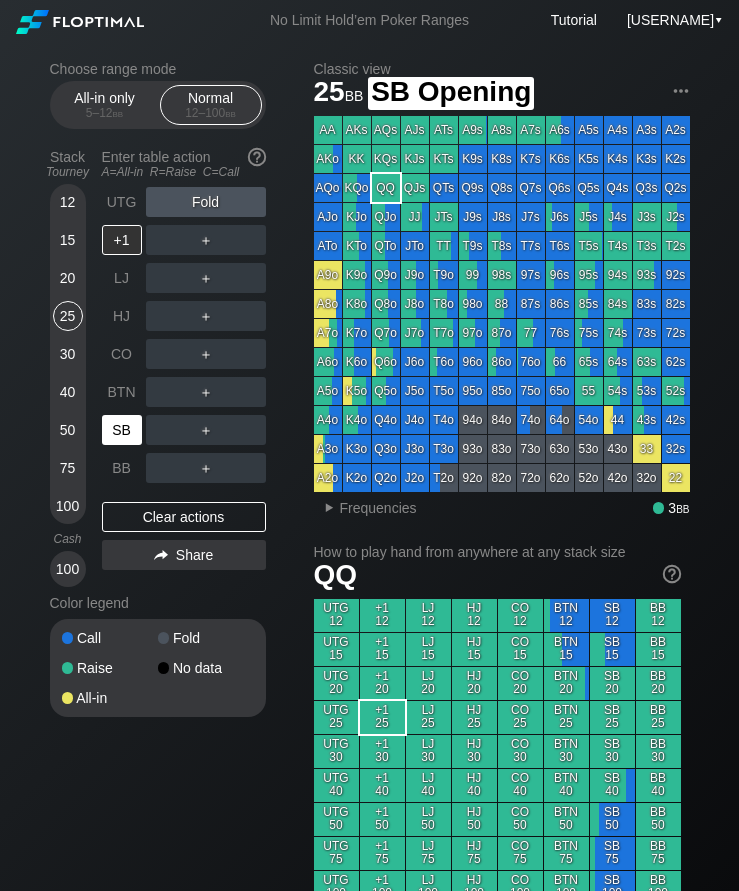 click on "SB" at bounding box center (122, 430) 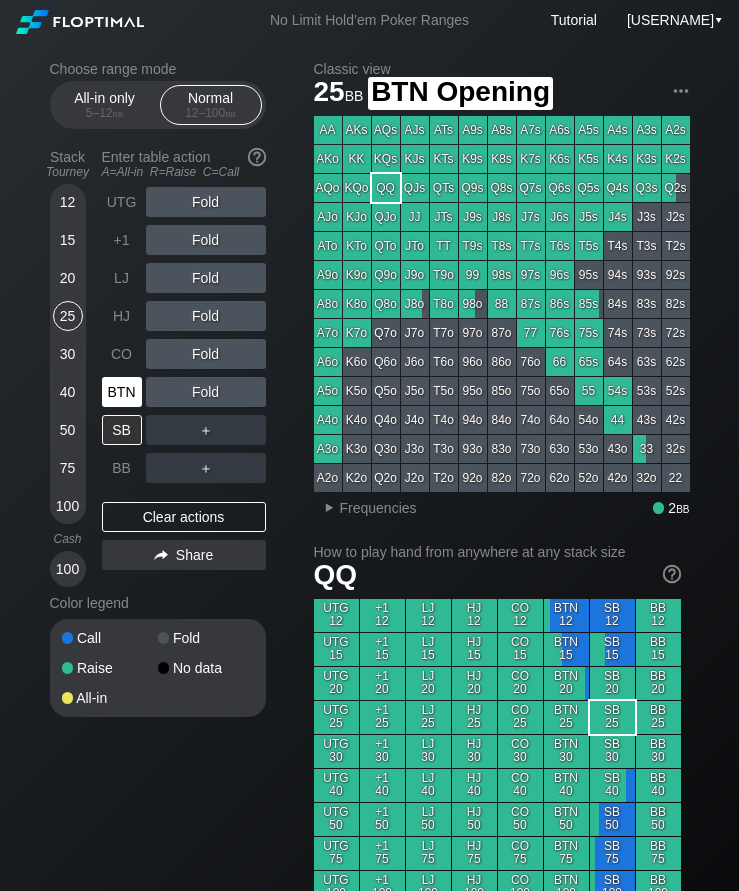 click on "BTN" at bounding box center [122, 392] 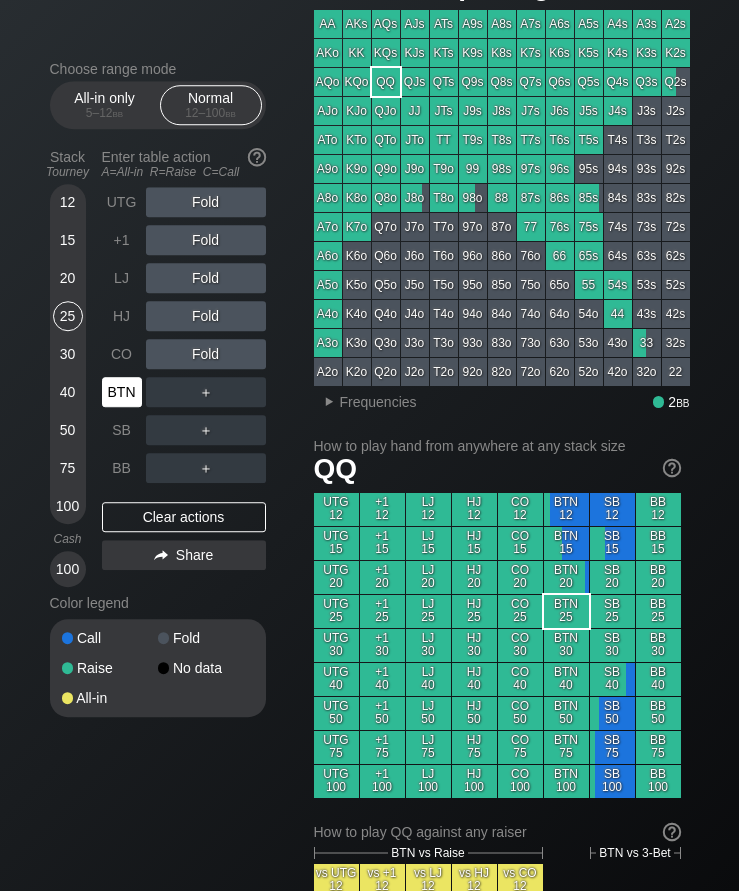 scroll, scrollTop: 0, scrollLeft: 0, axis: both 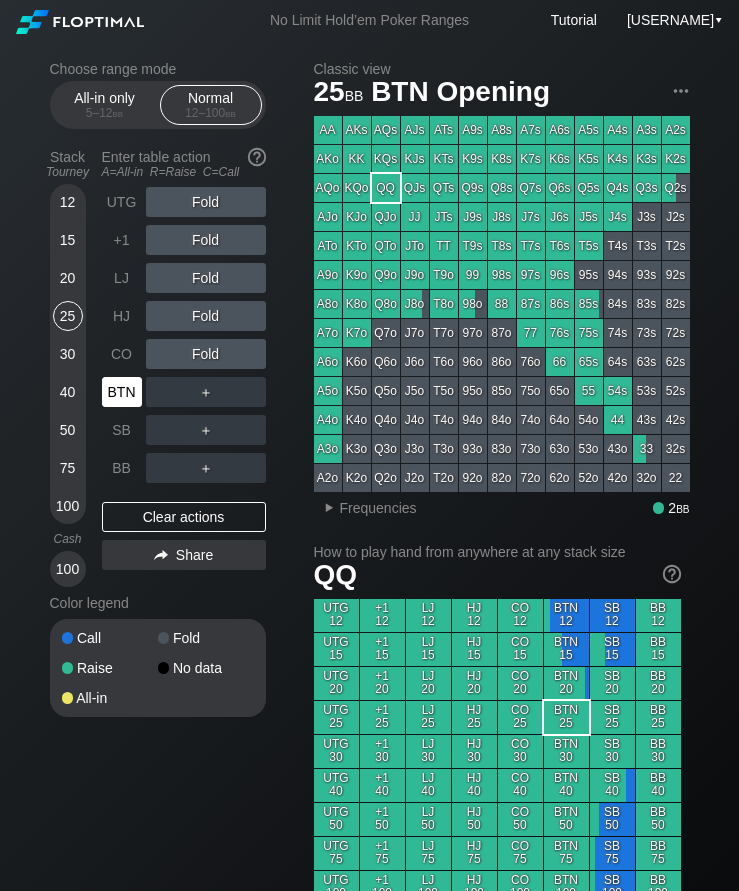 click at bounding box center (681, 91) 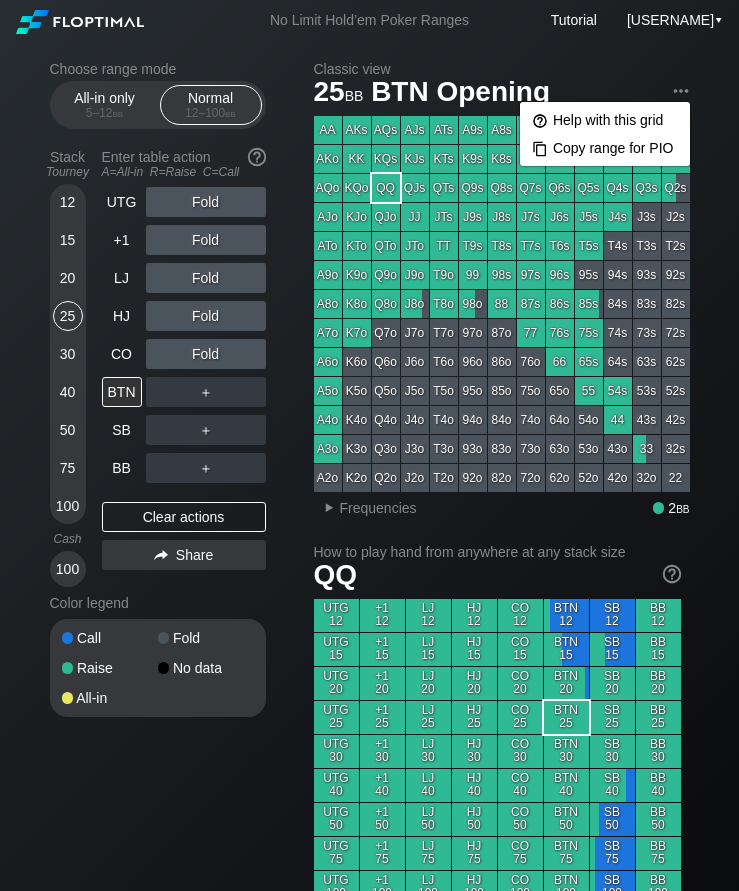 click on "Classic view" at bounding box center [502, 69] 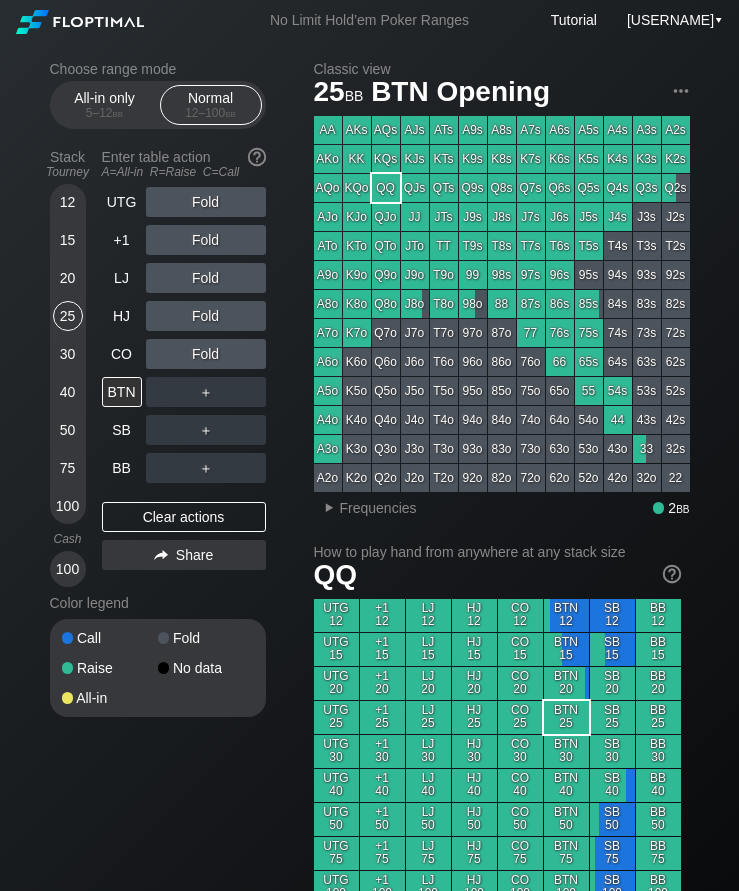 click on "Frequencies" at bounding box center [378, 508] 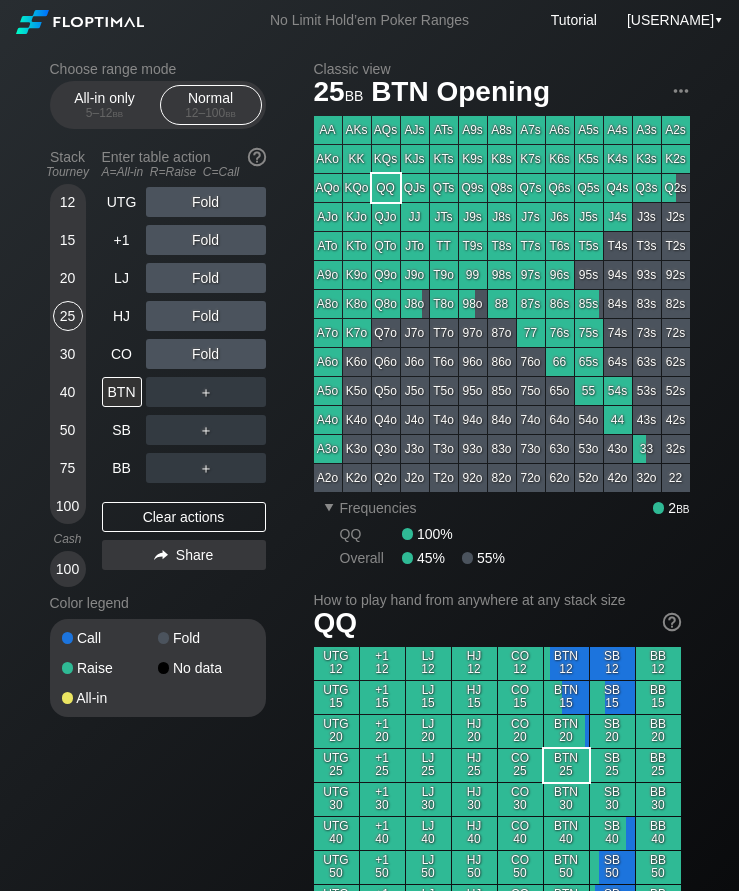 click on "▾ Frequencies   2 bb QQ   100% Overall   45%   55%" at bounding box center (515, 533) 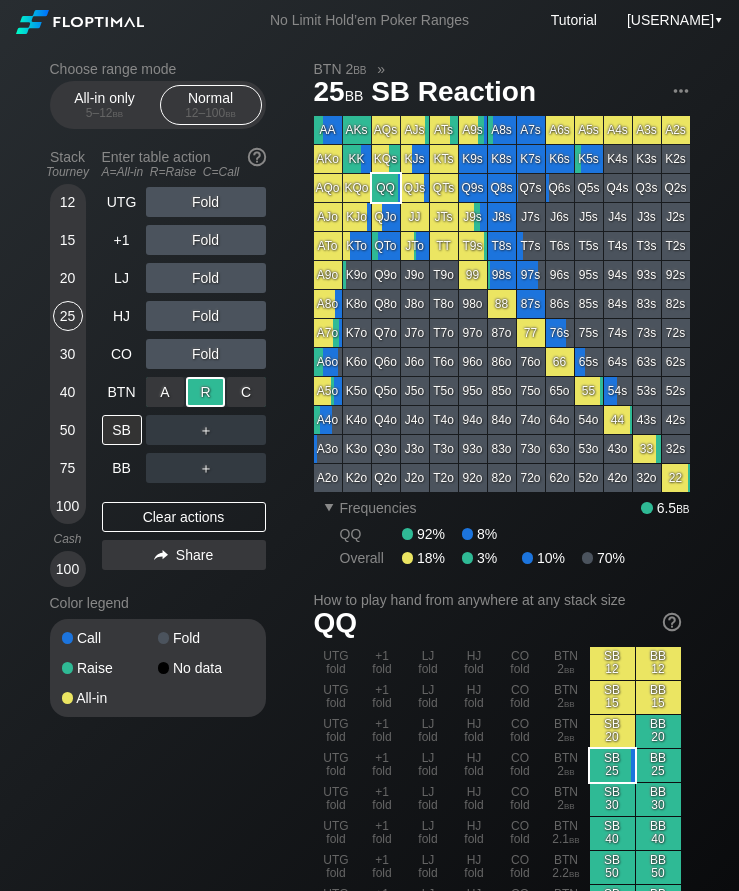 click on "50" at bounding box center [68, 430] 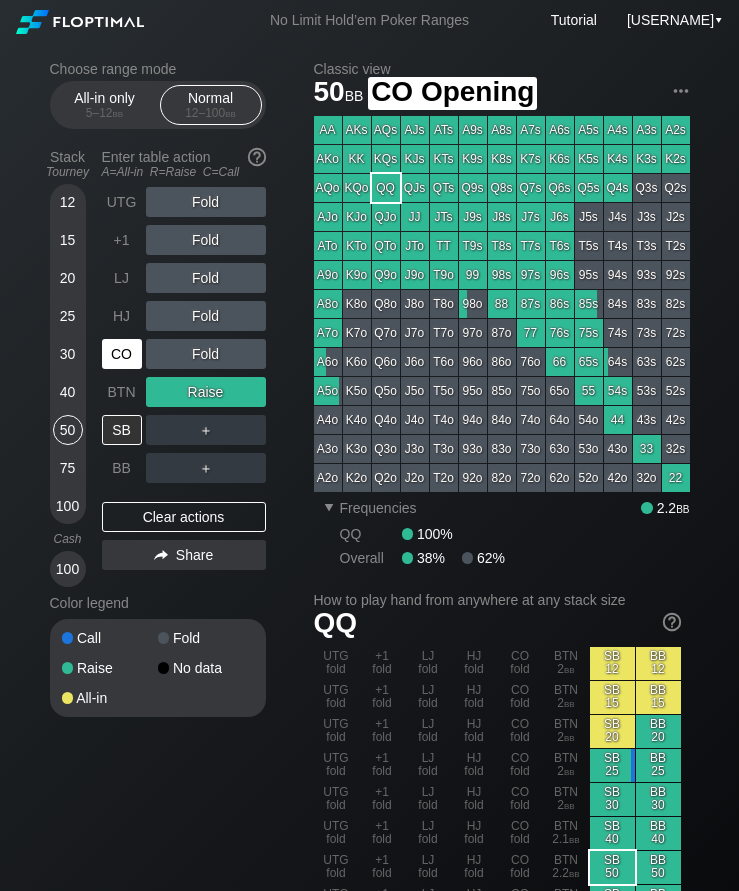 click on "CO" at bounding box center (122, 354) 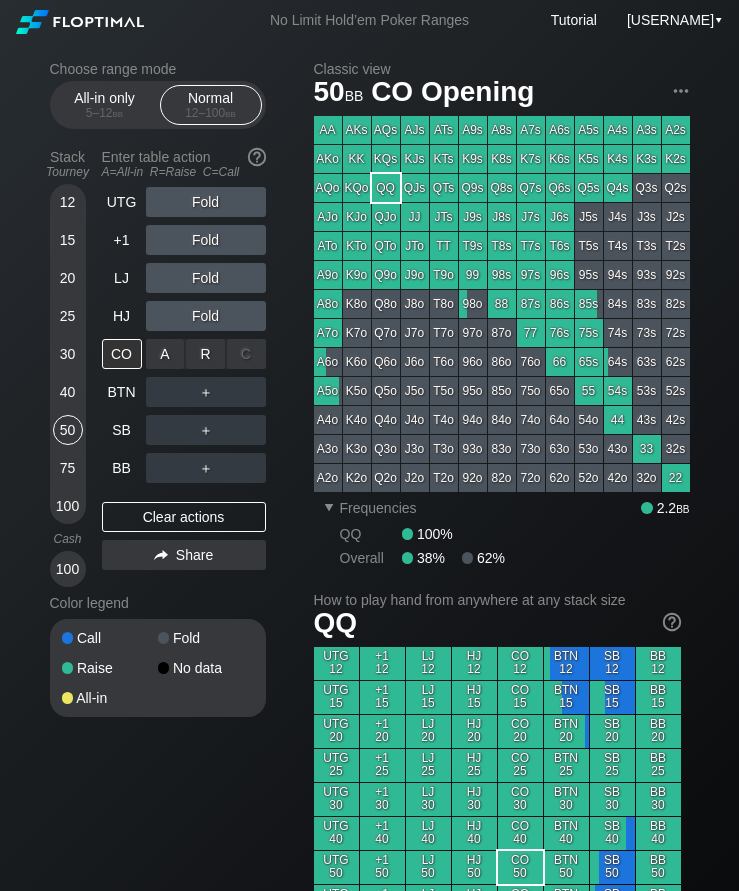 click on "R ✕" at bounding box center (205, 354) 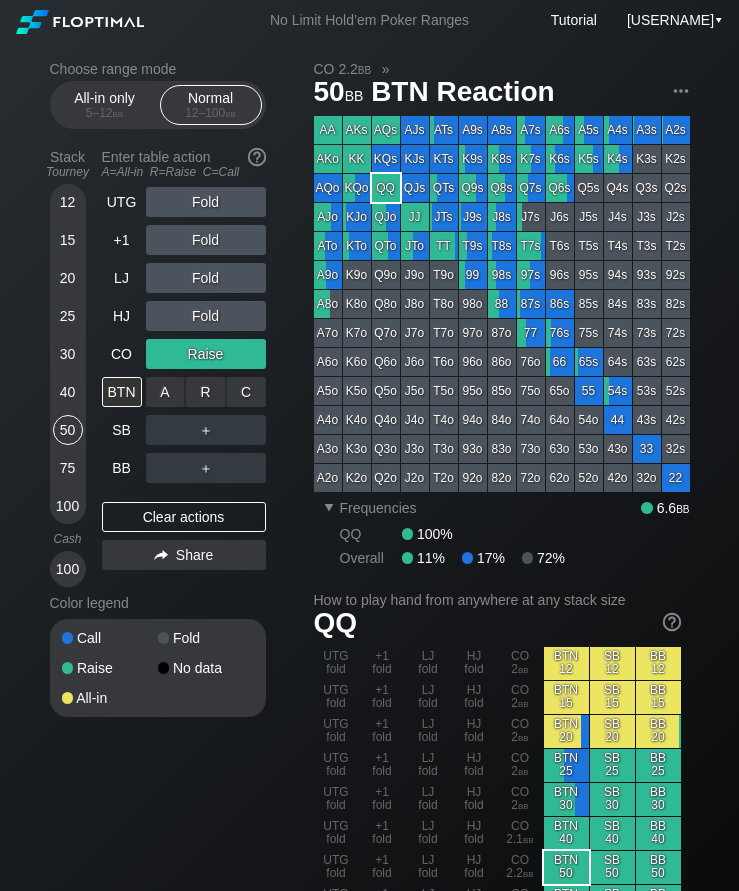 click on "R ✕" at bounding box center [205, 392] 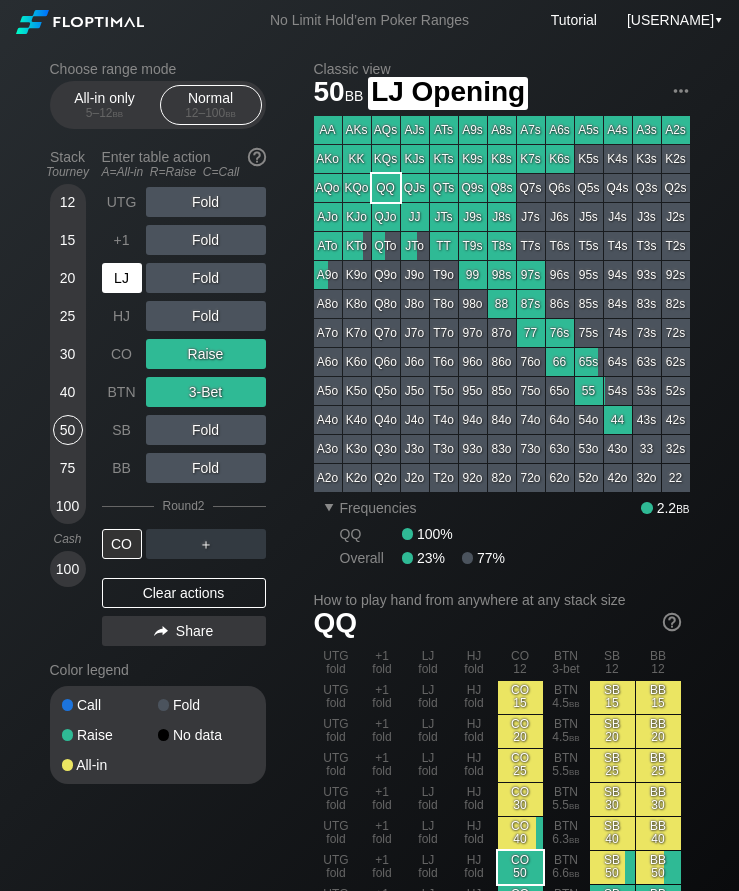 click on "LJ" at bounding box center [122, 278] 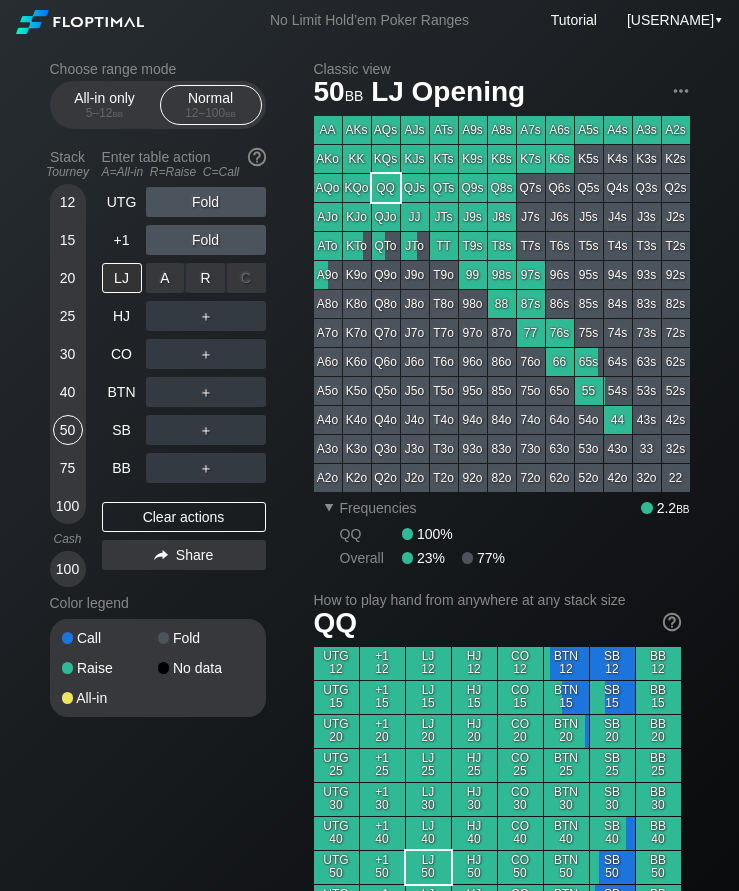 click on "R ✕" at bounding box center [205, 278] 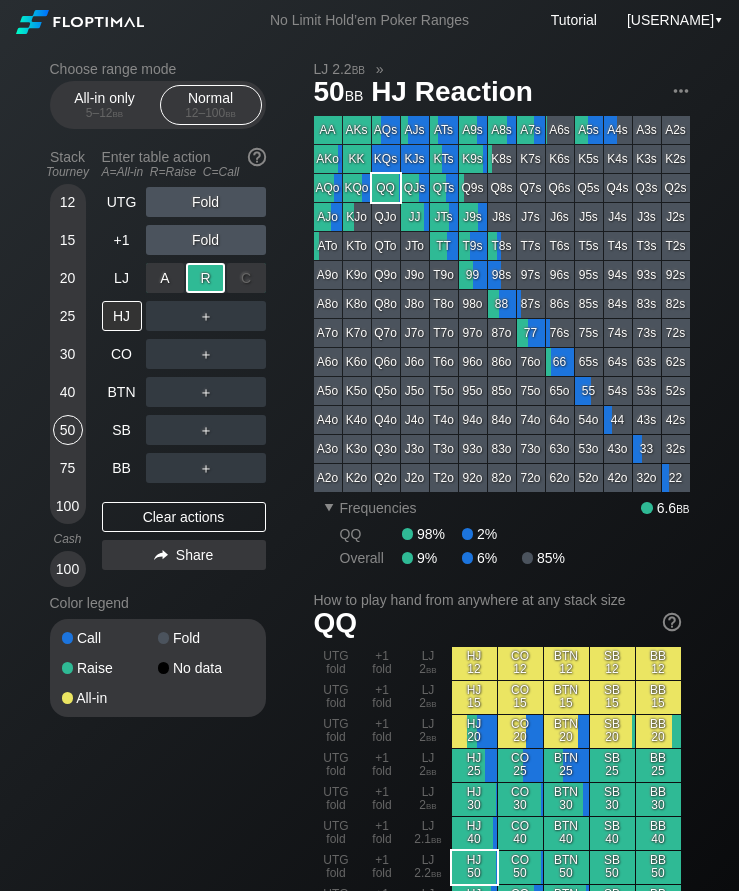 click on "BB" at bounding box center (122, 468) 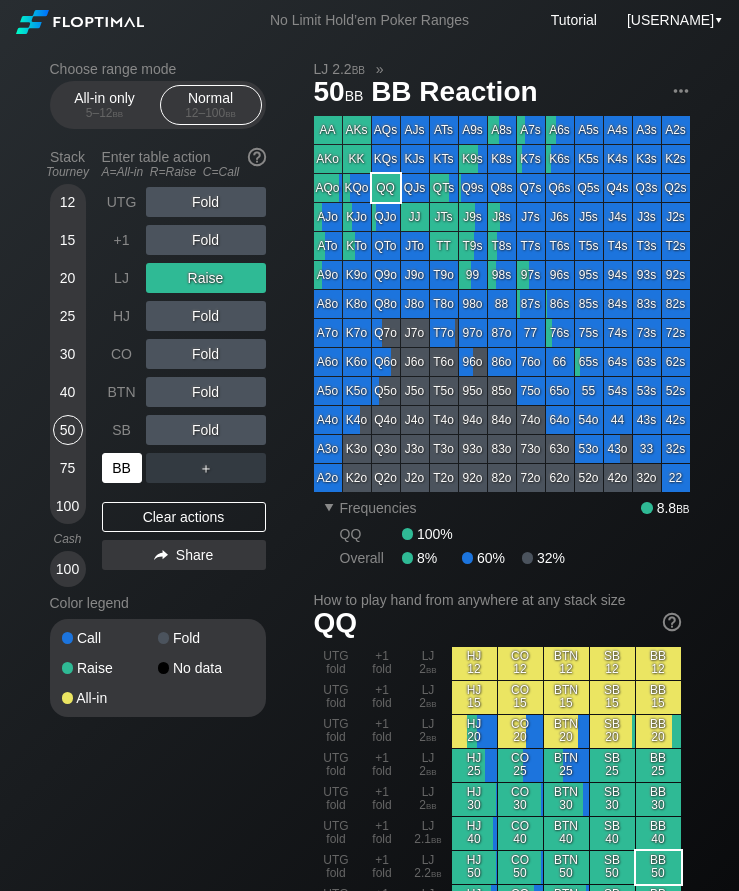 click on "25" at bounding box center [68, 316] 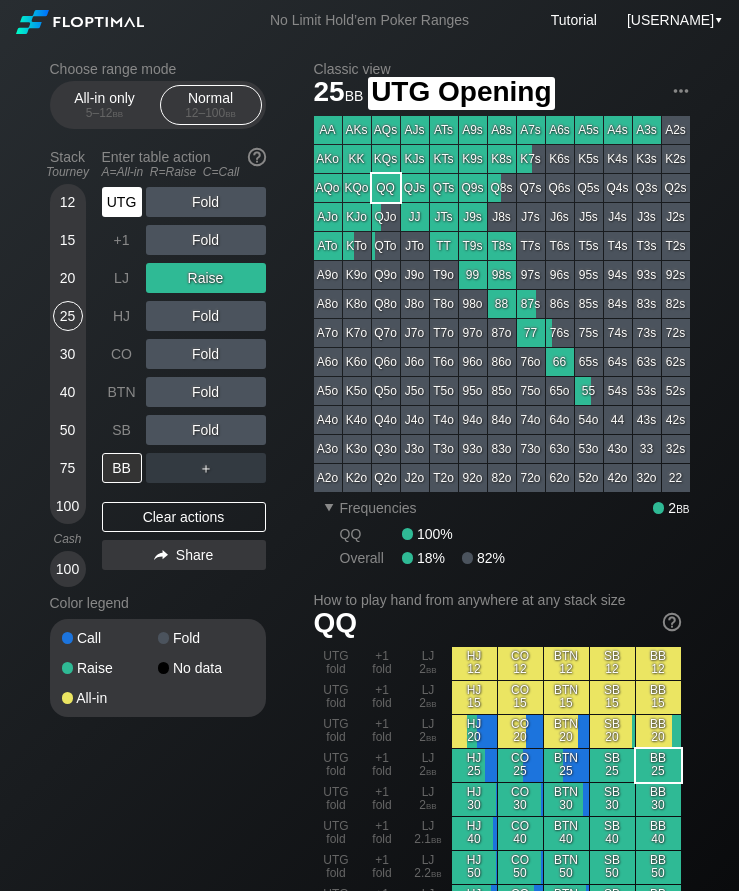 click on "UTG" at bounding box center (122, 202) 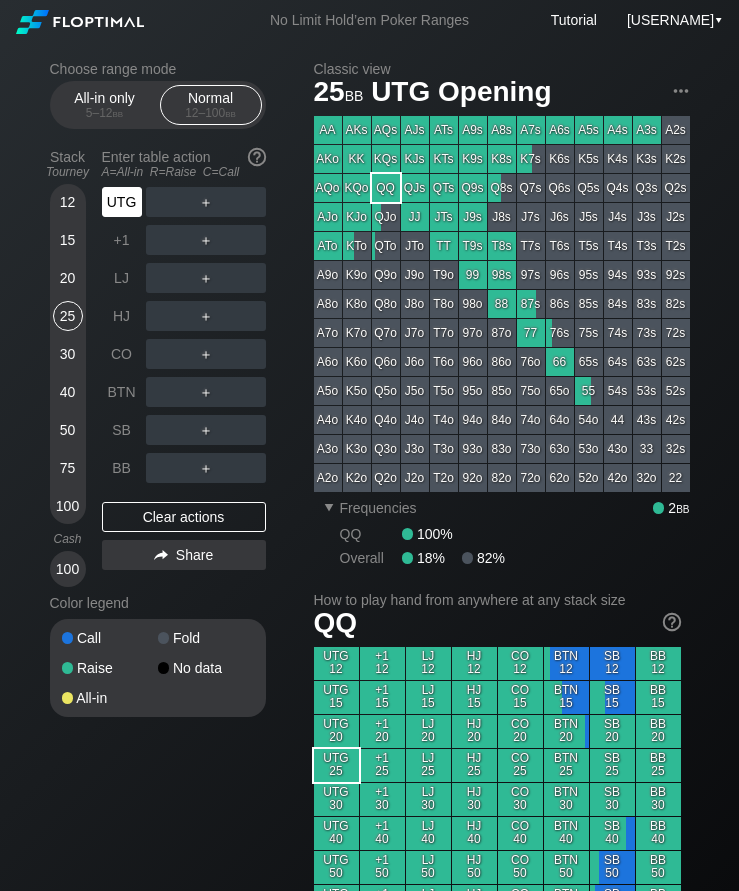 click on "UTG" at bounding box center (122, 202) 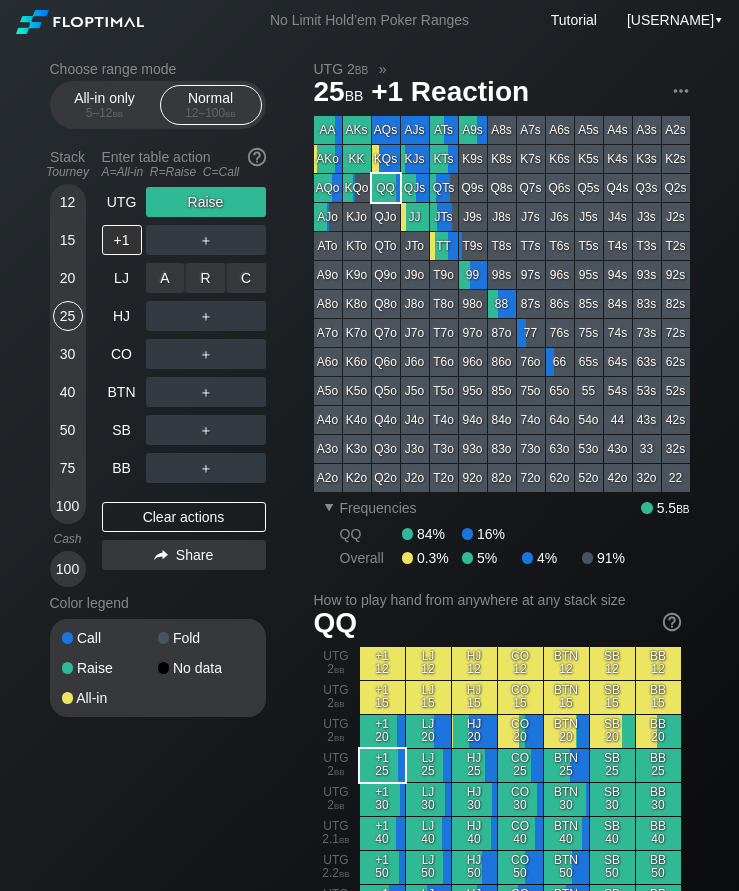 click on "R ✕" at bounding box center (205, 278) 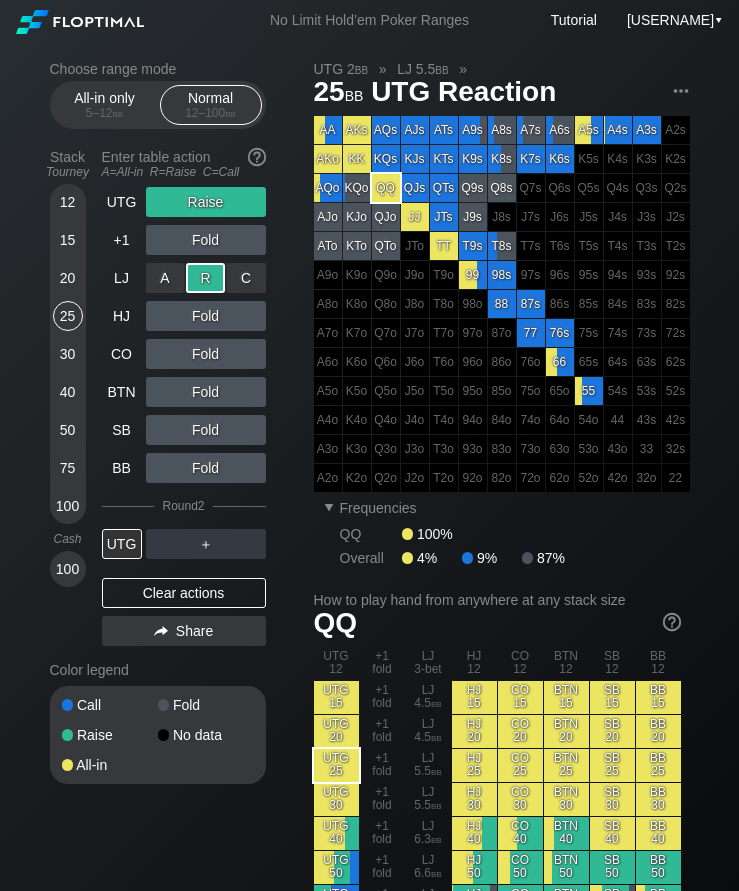 click on "LJ" at bounding box center (122, 278) 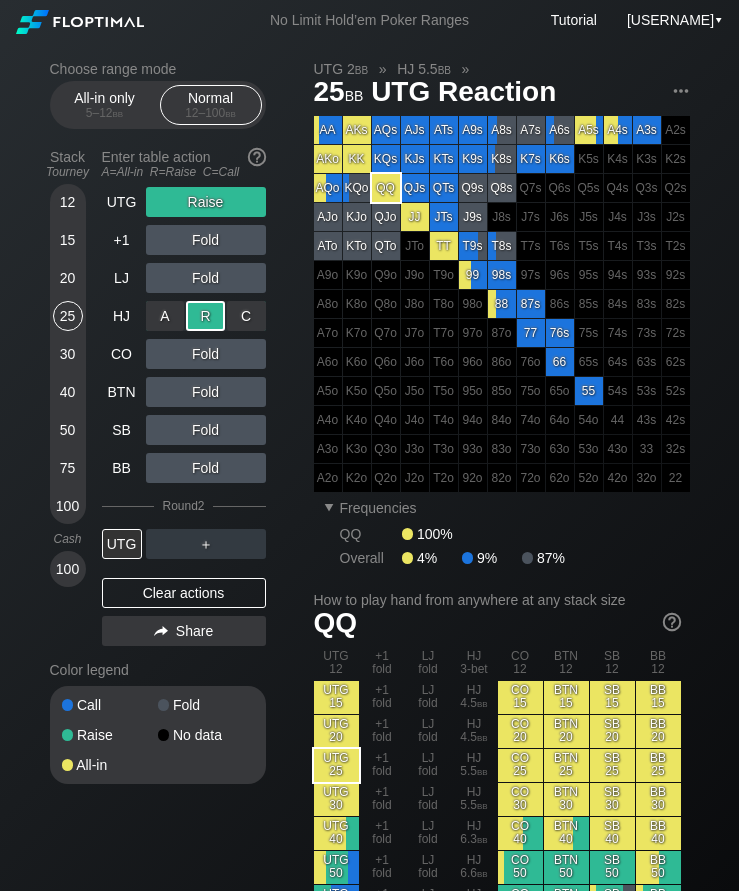 click on "20" at bounding box center [68, 278] 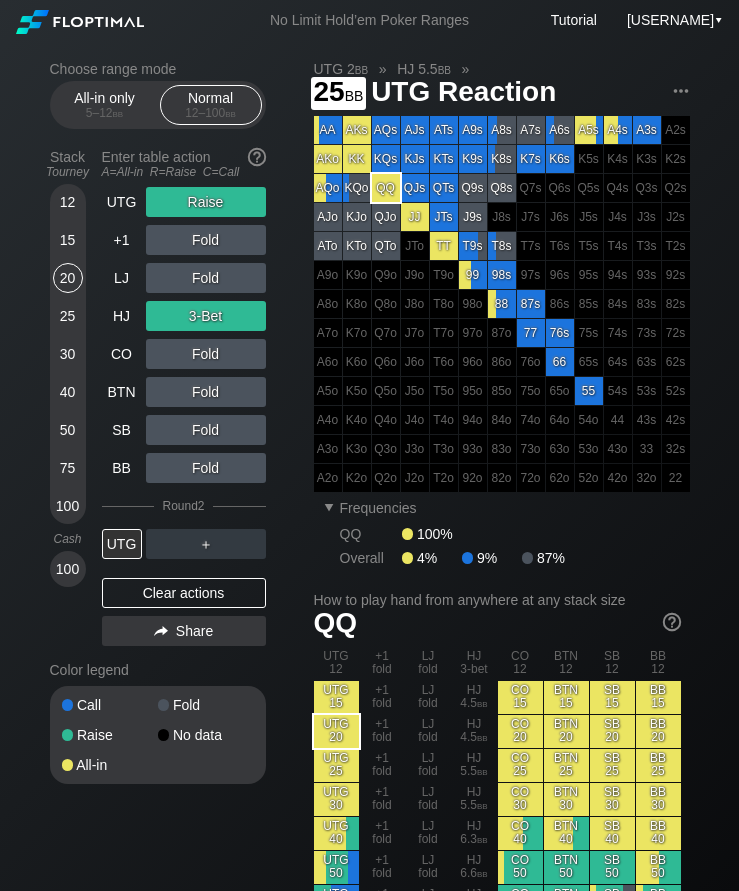 click on "25" at bounding box center [68, 316] 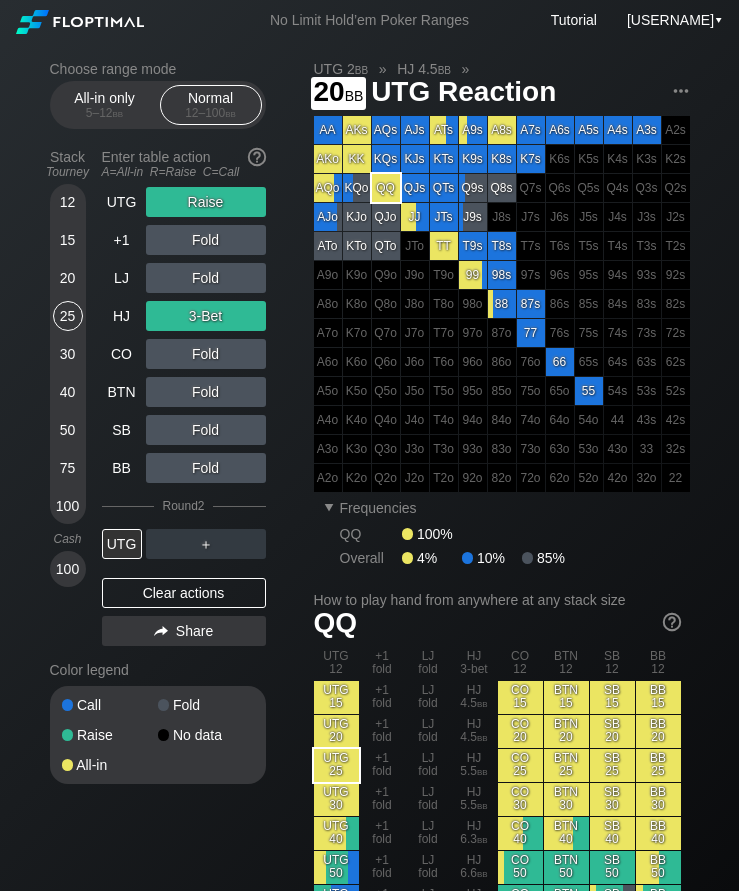 click on "20" at bounding box center [68, 278] 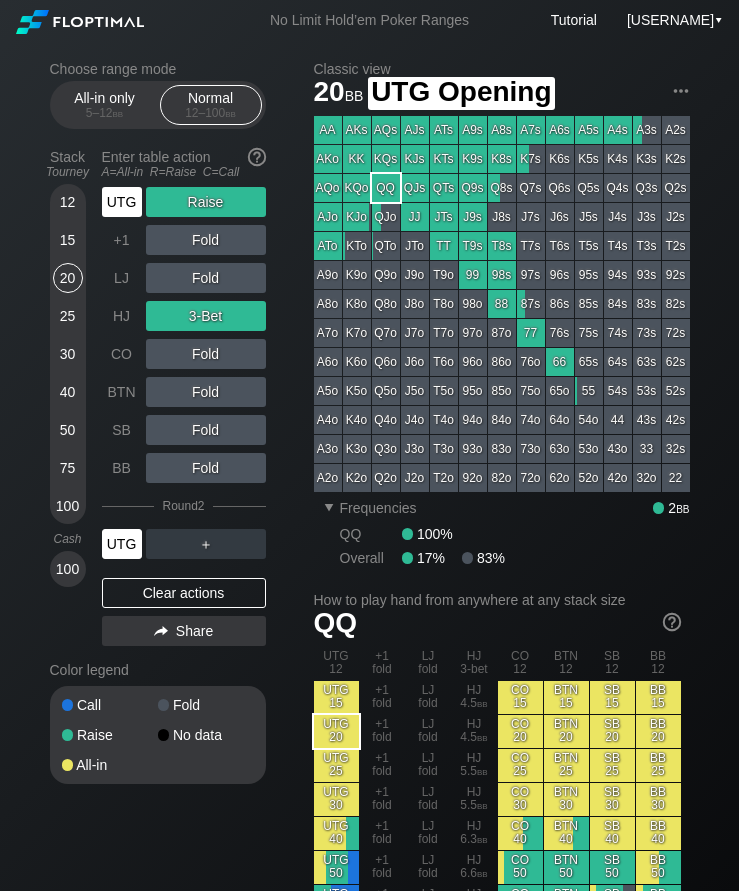 click on "UTG" at bounding box center [122, 202] 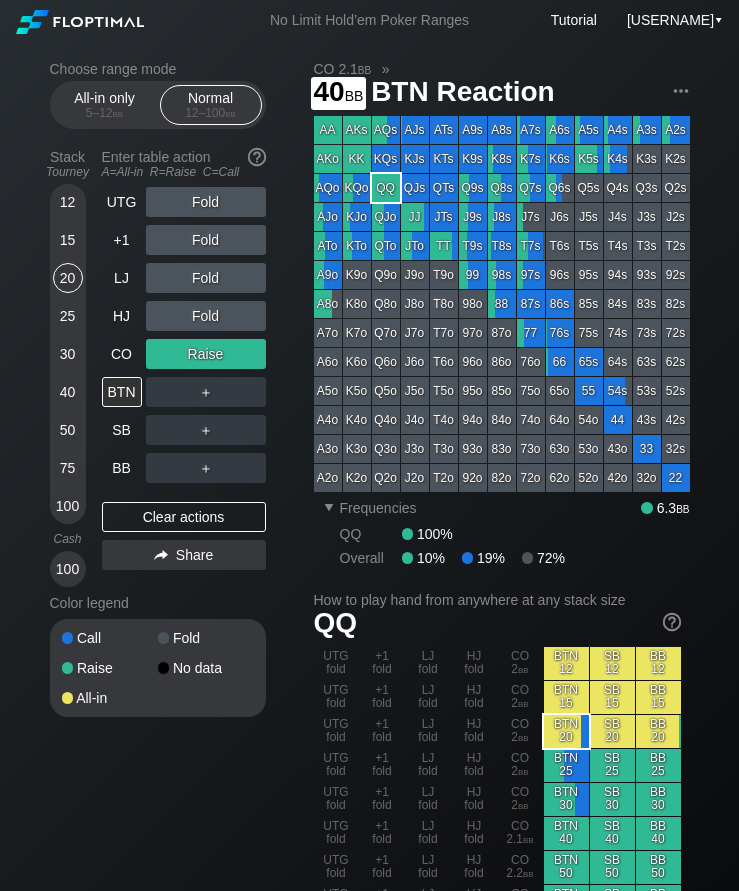 click on "40" at bounding box center (68, 392) 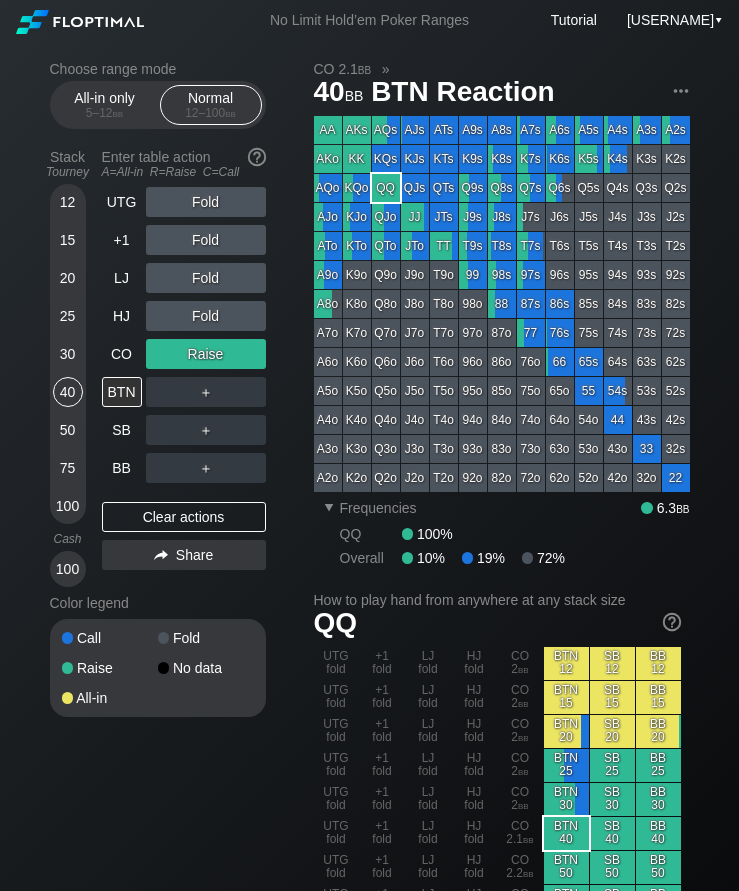 click on "CO" at bounding box center (122, 354) 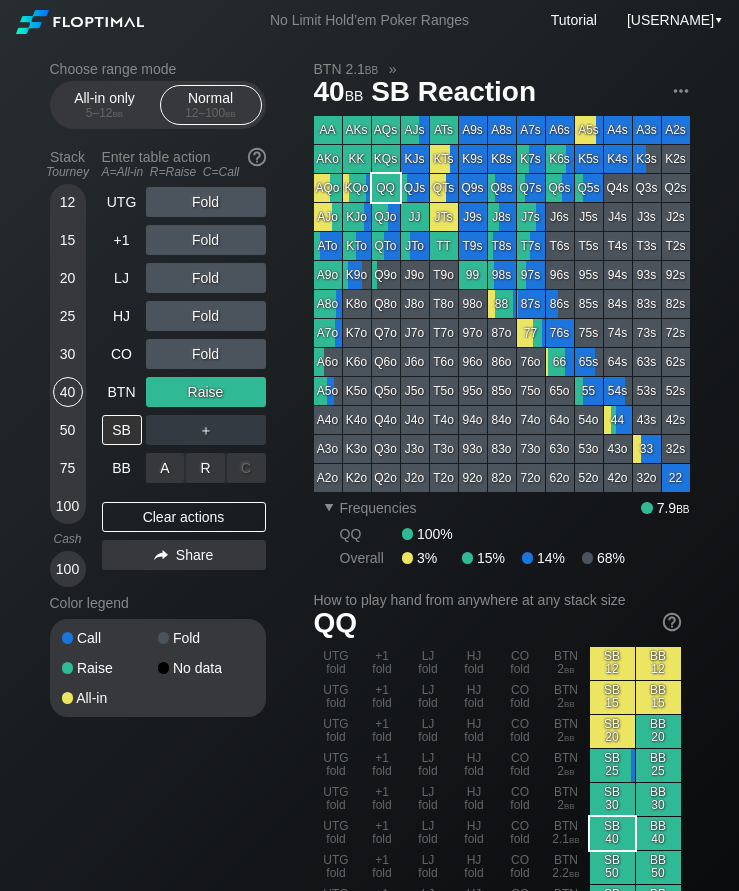 click on "R ✕" at bounding box center [205, 468] 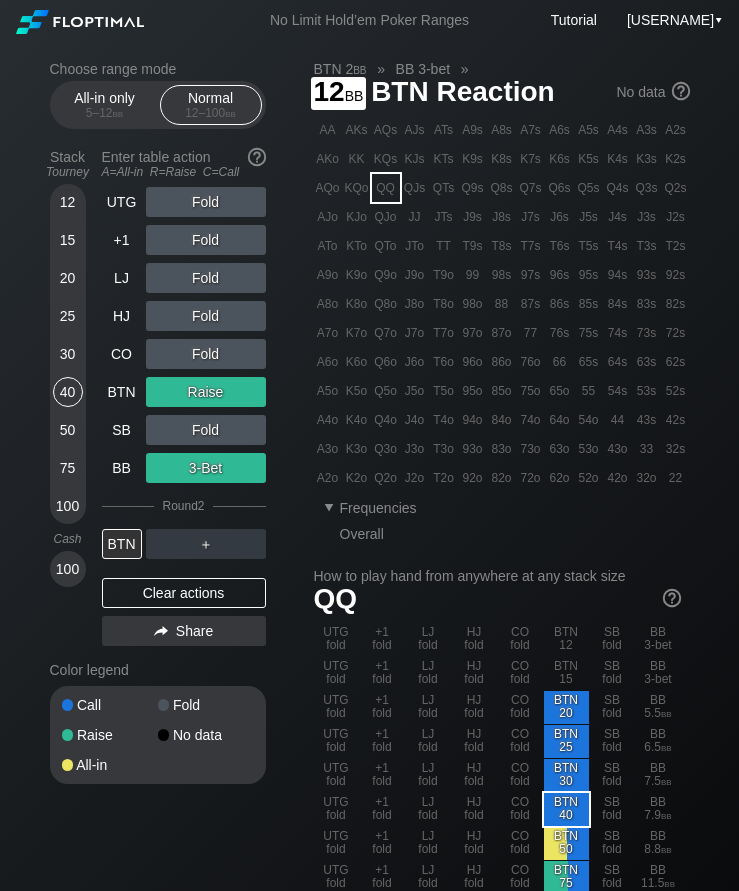 click on "LJ" at bounding box center [122, 278] 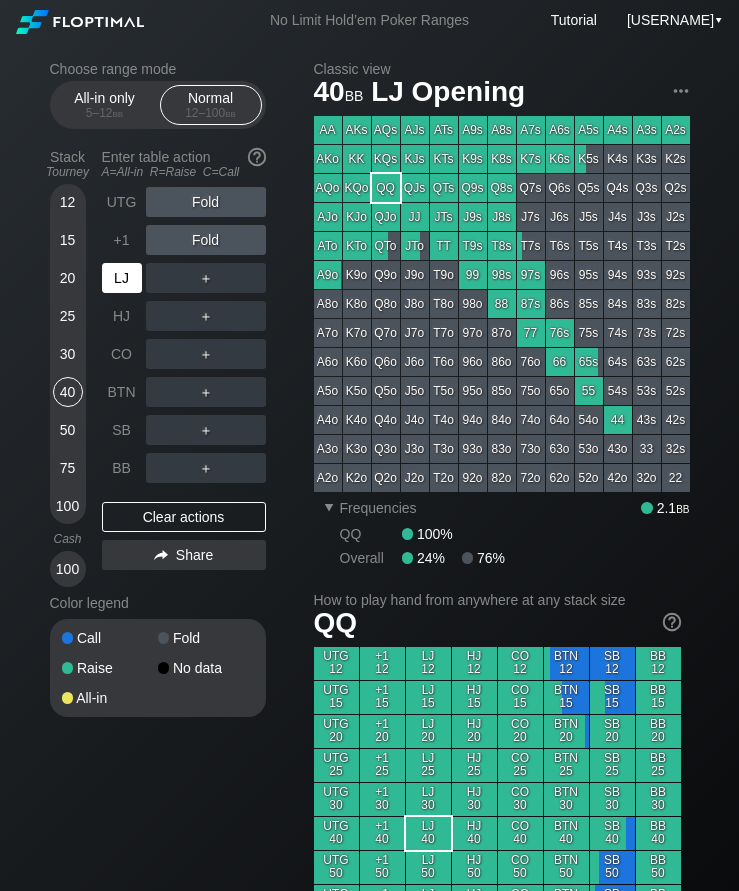 click on "LJ" at bounding box center (122, 278) 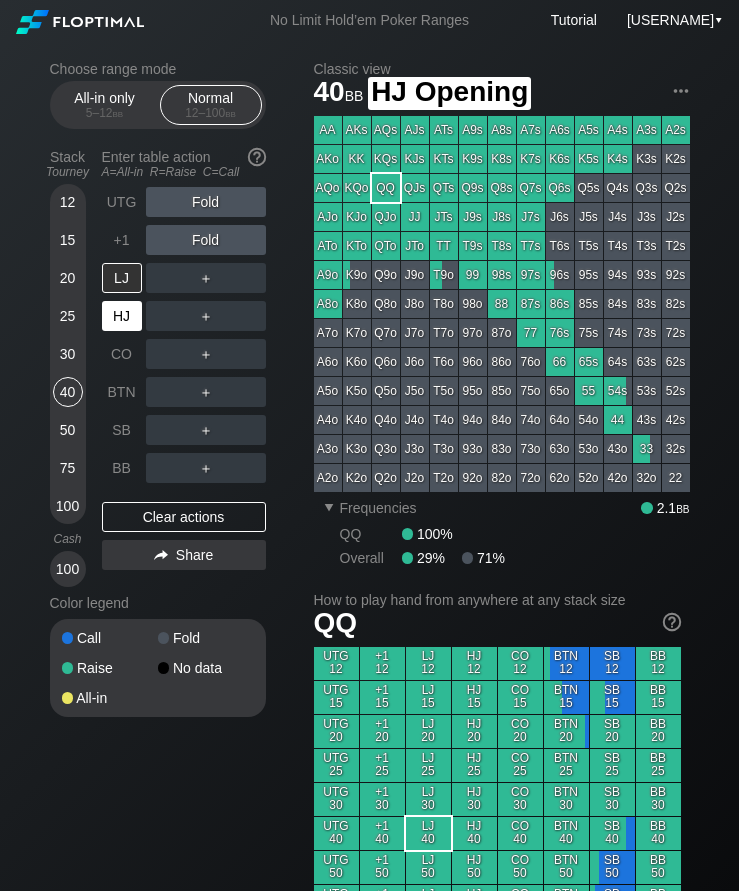 click on "HJ" at bounding box center [122, 316] 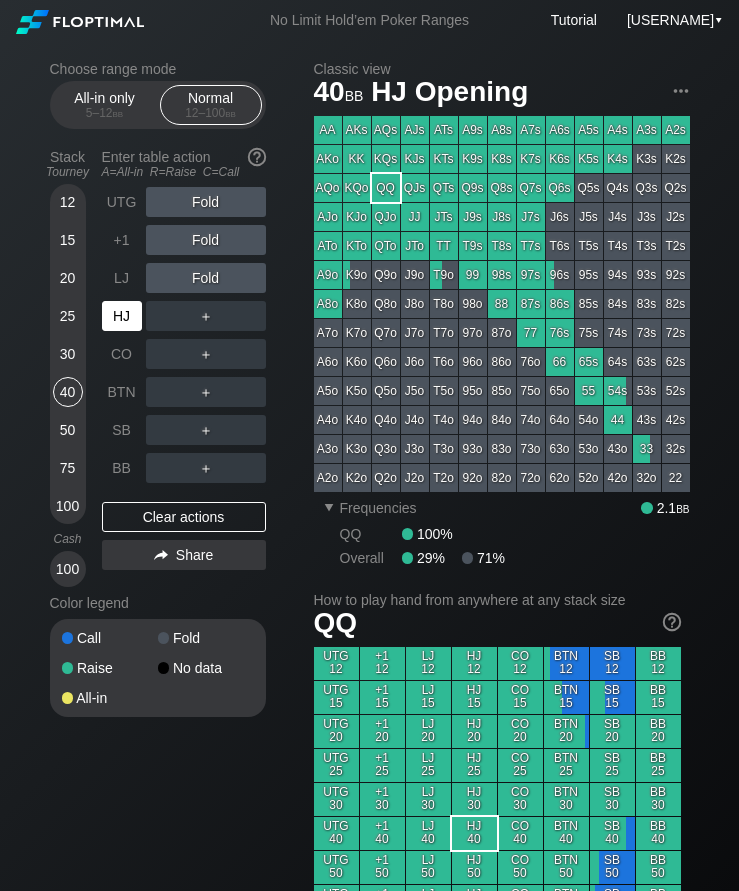 click on "HJ" at bounding box center [122, 316] 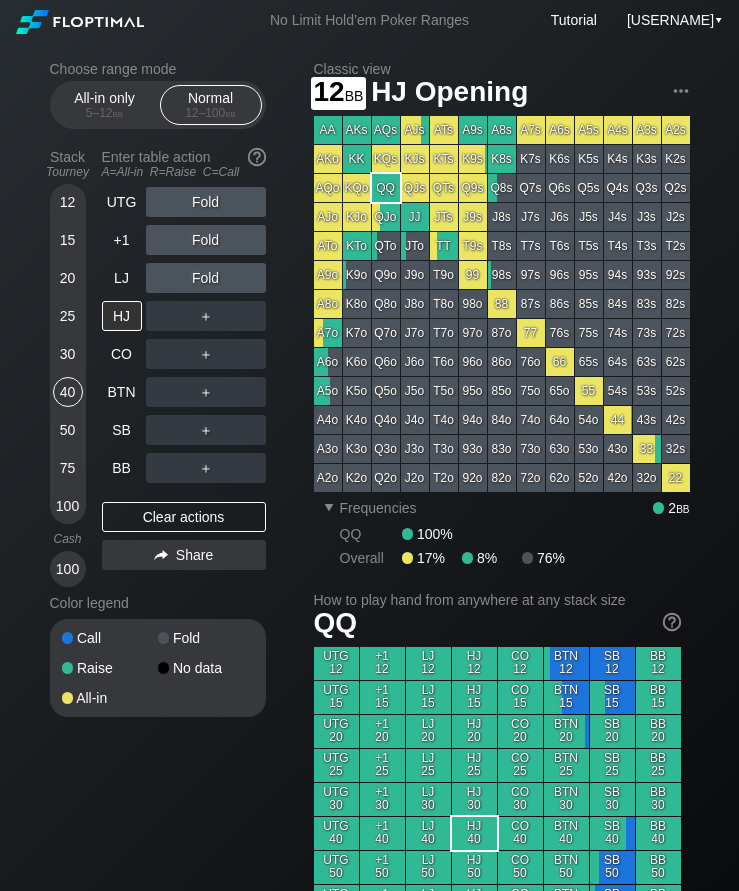 click on "12" at bounding box center (68, 202) 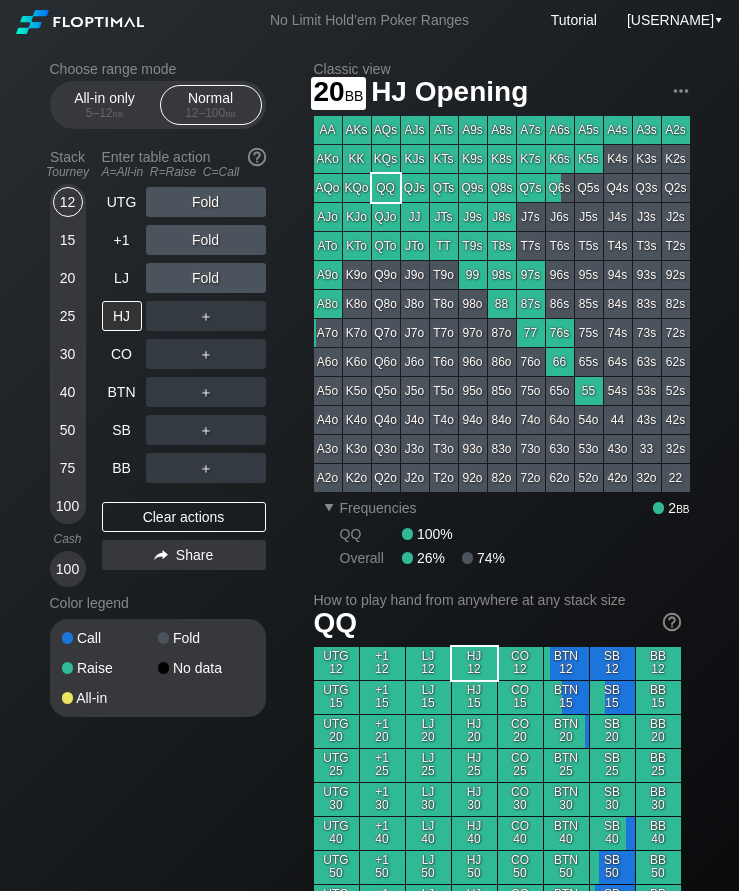 click on "20" at bounding box center [68, 278] 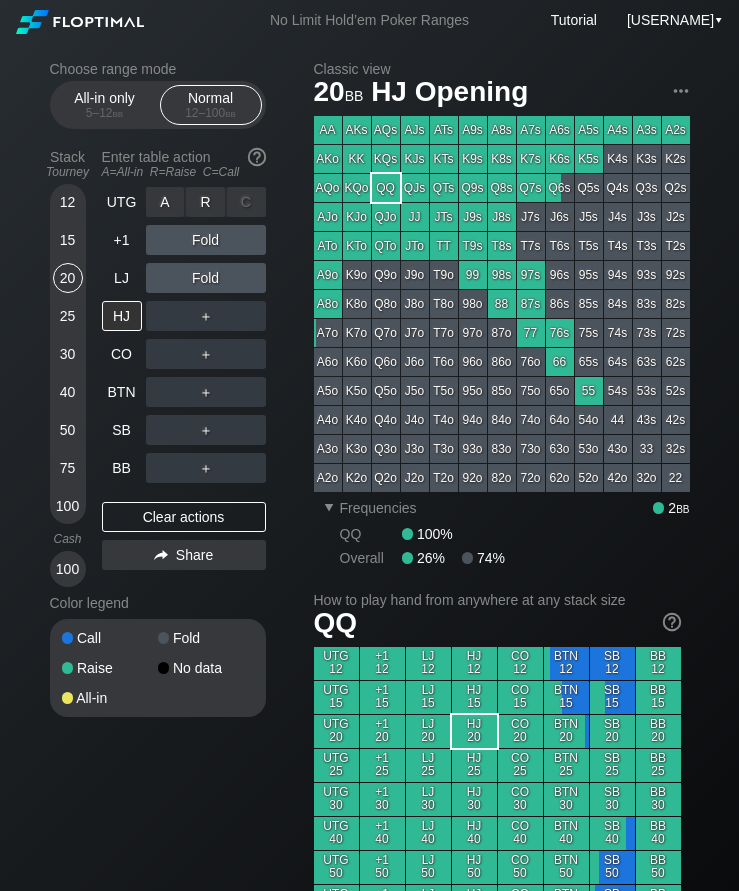 click on "R ✕" at bounding box center [205, 202] 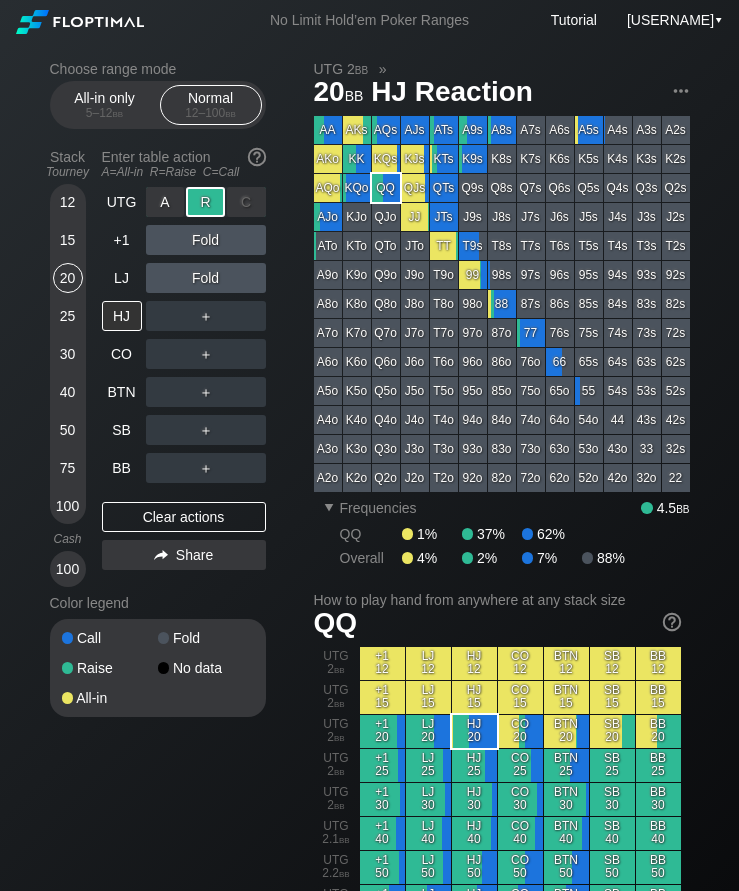 click on "BTN" at bounding box center [122, 392] 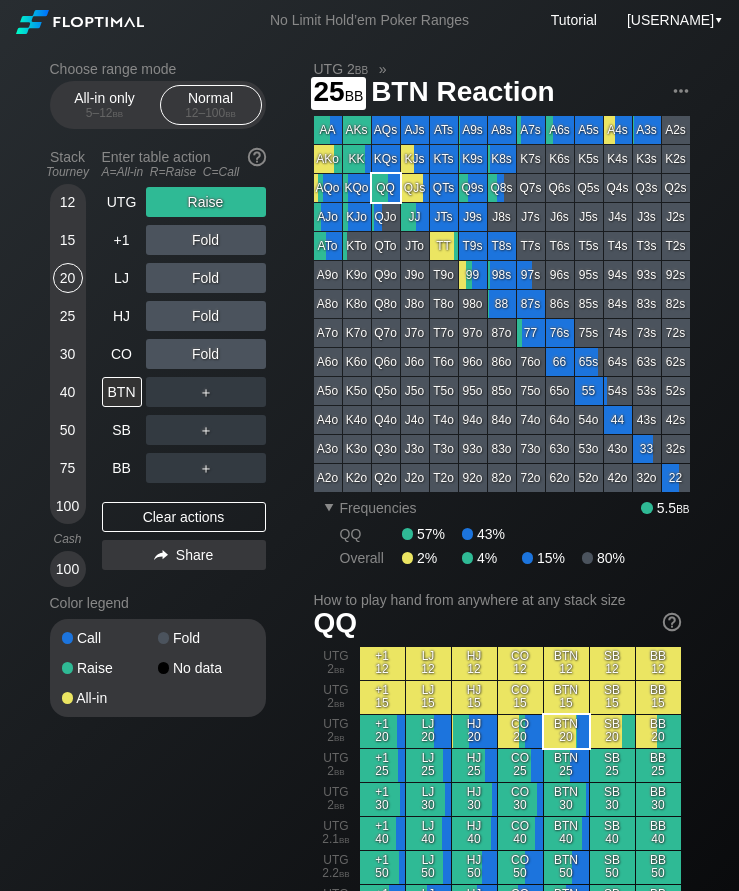 click on "25" at bounding box center (68, 316) 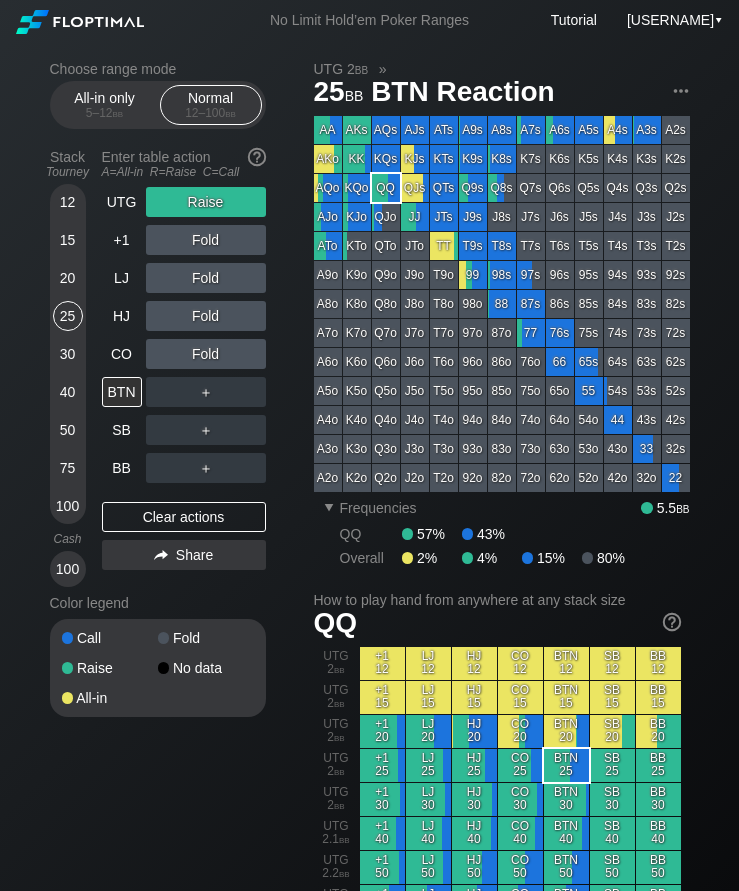 click on "15" at bounding box center (68, 240) 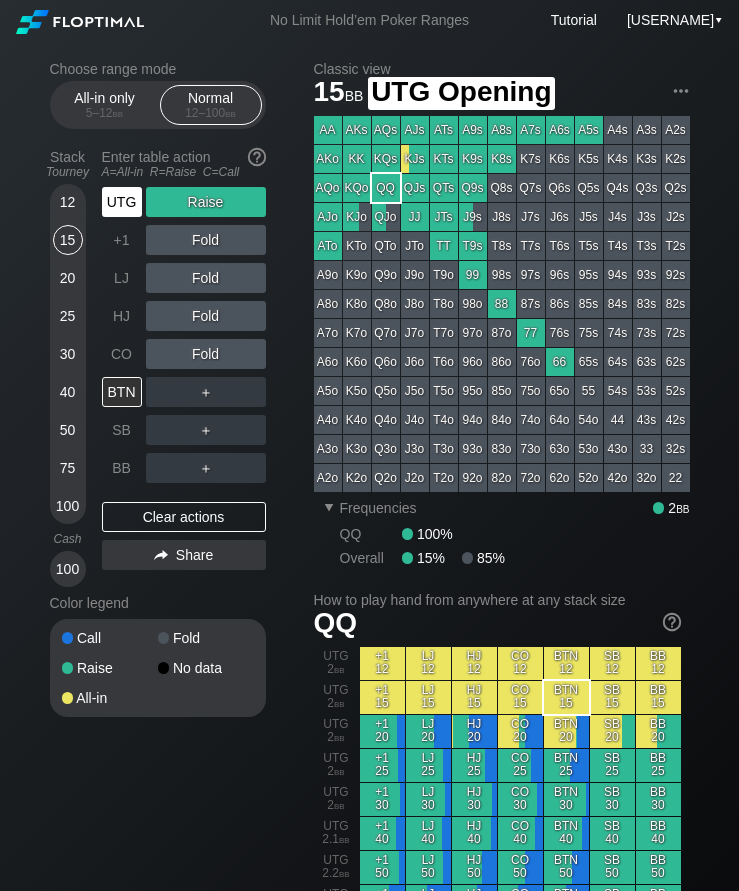 click on "UTG" at bounding box center [122, 202] 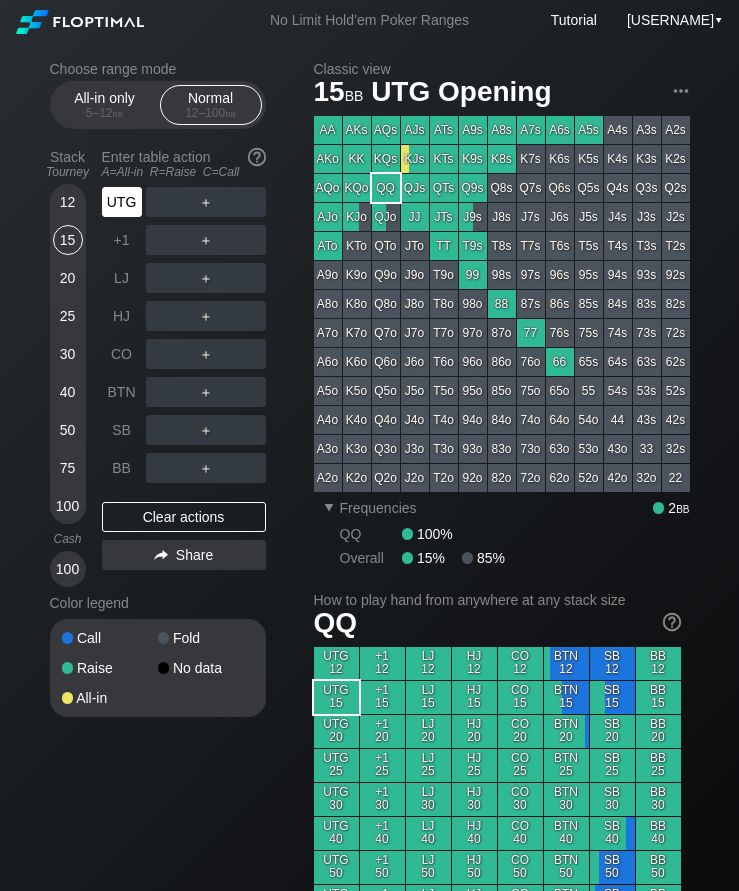 click on "SB" at bounding box center [122, 430] 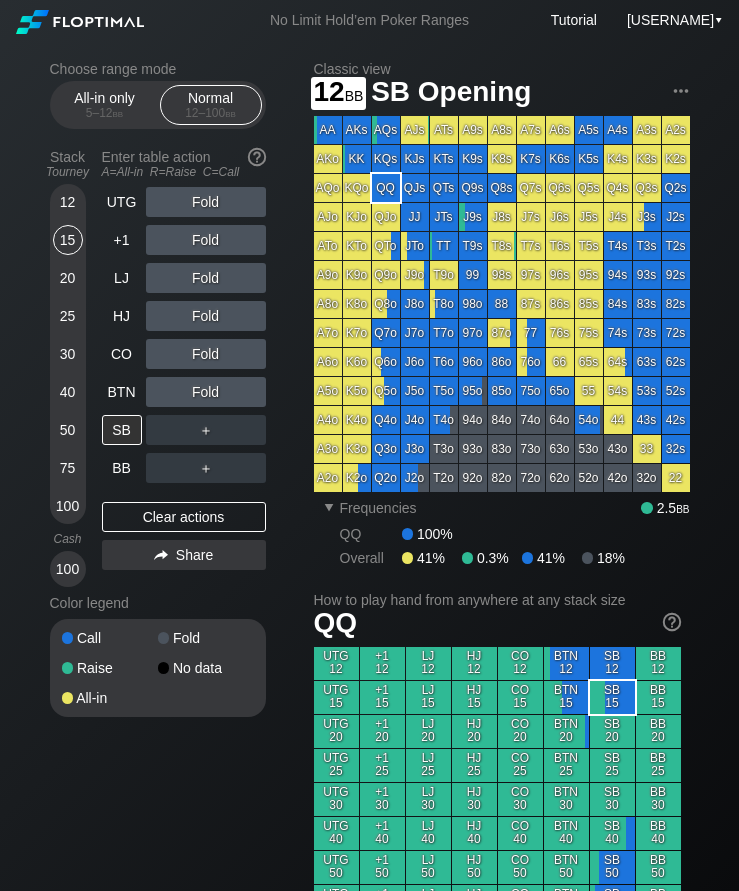 click on "12" at bounding box center [68, 202] 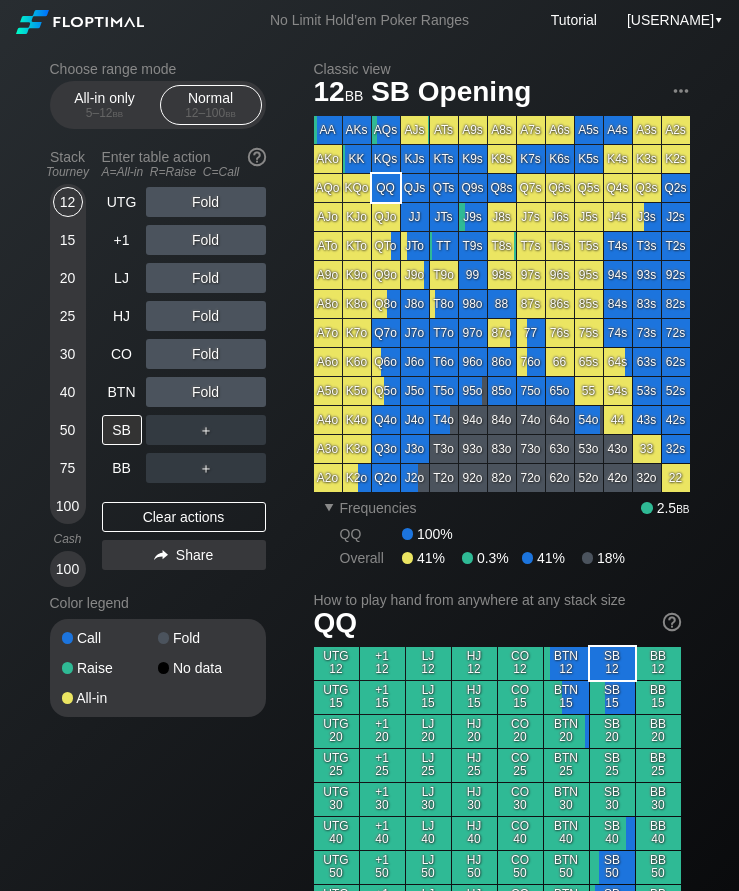 click on "15" at bounding box center (68, 240) 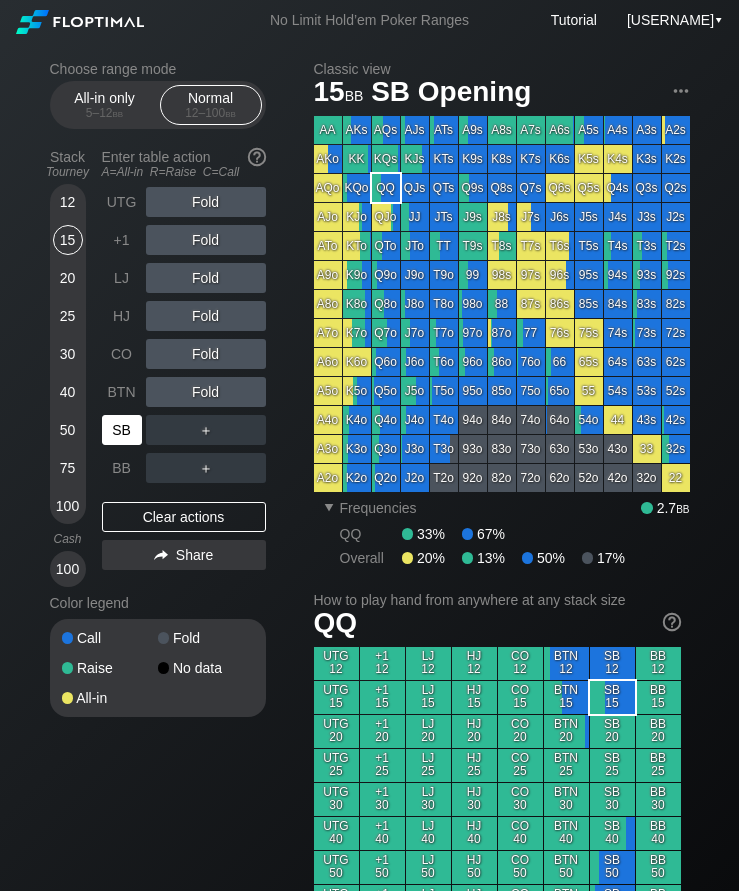 click on "SB" at bounding box center (122, 430) 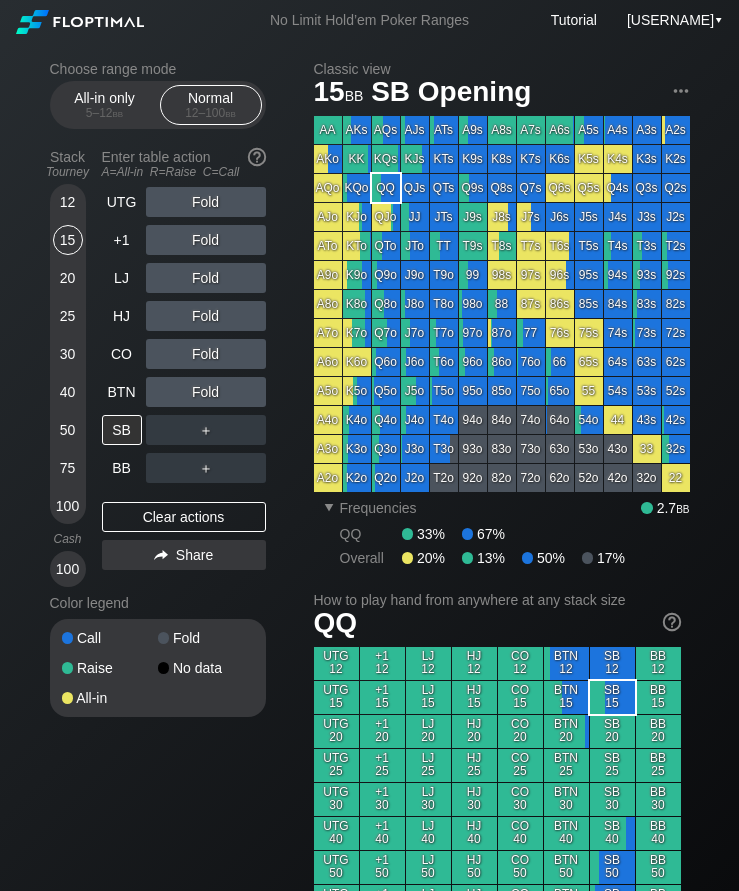 click on "All-in only 5 – 12 bb" at bounding box center (105, 105) 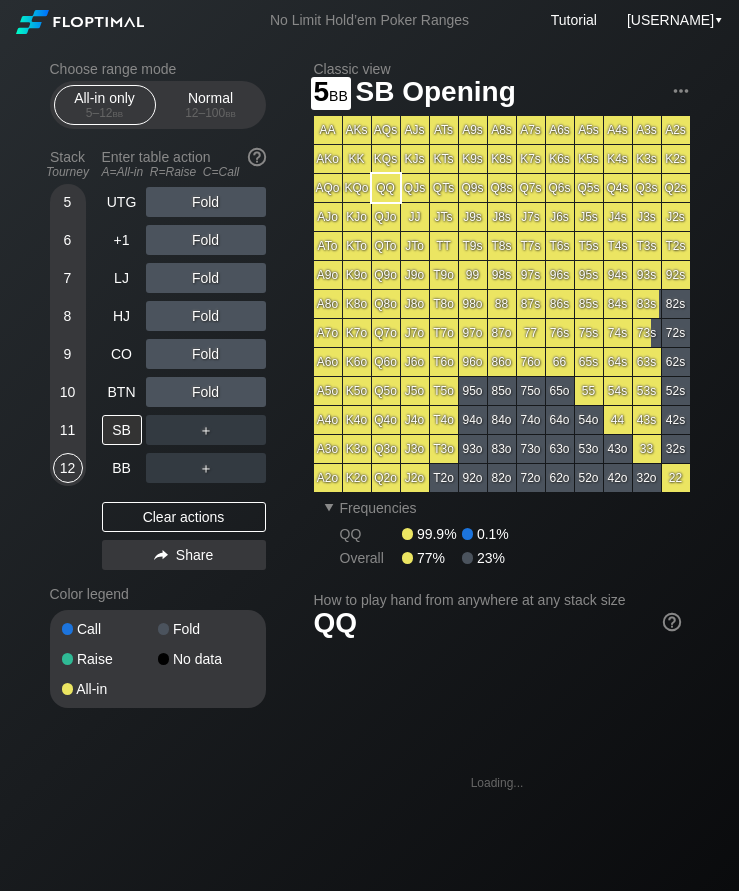 click on "5" at bounding box center [68, 202] 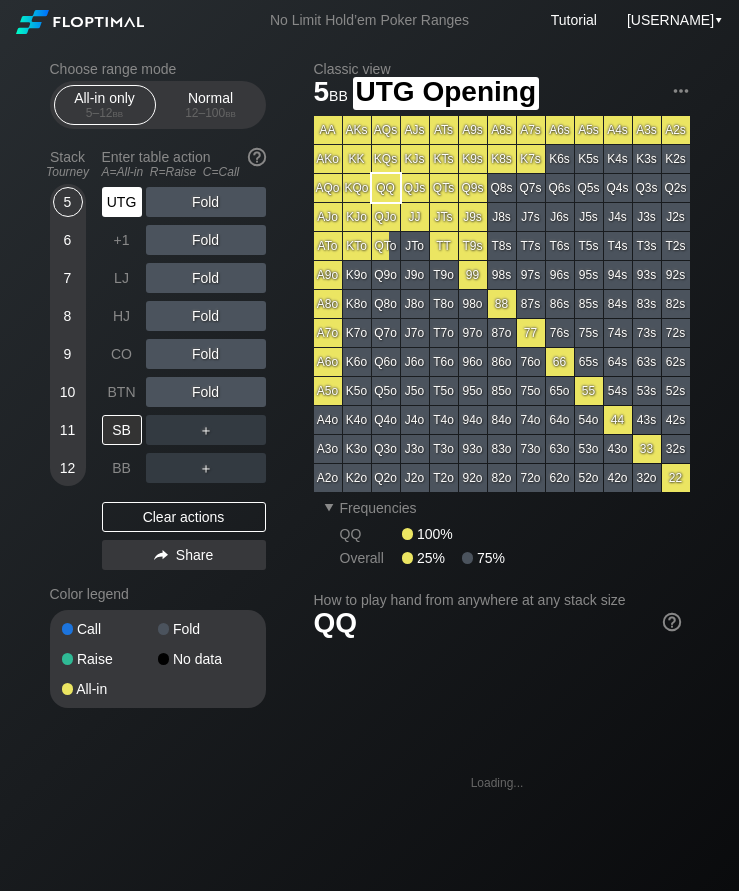 click on "UTG" at bounding box center [122, 202] 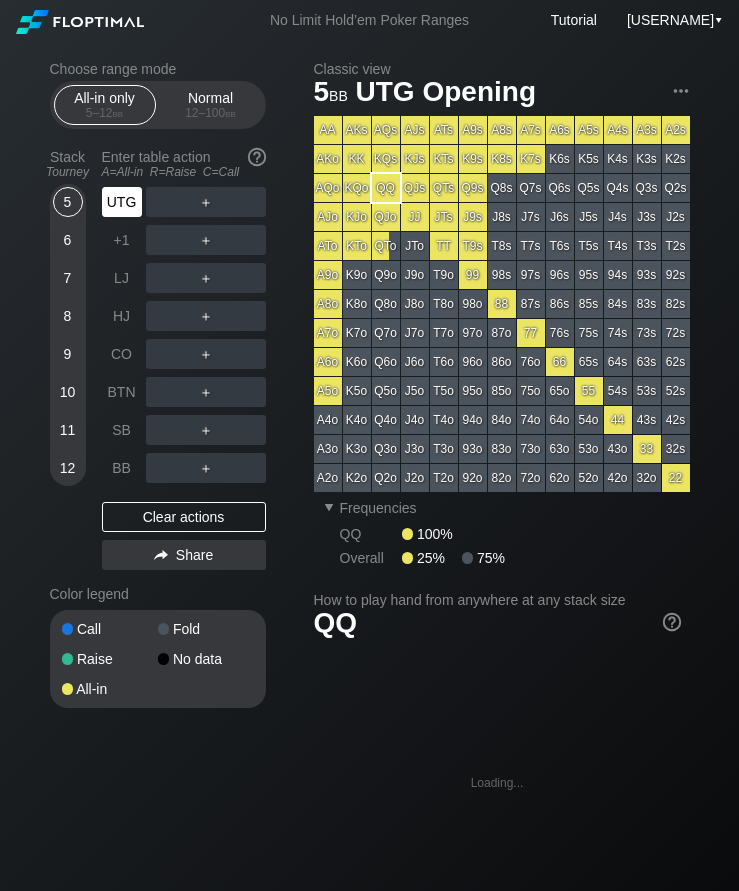 click on "UTG" at bounding box center (122, 202) 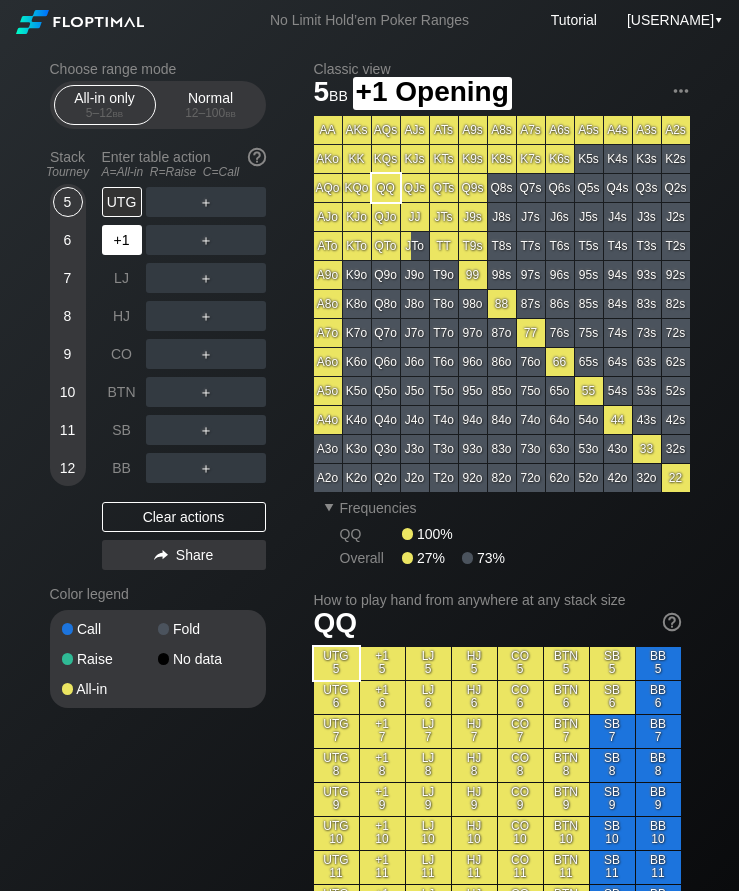 click on "+1" at bounding box center (122, 240) 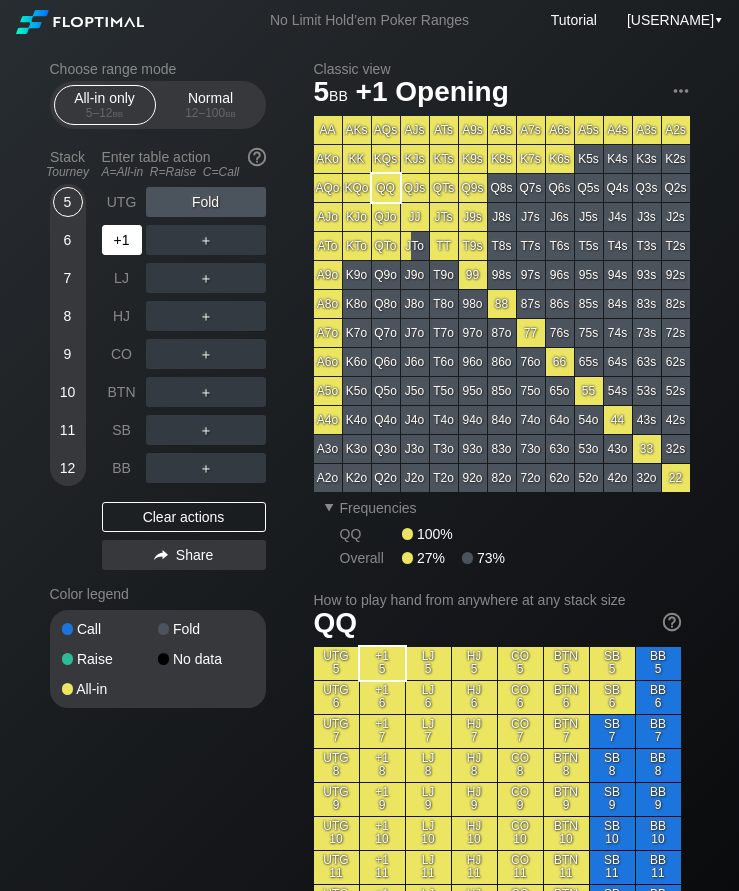 click on "12" at bounding box center (68, 468) 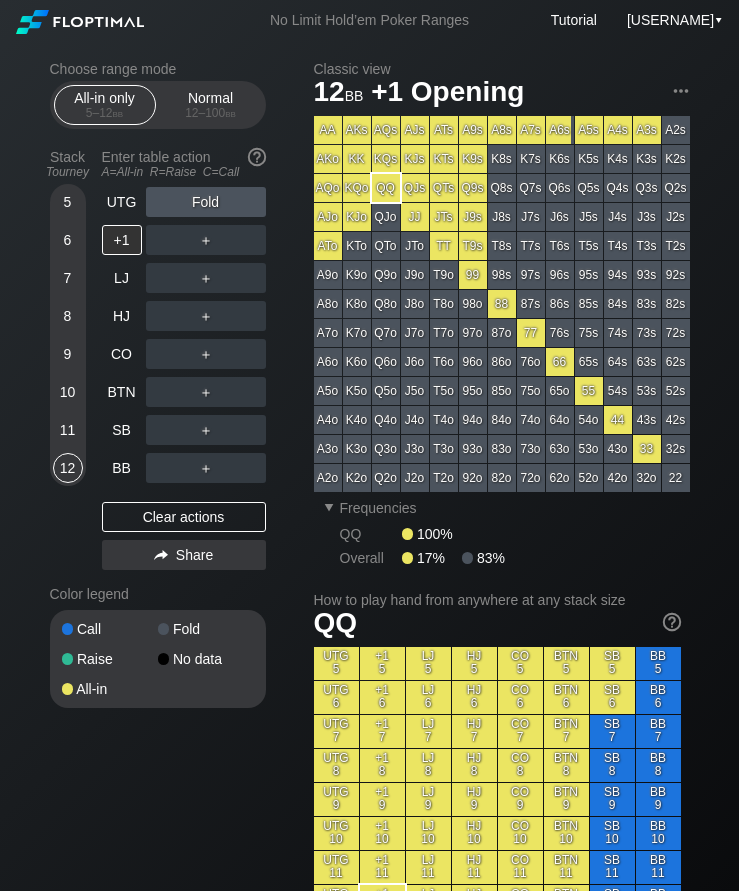 click on "11" at bounding box center (68, 430) 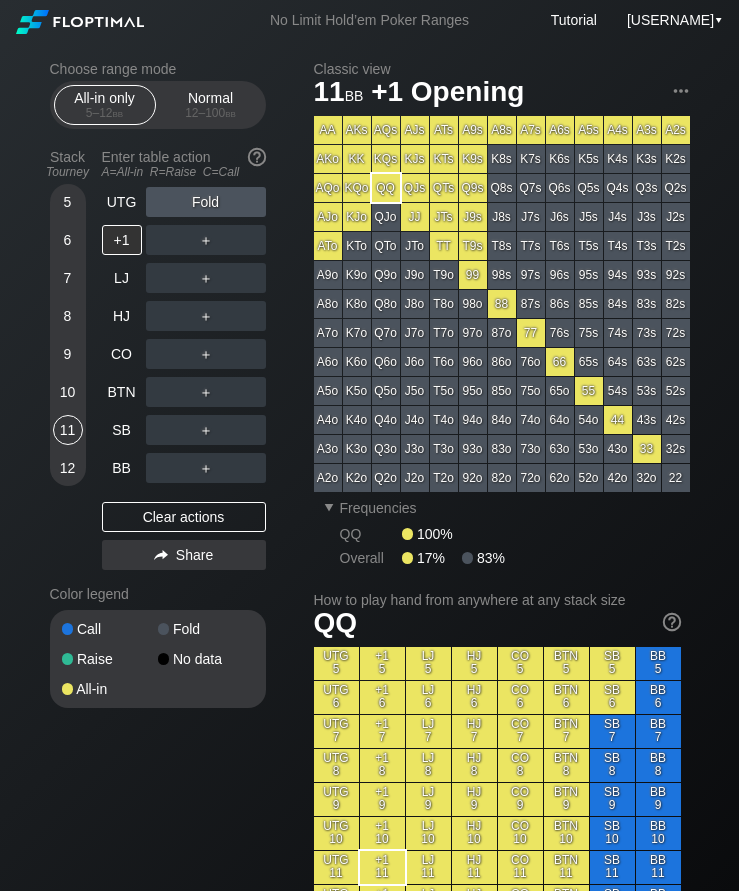 click on "BTN" at bounding box center [122, 392] 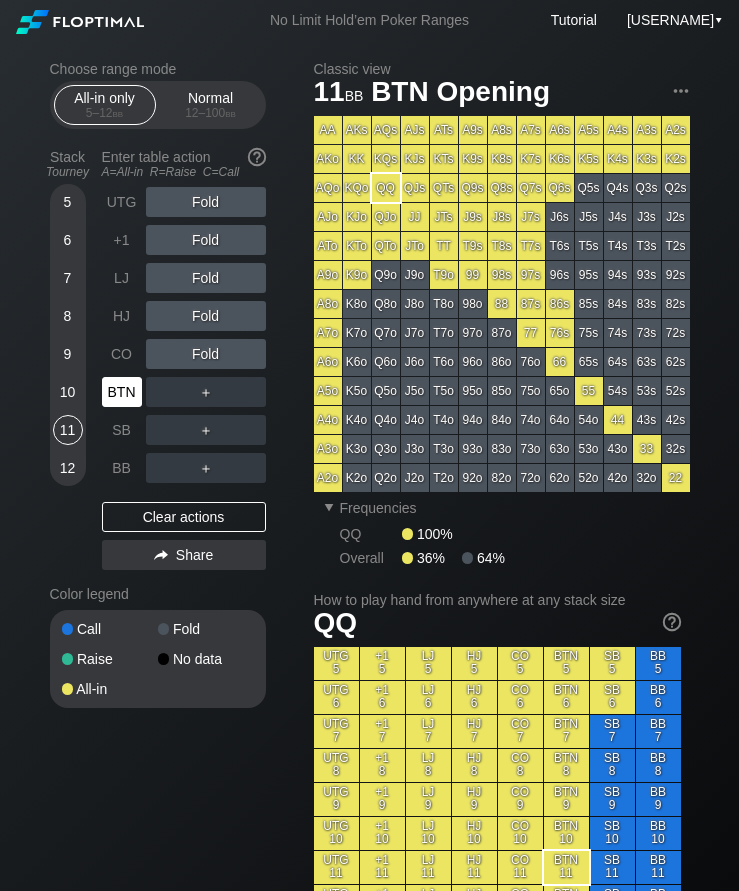 scroll, scrollTop: 1, scrollLeft: 0, axis: vertical 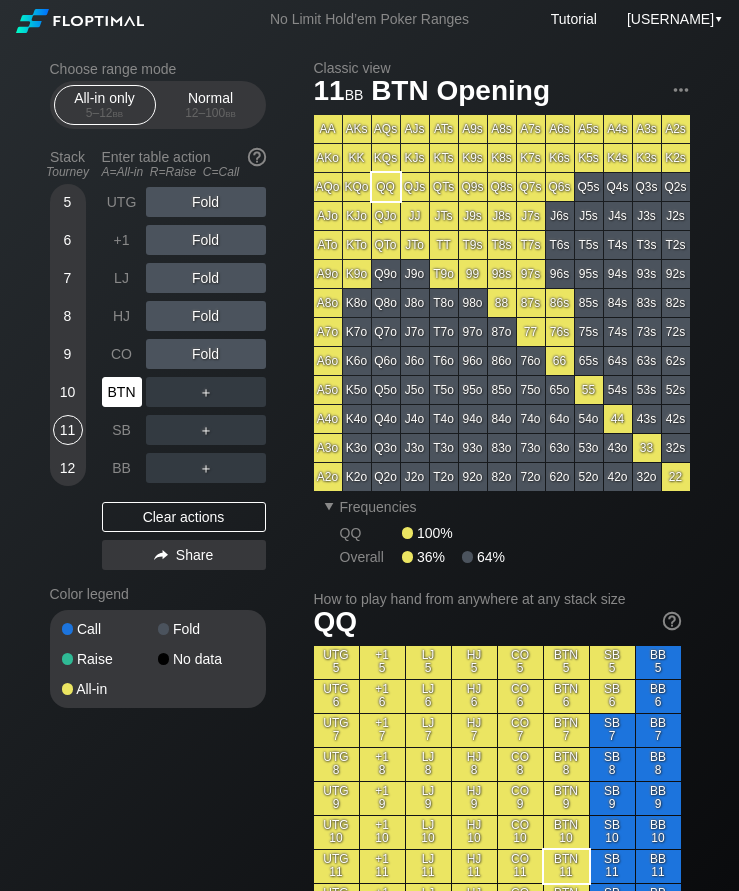 click on "Stack Tourney Enter table action A=All-in  R=Raise  C=Call 5 6 7 8 9 10 11 12 UTG Fold +1 Fold LJ Fold HJ Fold CO Fold BTN ＋ SB ＋ BB ＋ Clear actions Share" at bounding box center (158, 359) 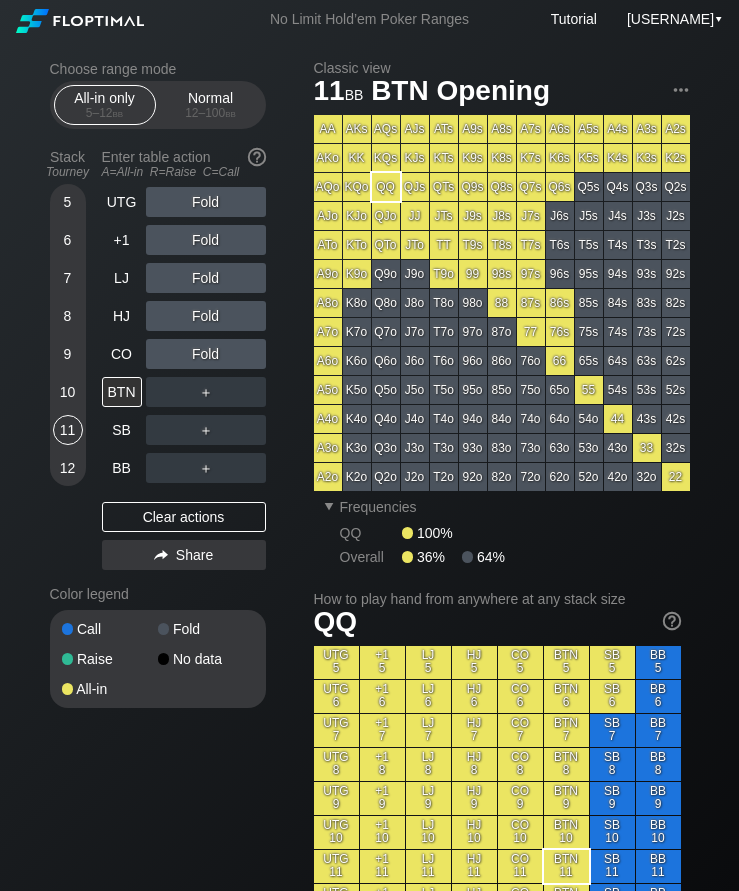 click on "12 – 100 bb" at bounding box center [211, 113] 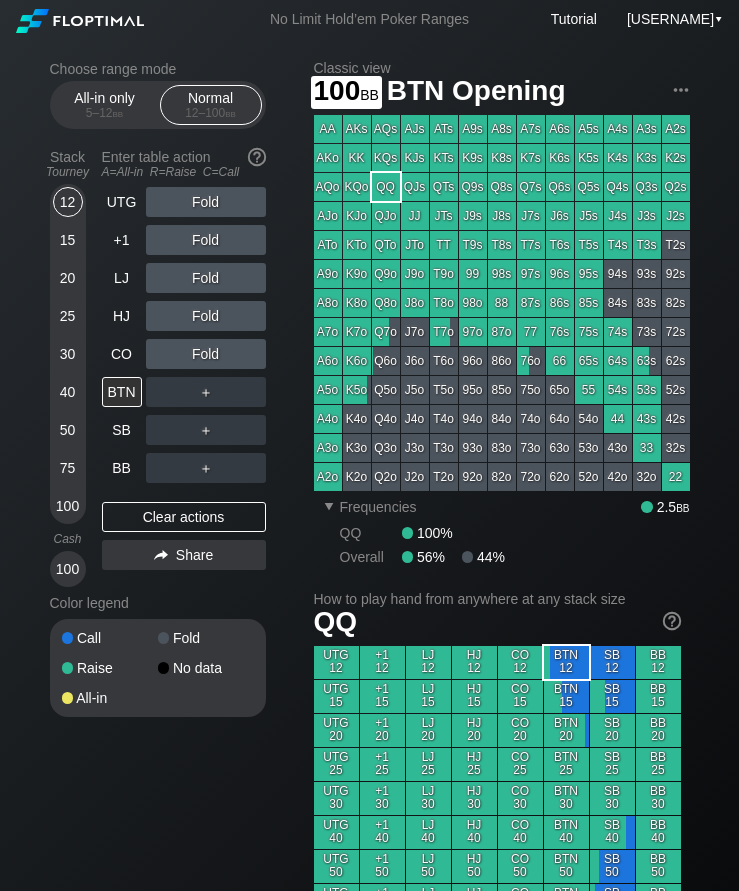 click on "100" at bounding box center [68, 506] 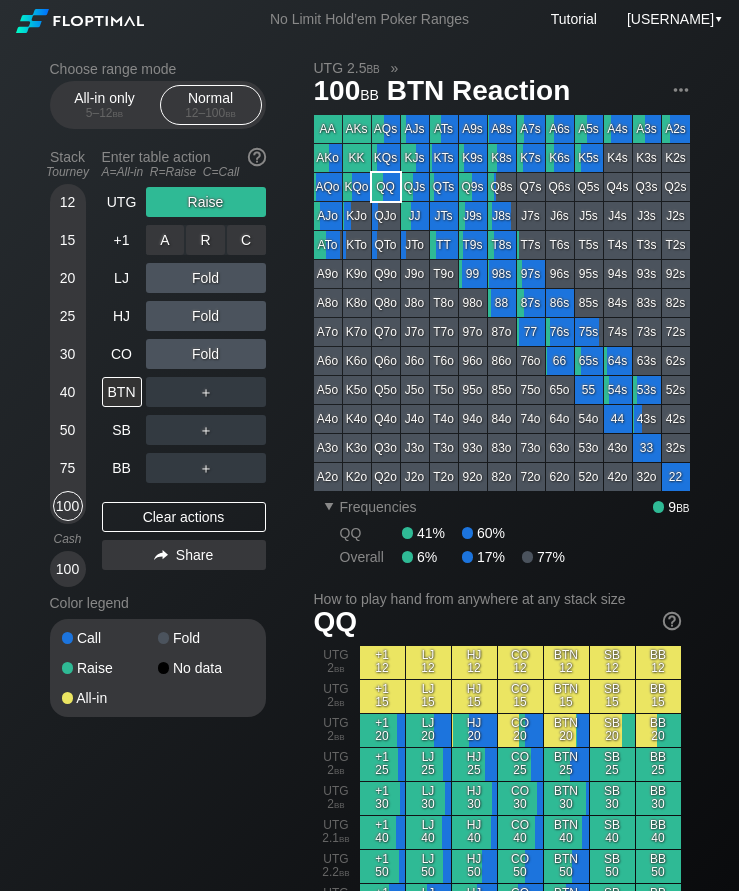 click on "C ✕" at bounding box center (246, 240) 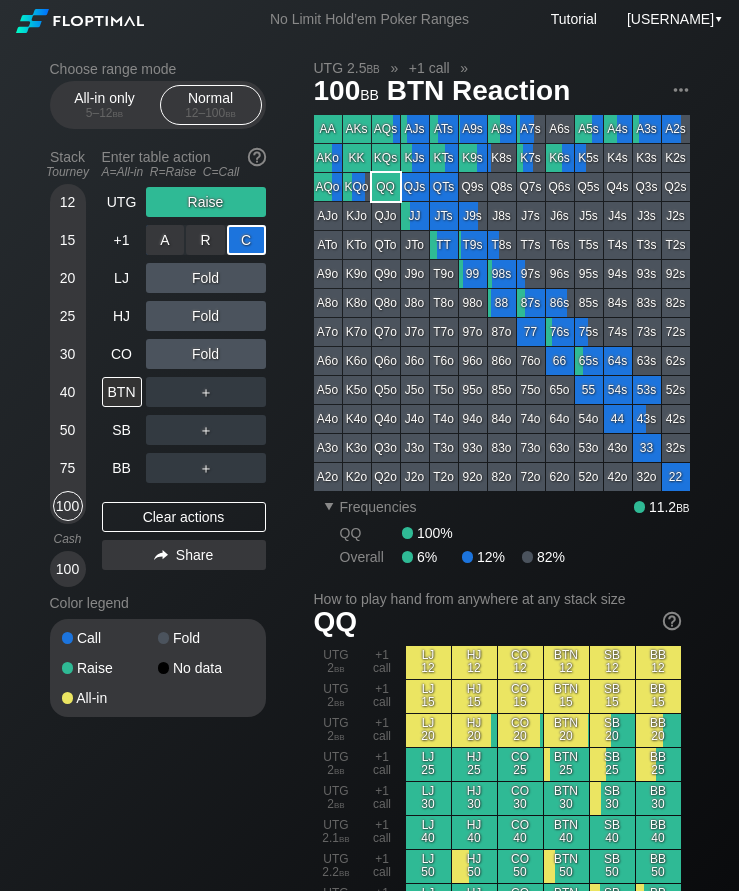 click on "SB" at bounding box center (122, 430) 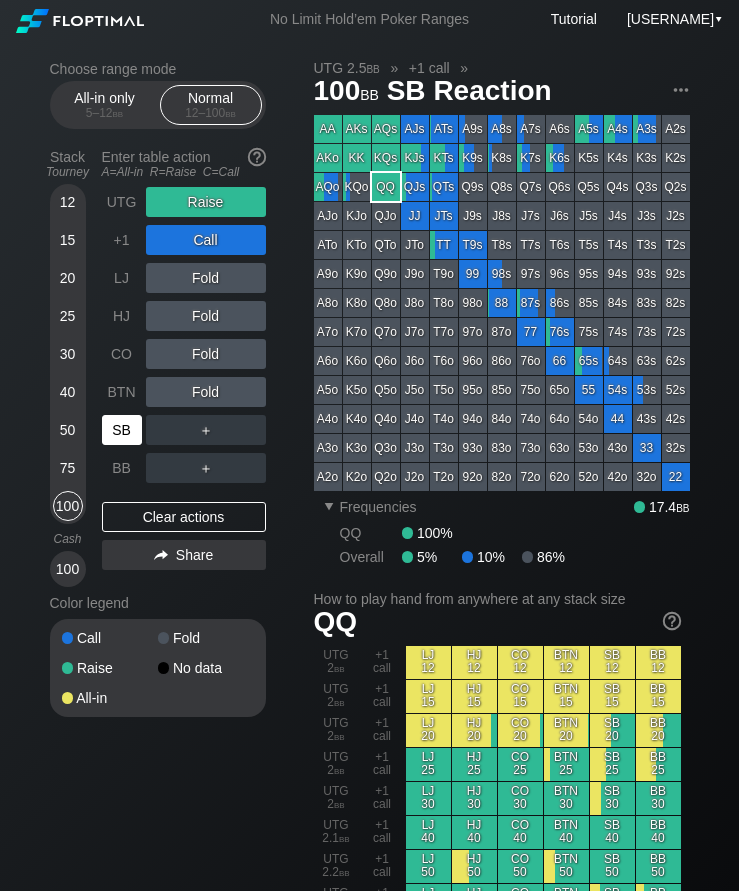 click on "25" at bounding box center (68, 316) 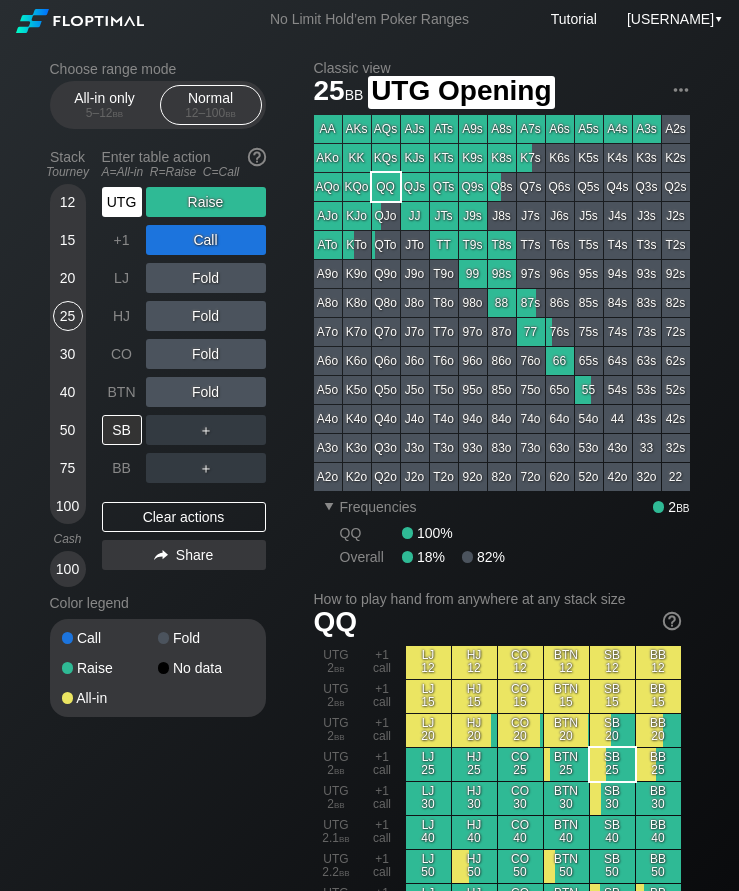 click on "UTG" at bounding box center [122, 202] 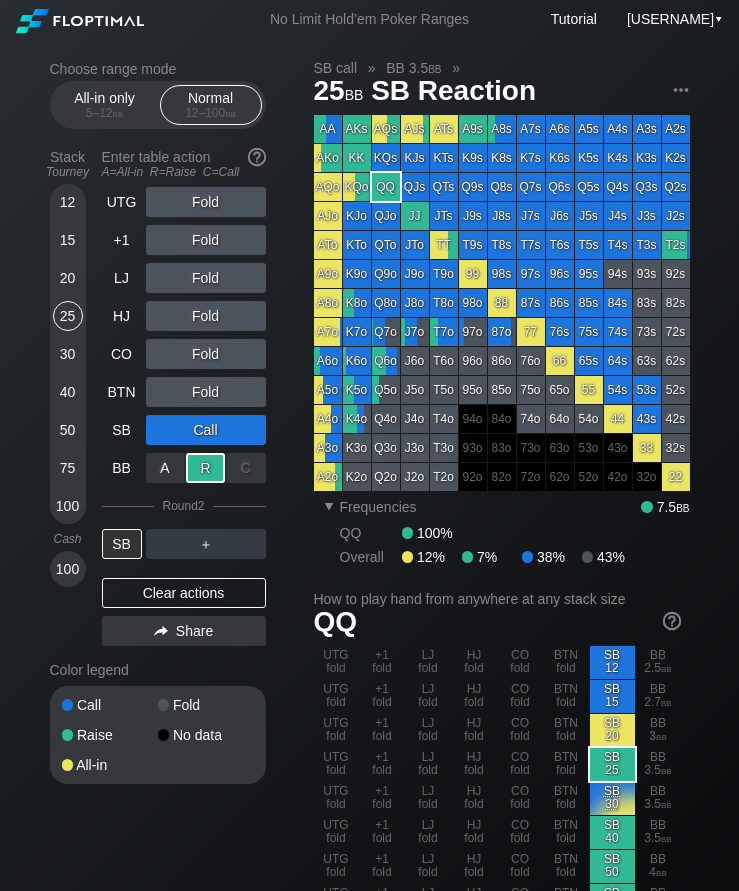 click on "50" at bounding box center (68, 430) 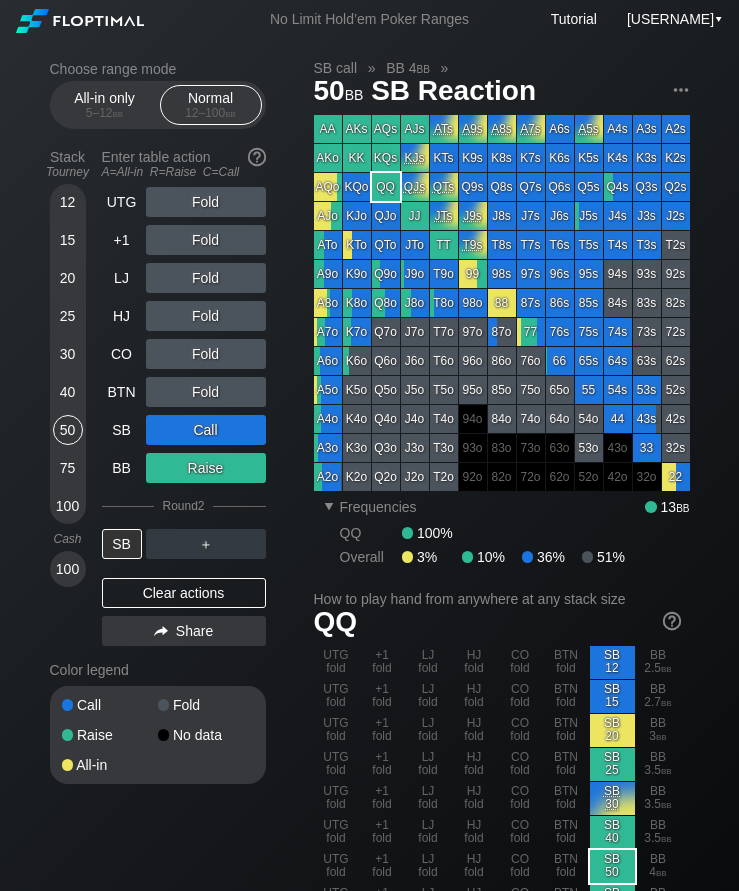 click on "UTG" at bounding box center [122, 202] 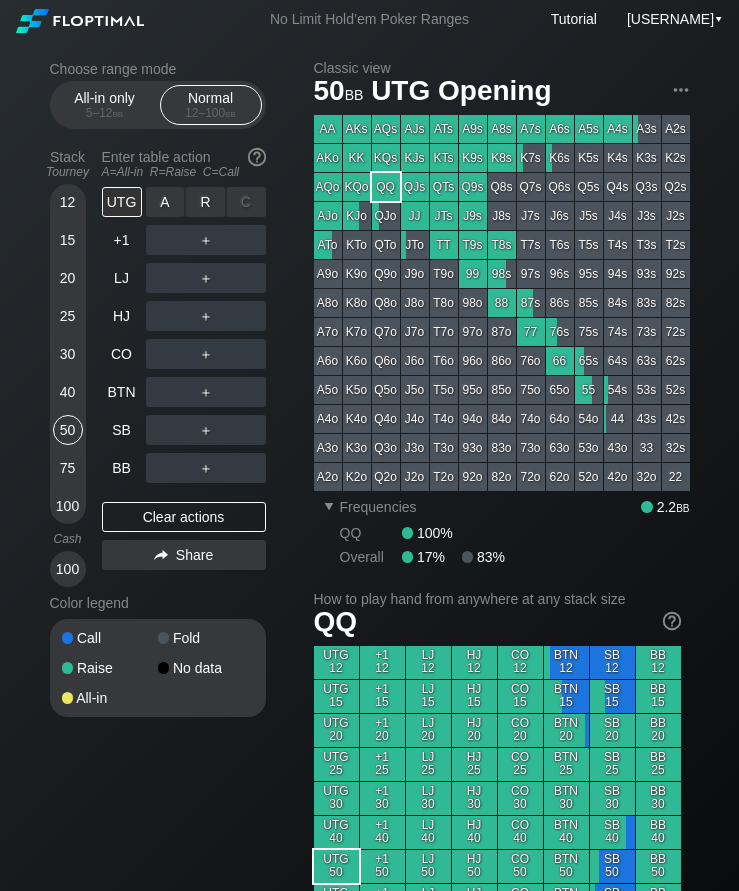 click on "R ✕" at bounding box center (205, 202) 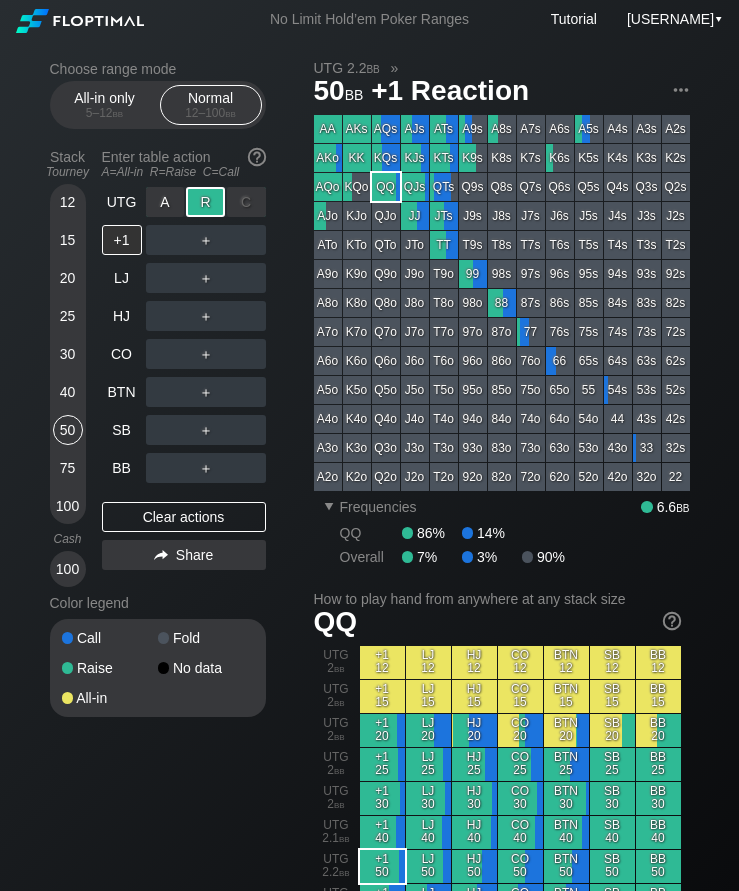 click on "HJ" at bounding box center (122, 316) 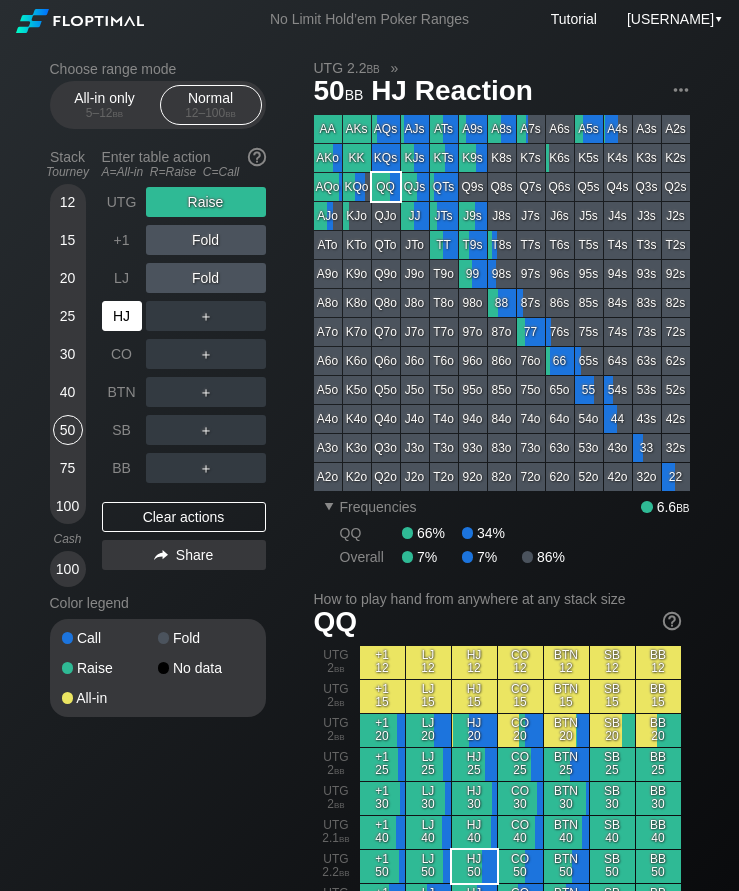 click on "HJ" at bounding box center (122, 316) 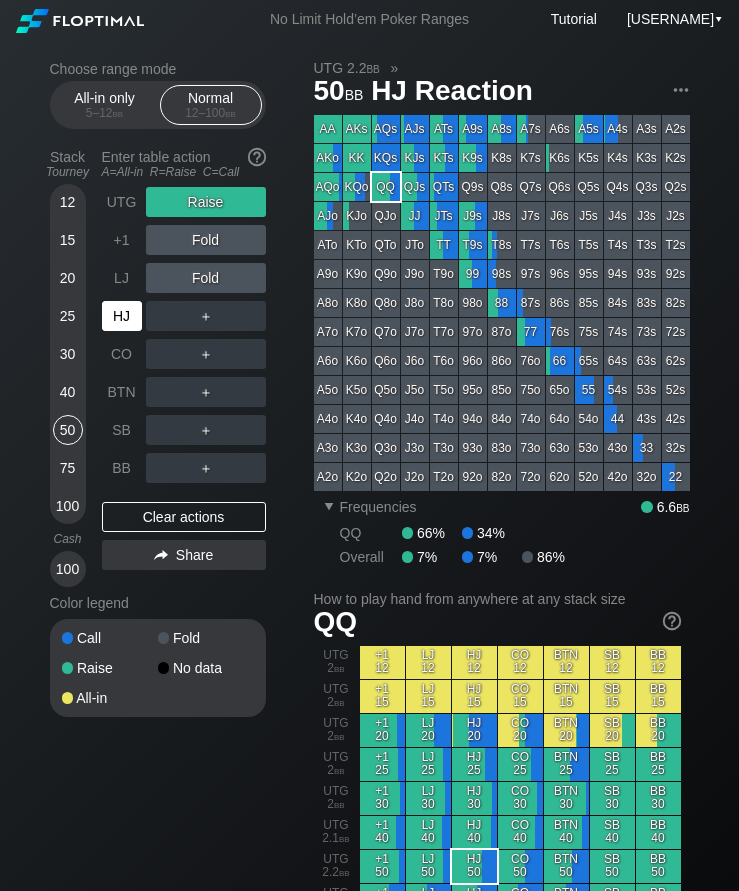 click on "15" at bounding box center (68, 240) 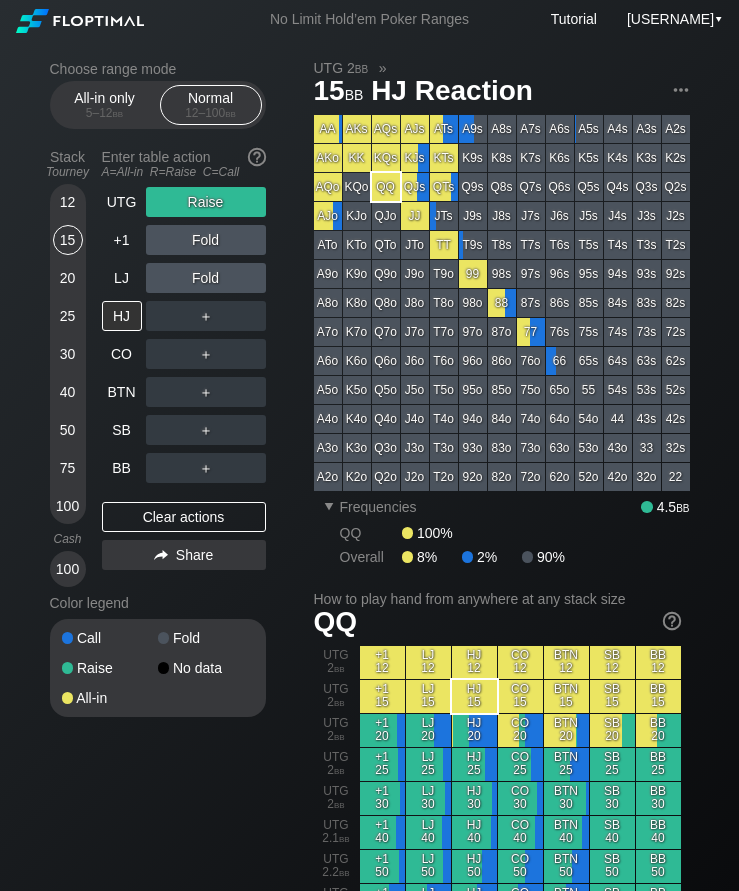 click on "UTG" at bounding box center (122, 202) 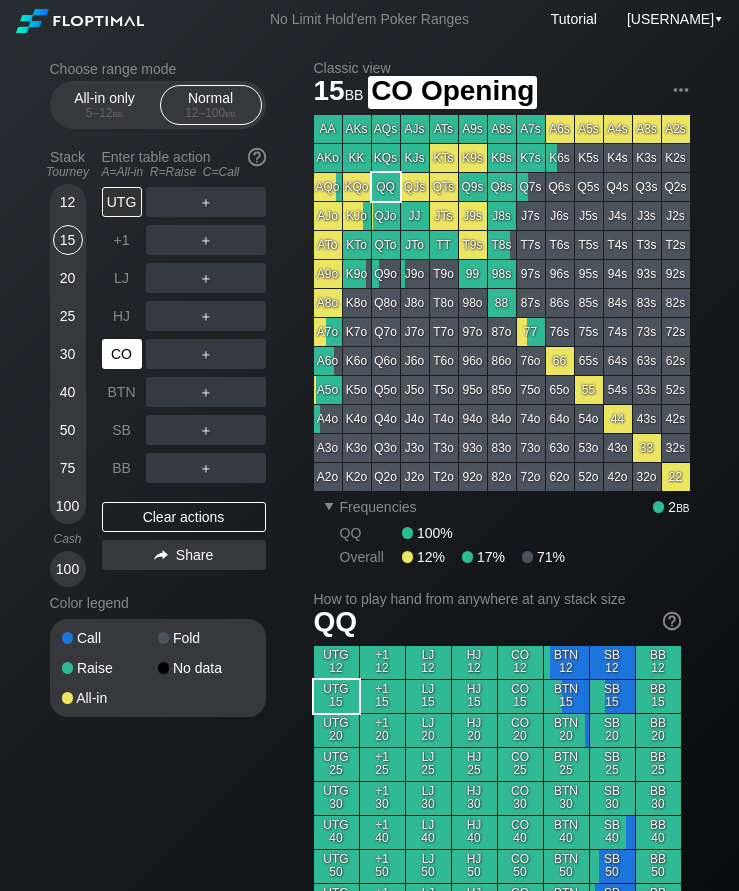 click on "CO" at bounding box center (122, 354) 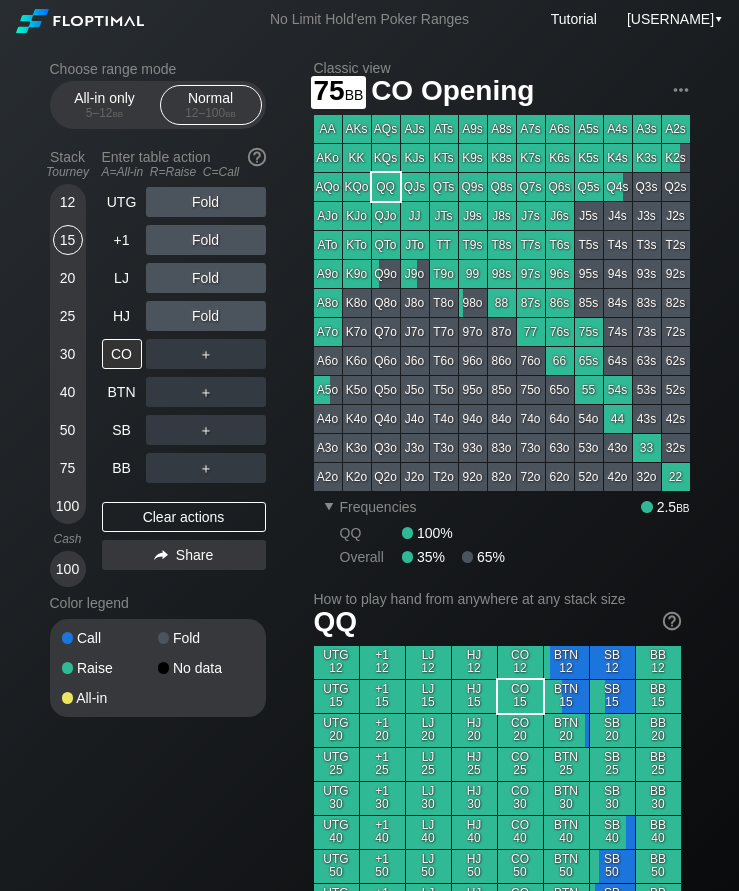 click on "75" at bounding box center (68, 468) 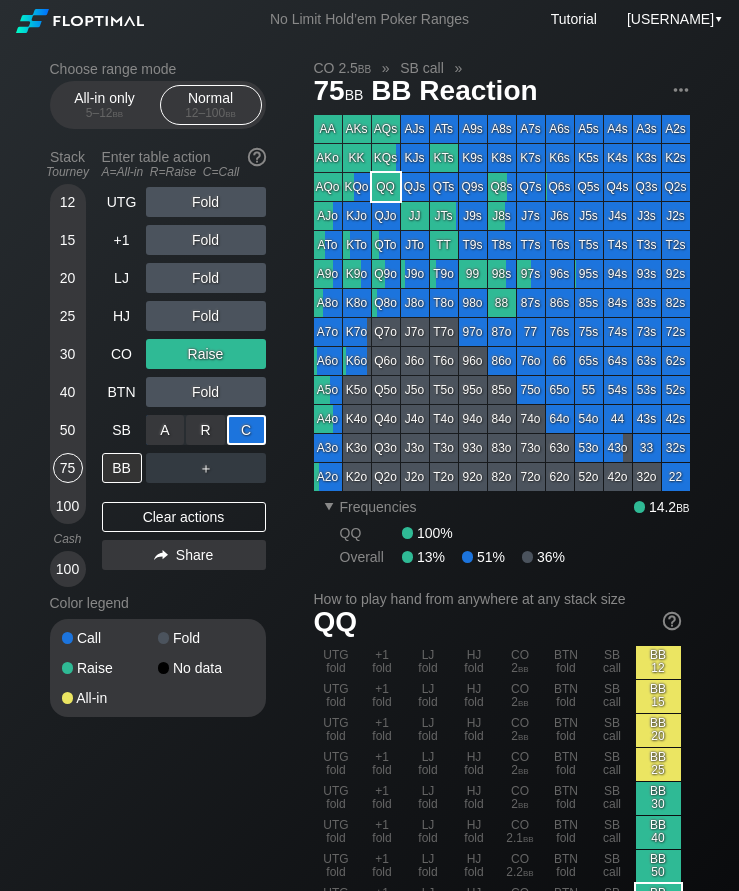 click on "15" at bounding box center [68, 240] 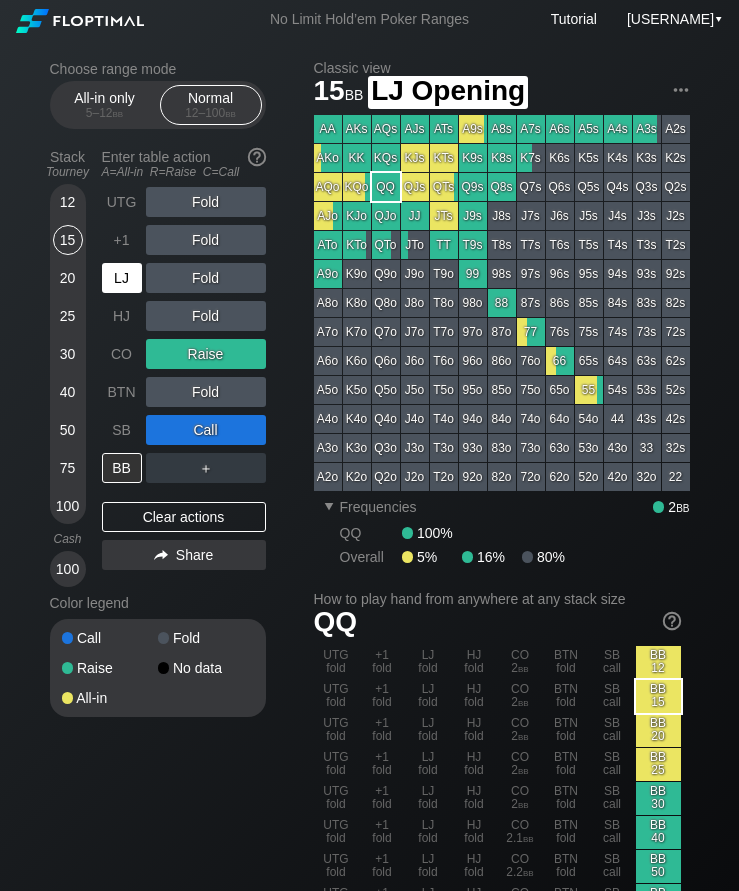 click on "LJ" at bounding box center [122, 278] 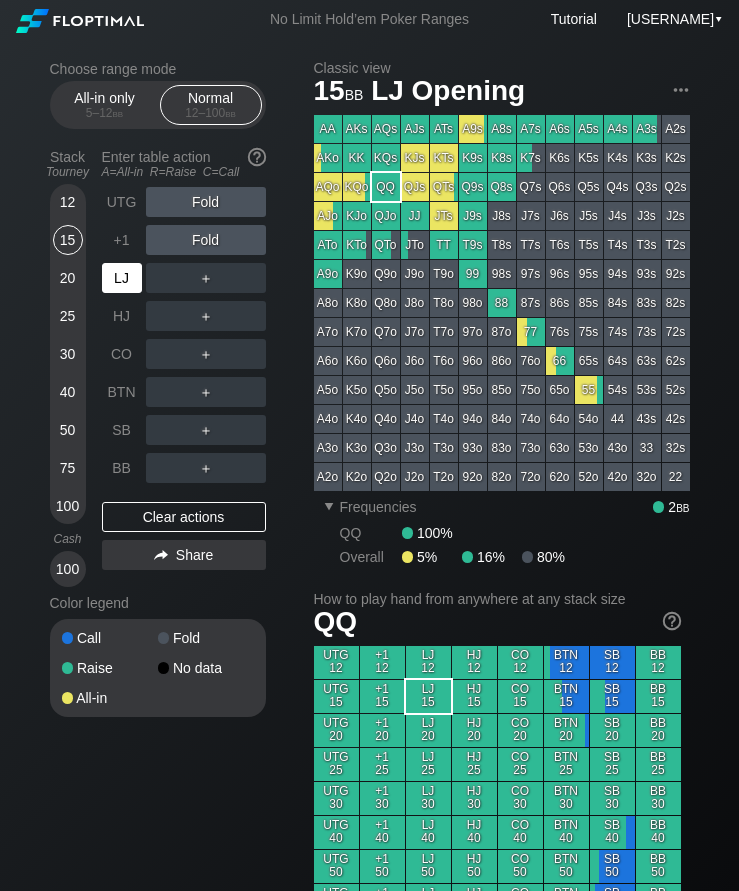 click on "LJ" at bounding box center (122, 278) 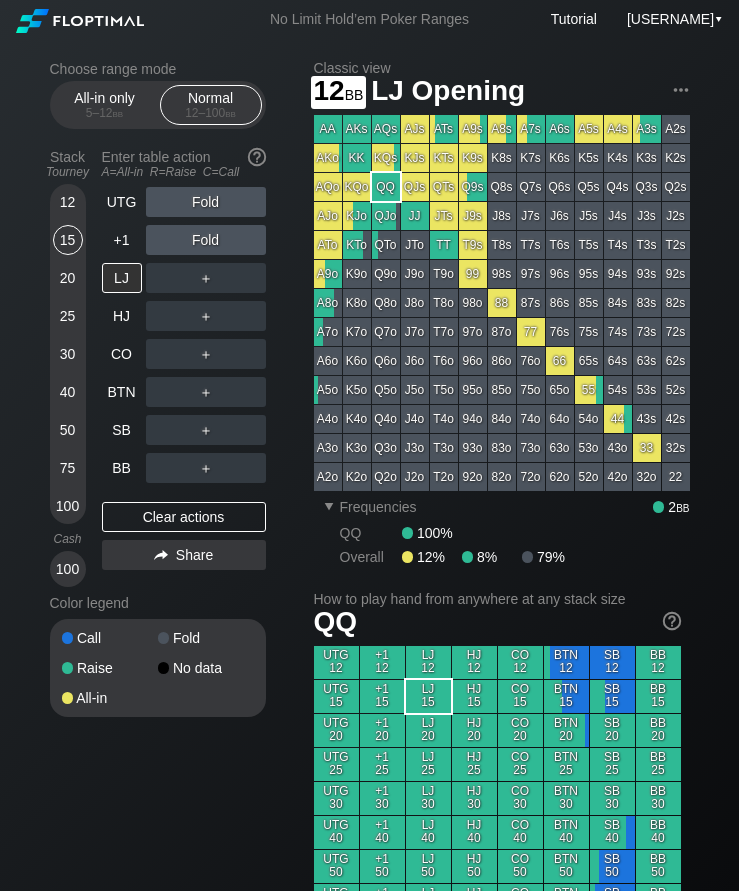 click on "12" at bounding box center [68, 206] 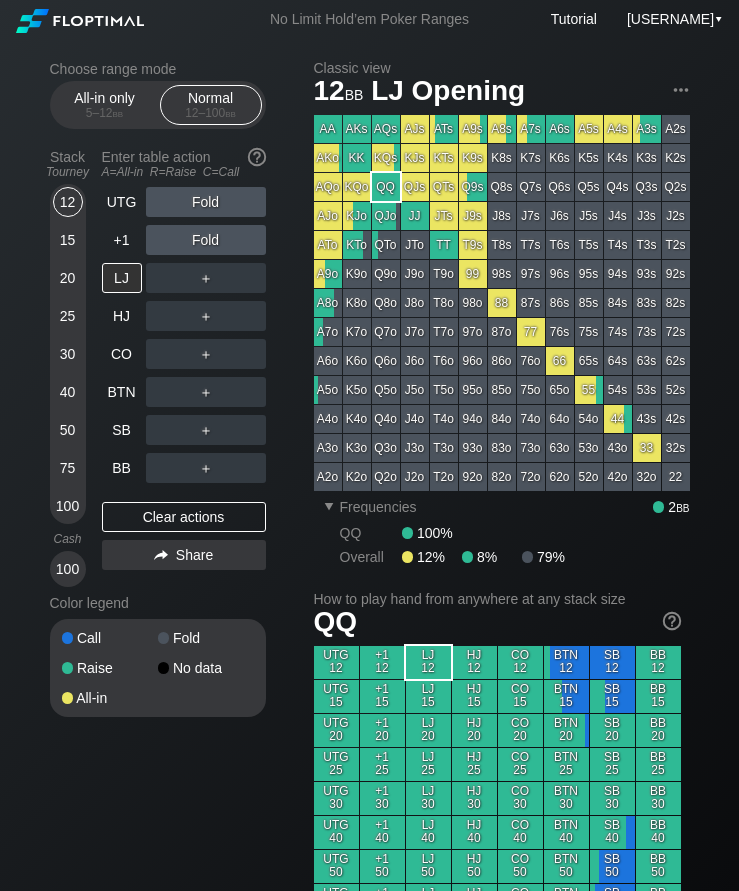 click on "30" at bounding box center [68, 354] 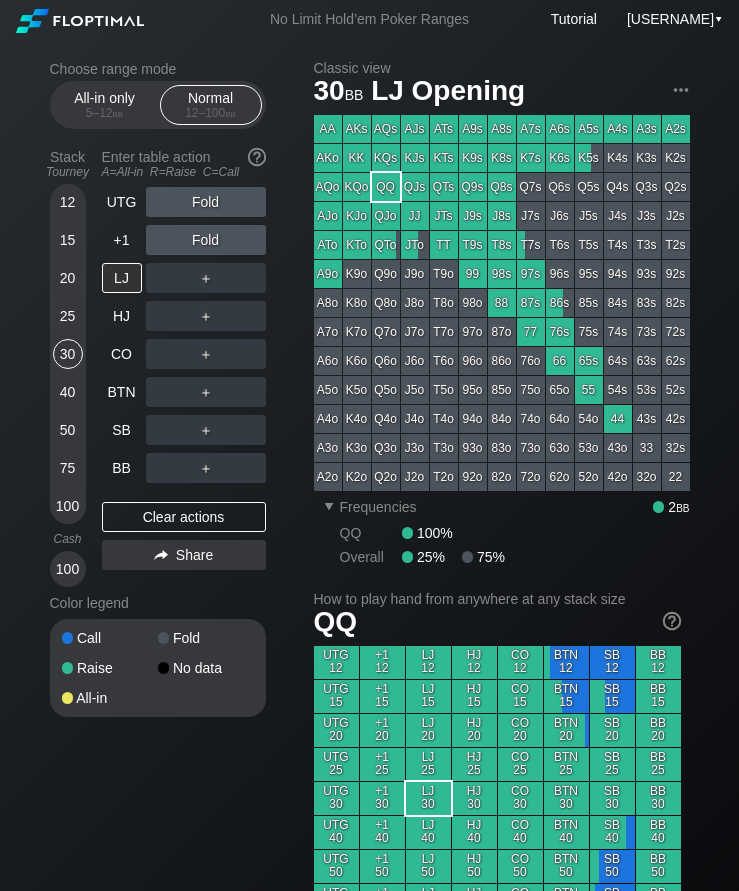 click on "LJ" at bounding box center (122, 278) 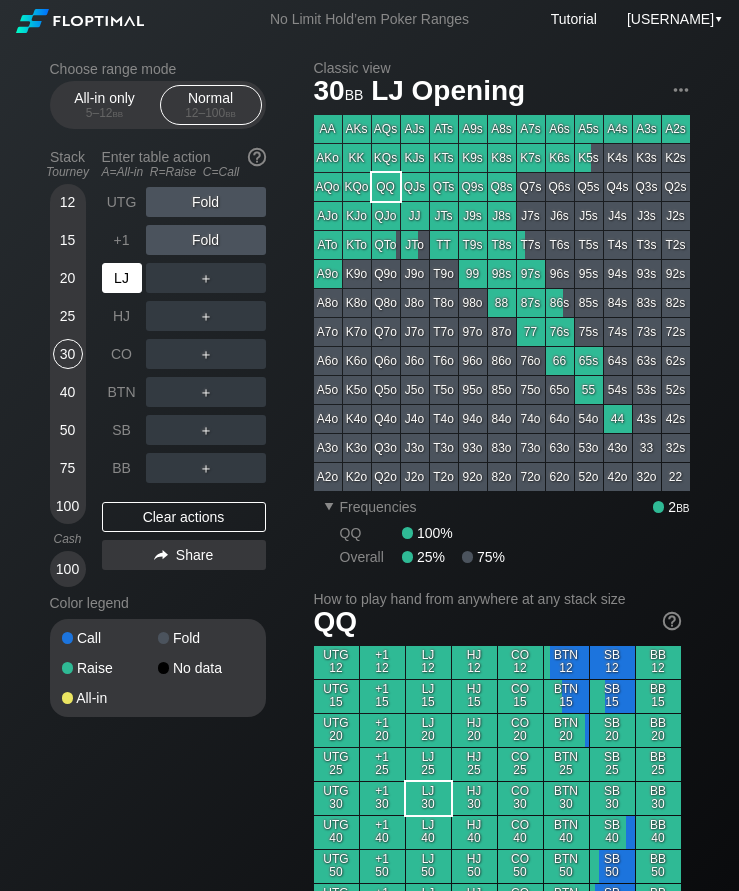 click on "LJ" at bounding box center (122, 278) 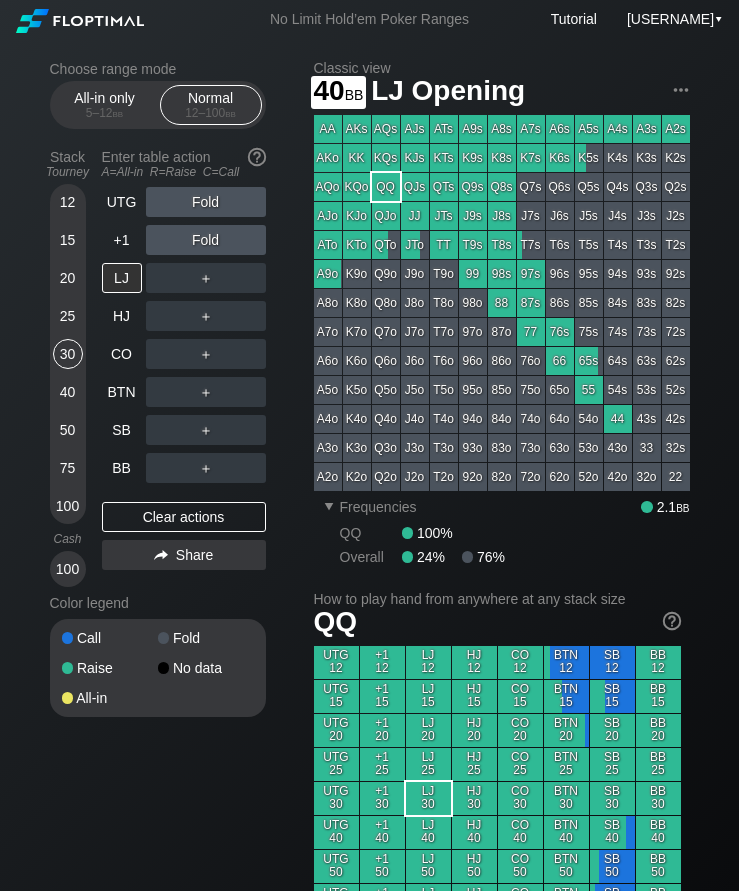 click on "40" at bounding box center (68, 392) 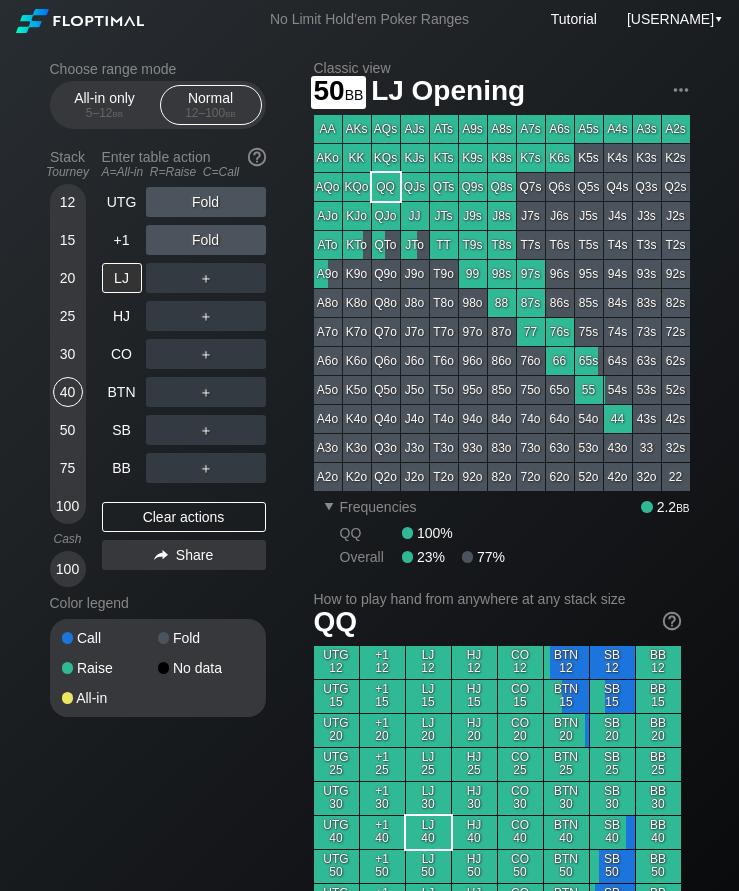 click on "50" at bounding box center (68, 430) 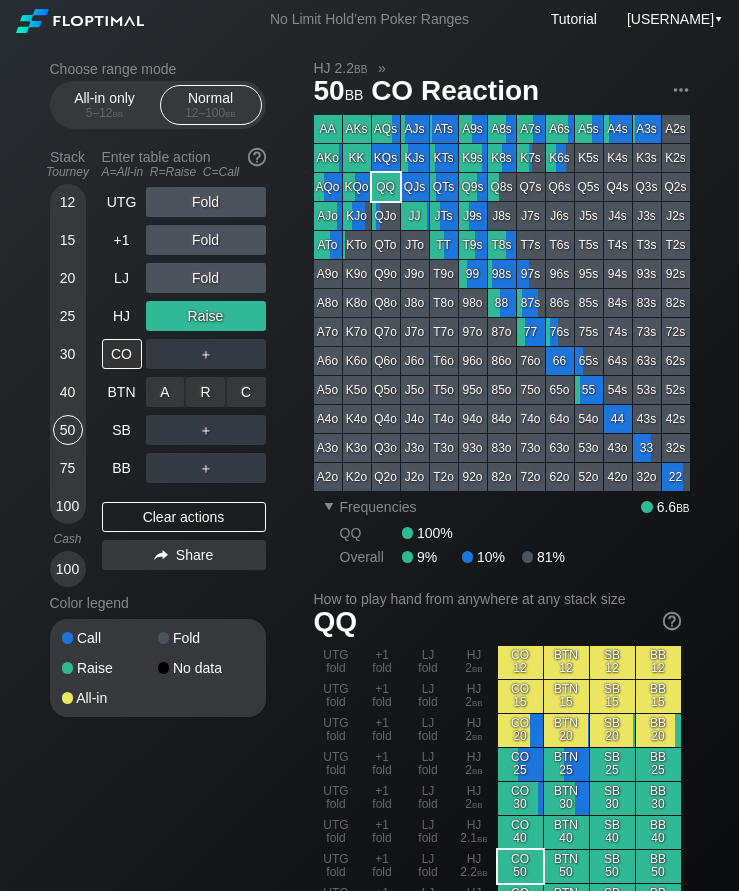 click on "C ✕" at bounding box center [246, 392] 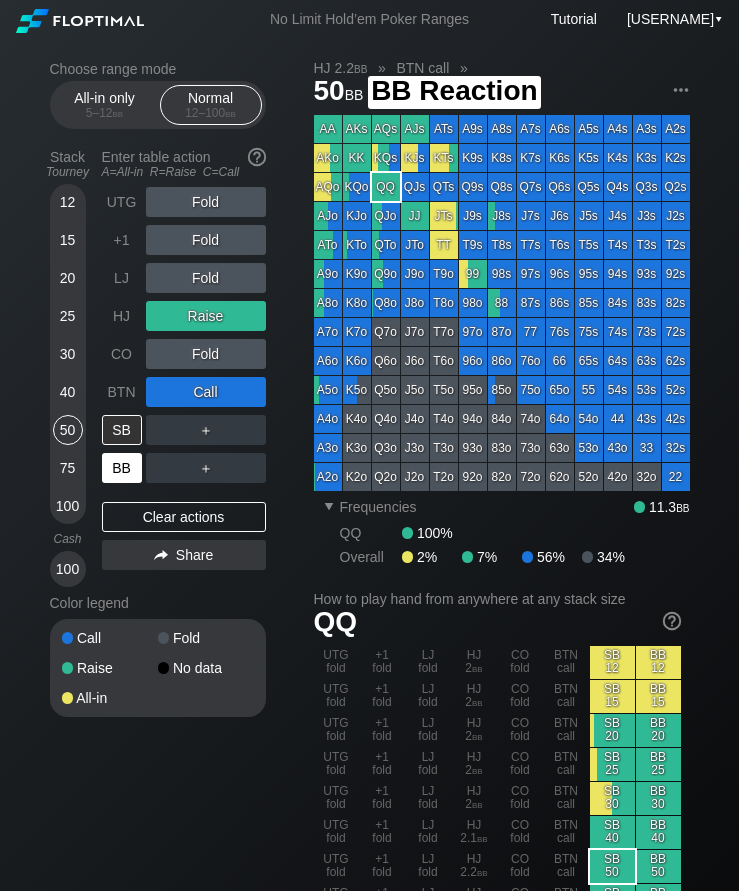 click on "BB" at bounding box center [122, 468] 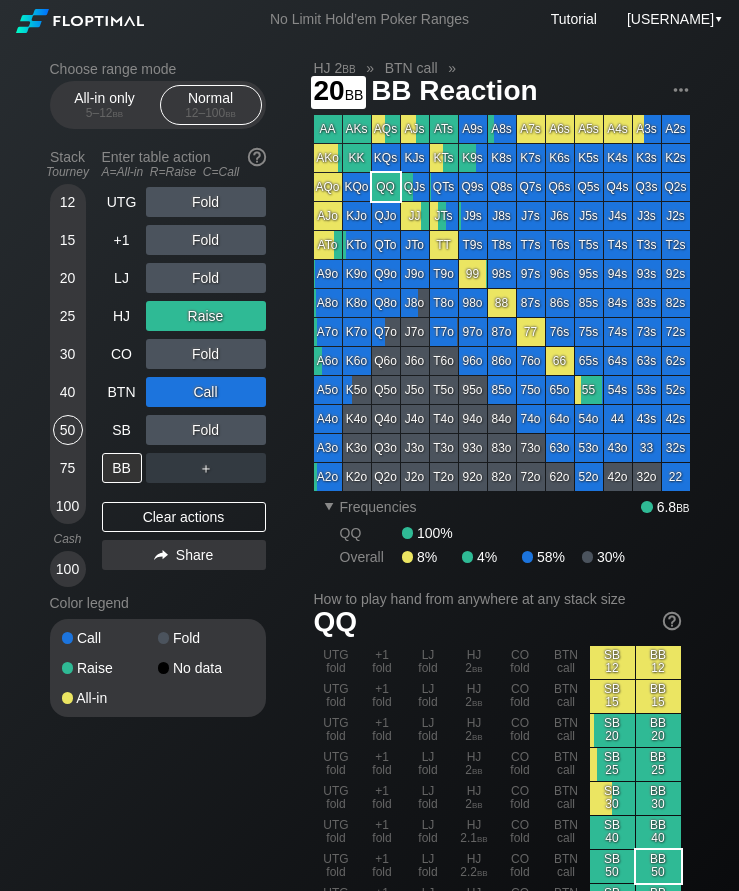 click on "20" at bounding box center [68, 278] 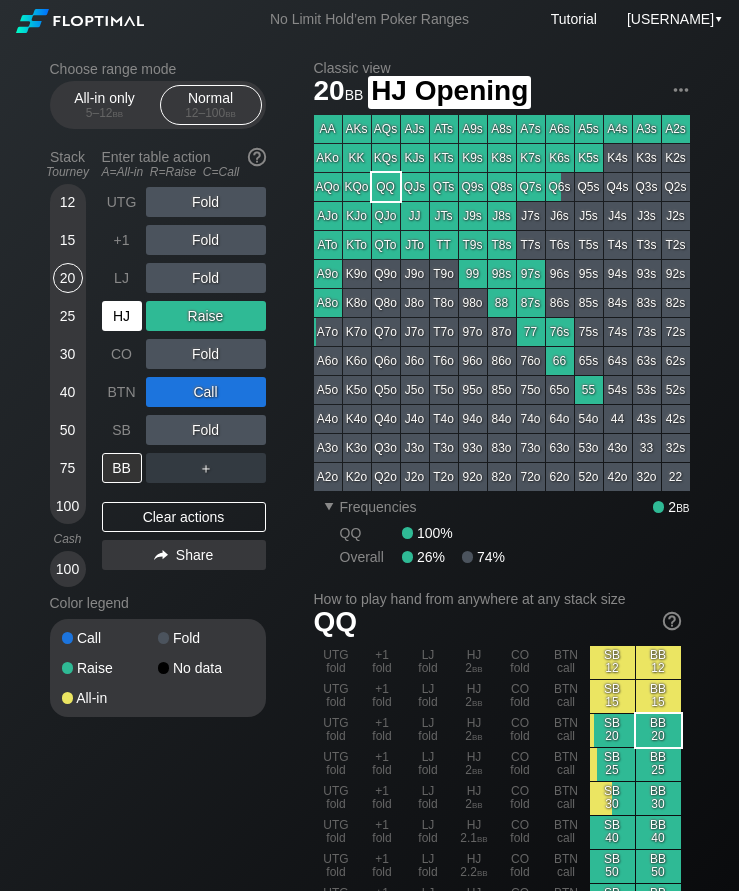 click on "HJ" at bounding box center [122, 316] 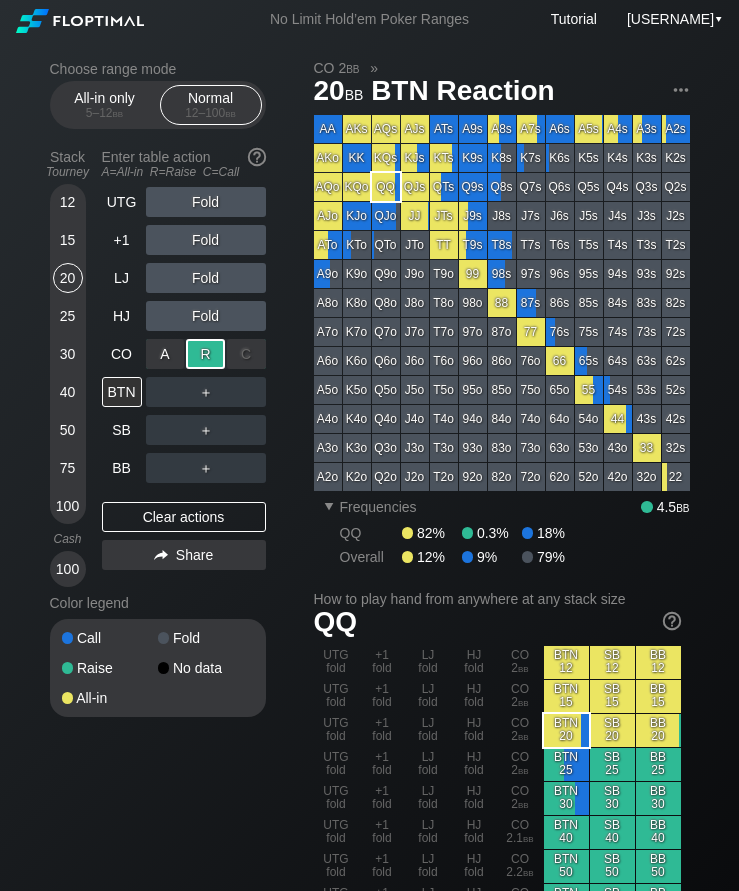click on "SB" at bounding box center [122, 430] 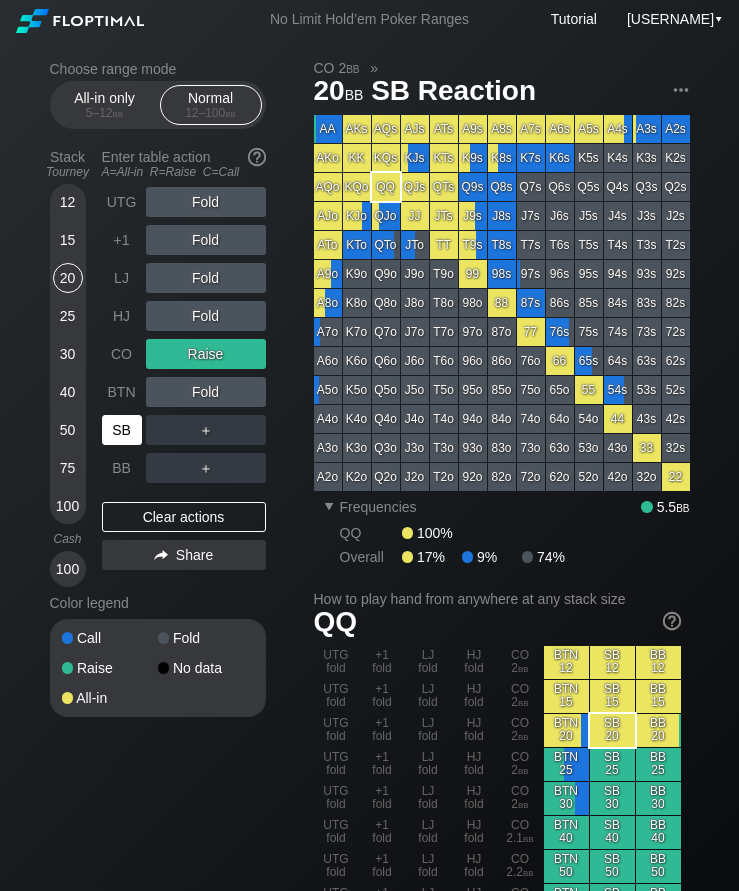 click on "25" at bounding box center [68, 316] 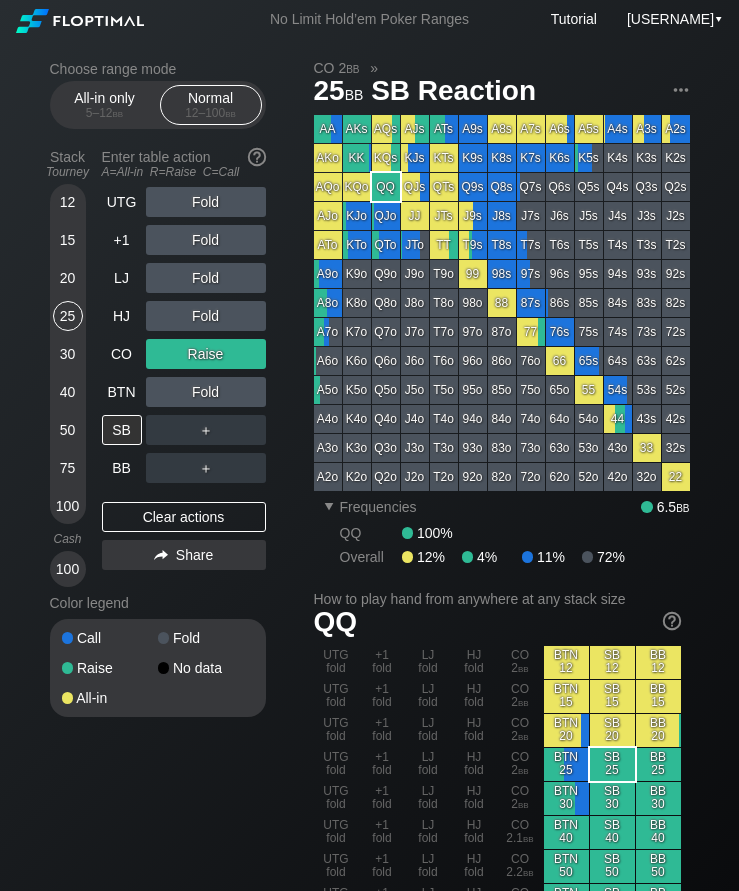 click on "5 – 12 bb" at bounding box center (105, 113) 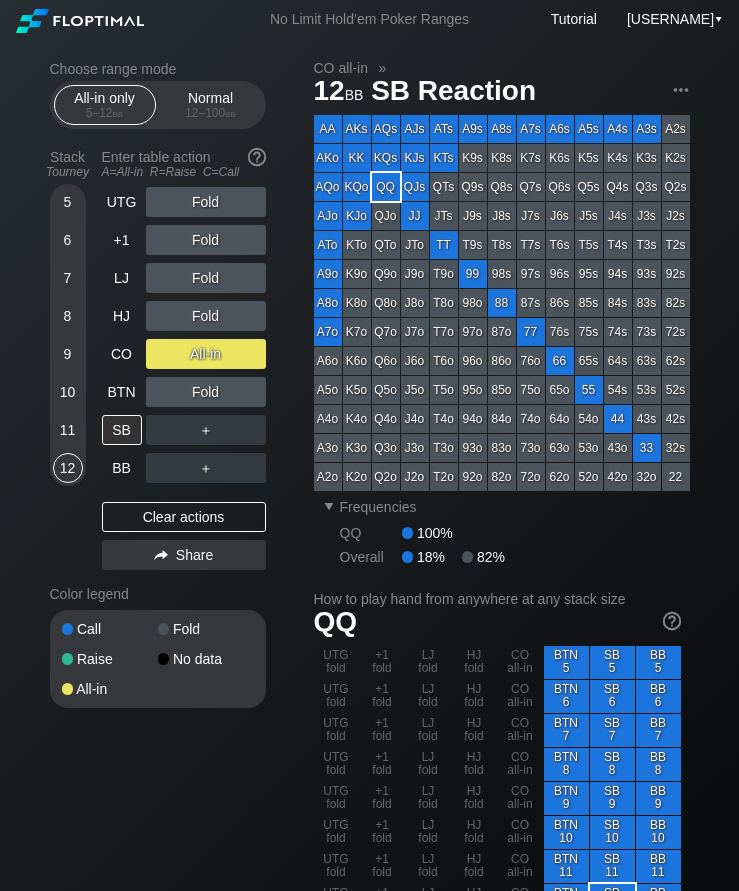 click on "8" at bounding box center [68, 316] 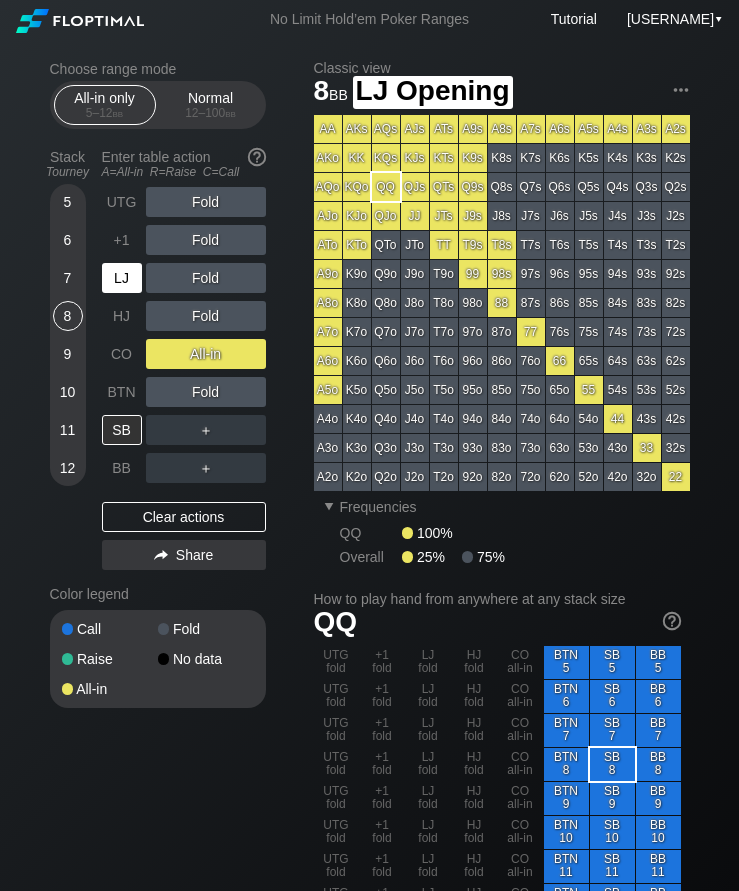 click on "LJ" at bounding box center [122, 278] 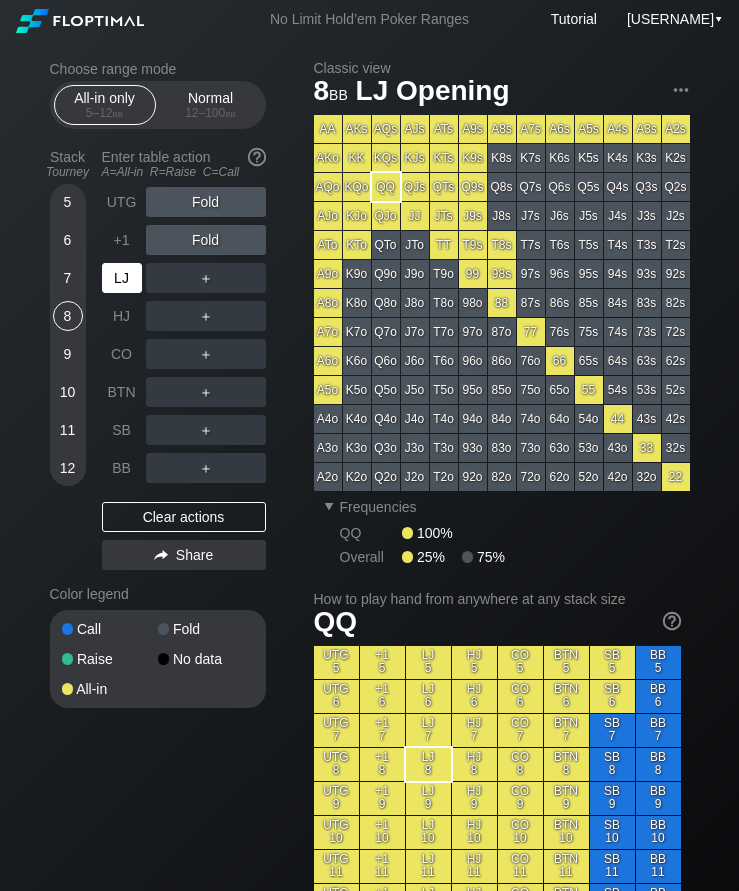 click on "LJ" at bounding box center [122, 278] 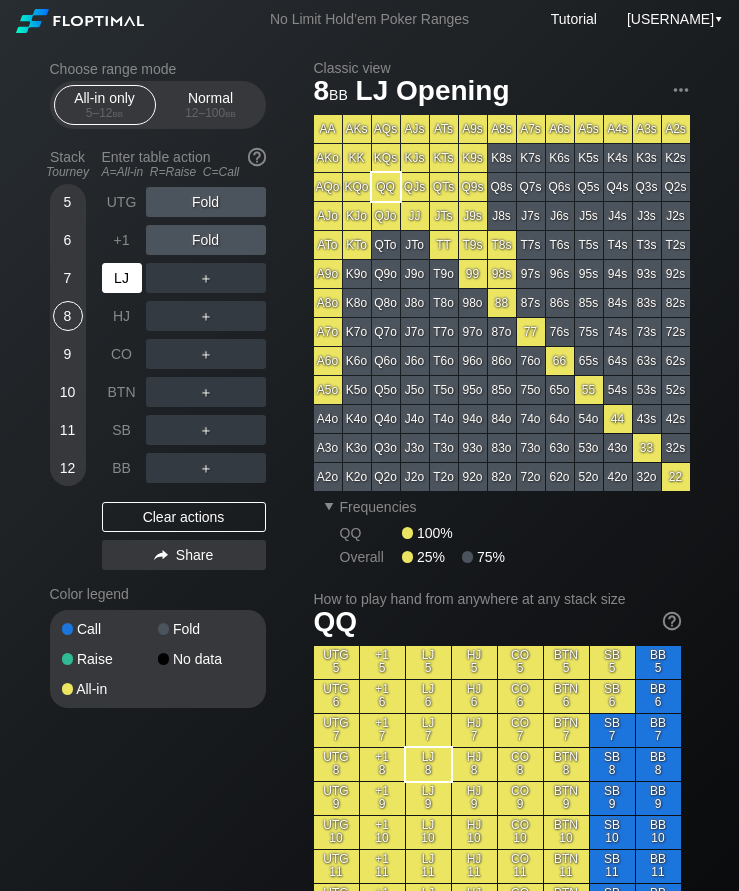 click on "7" at bounding box center [68, 278] 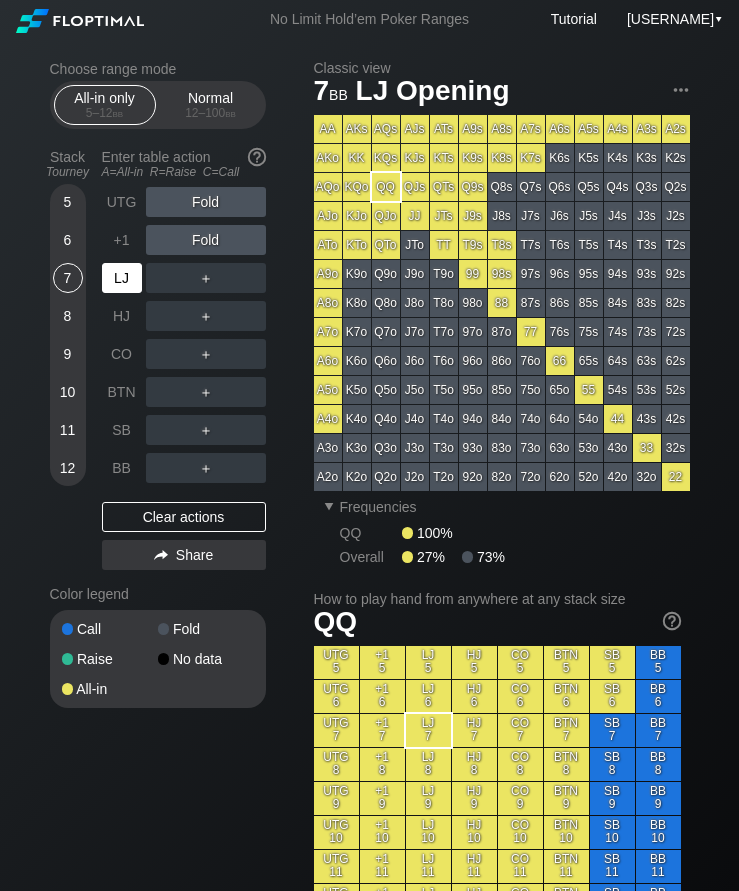 click on "LJ" at bounding box center (122, 278) 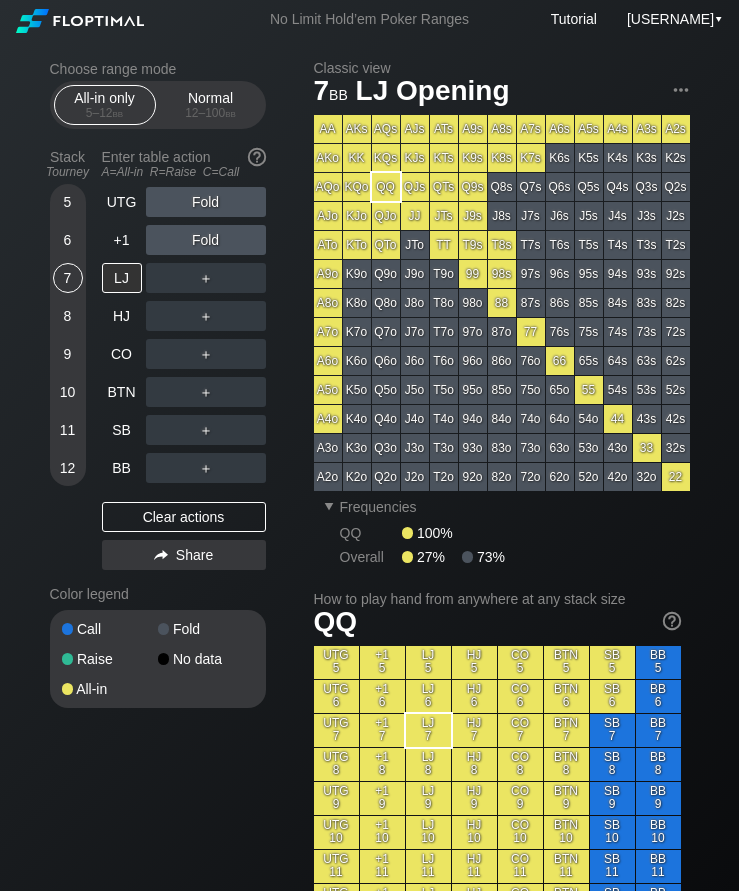 click on "Normal 12 – 100 bb" at bounding box center (211, 105) 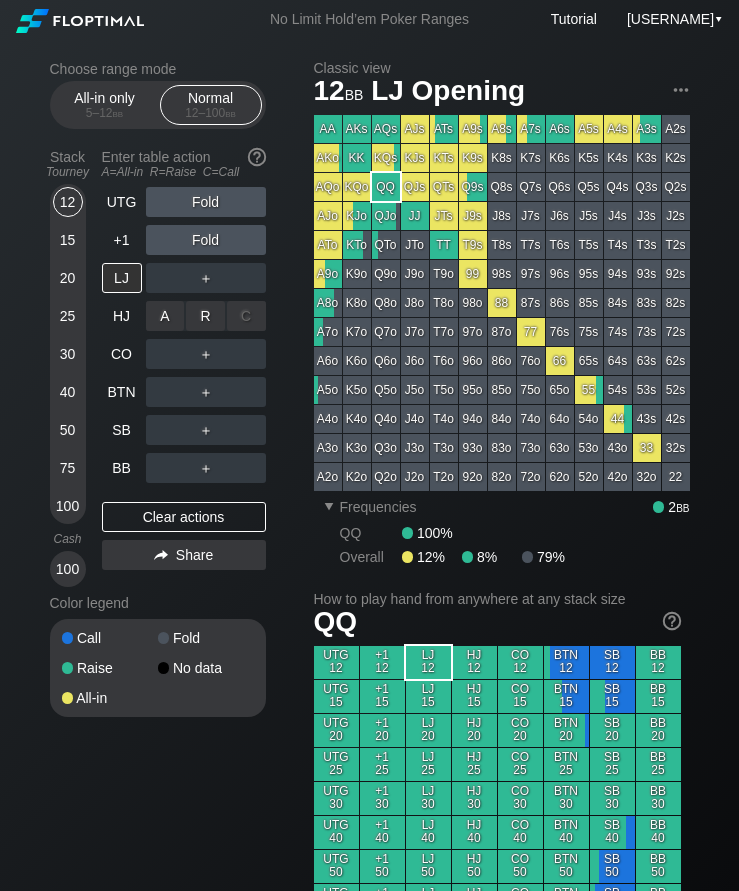 click on "A ✕ R ✕ C ✕ ＋" at bounding box center [206, 316] 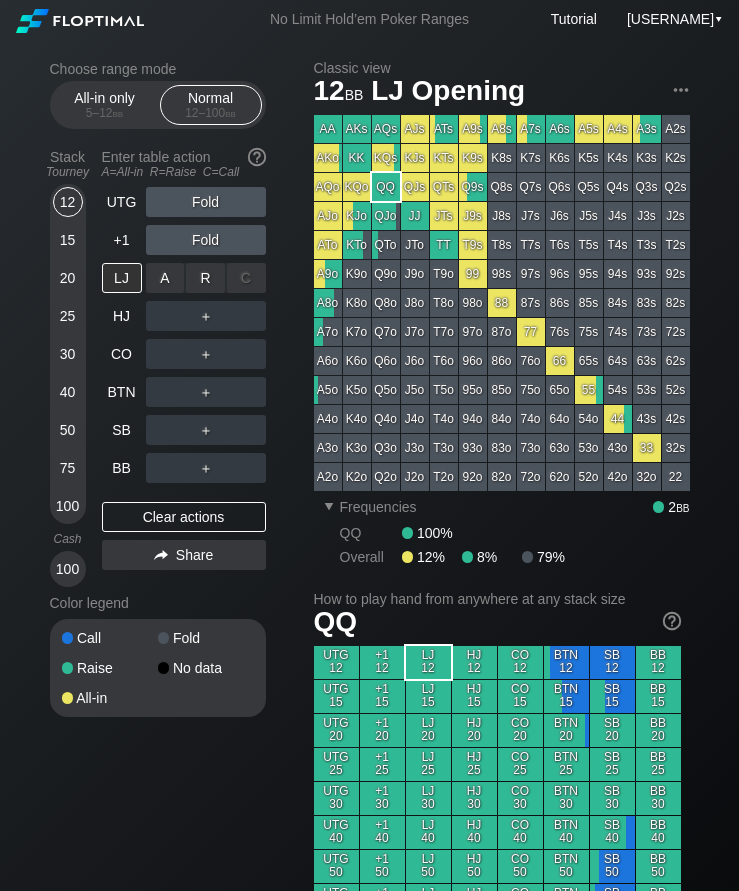 click on "A ✕" at bounding box center [165, 278] 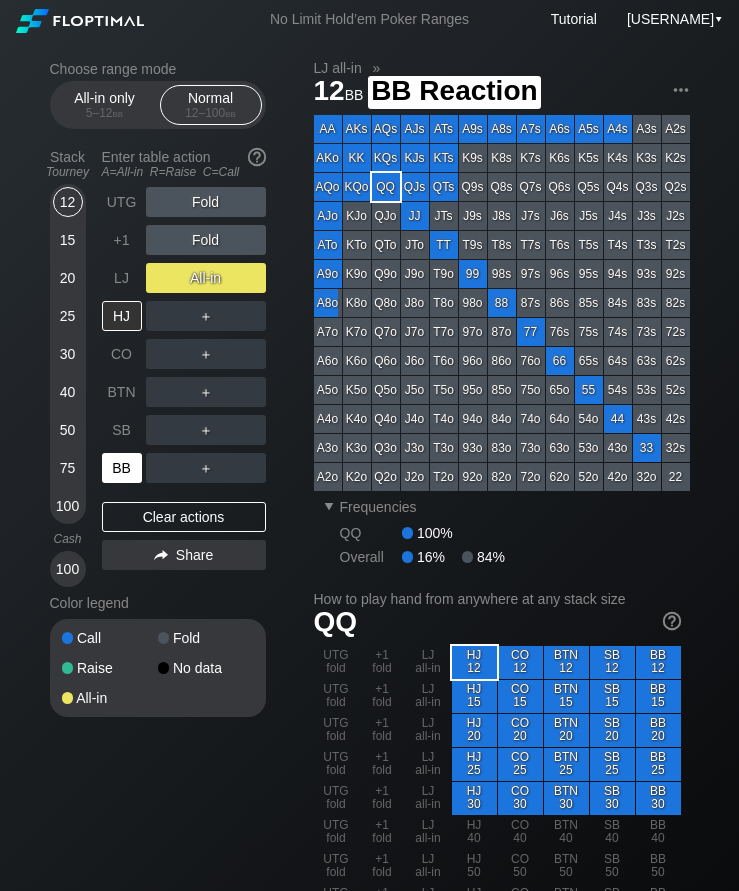 click on "BB" at bounding box center [122, 468] 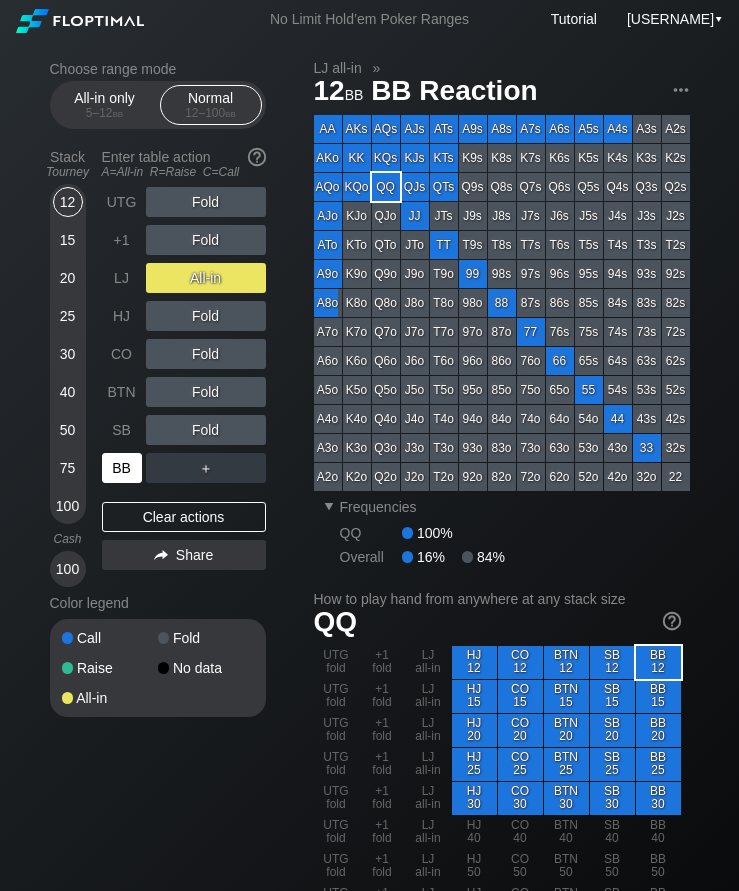 click on "BB" at bounding box center [122, 468] 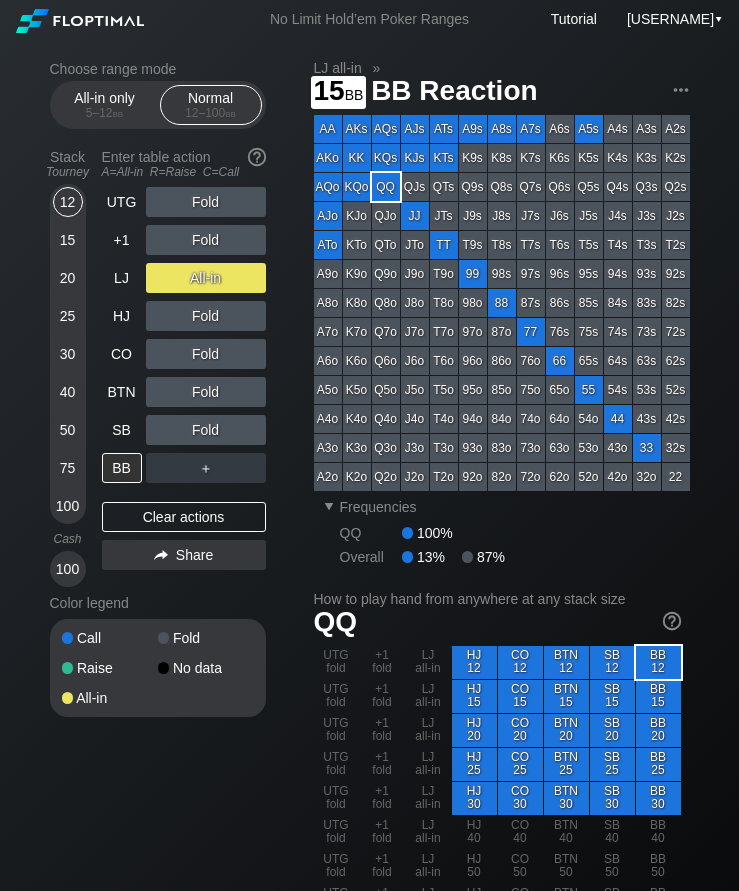 click on "15" at bounding box center (68, 240) 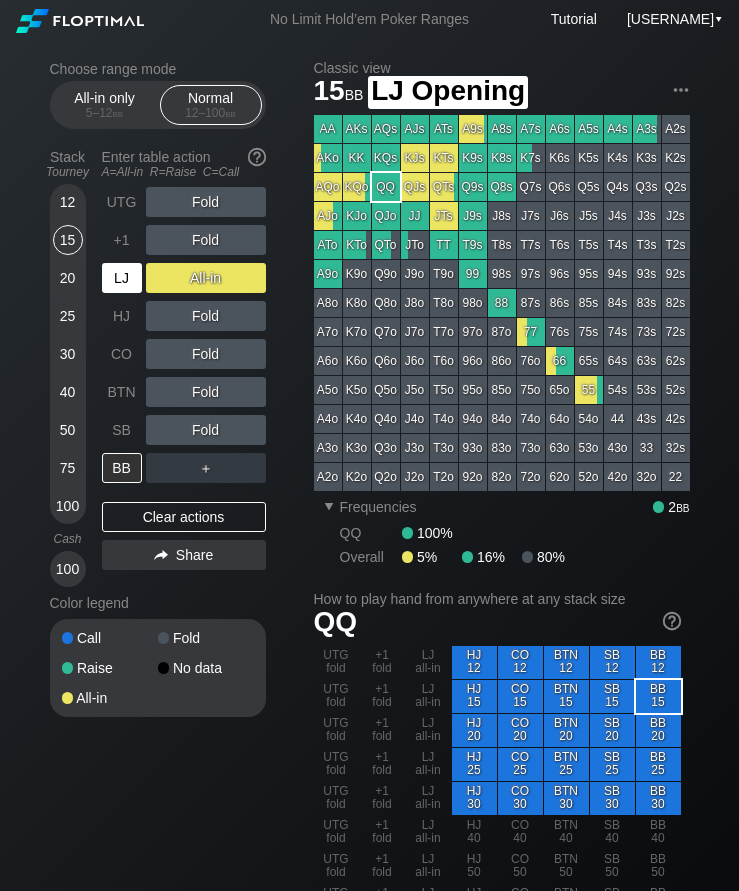 click on "LJ" at bounding box center (122, 278) 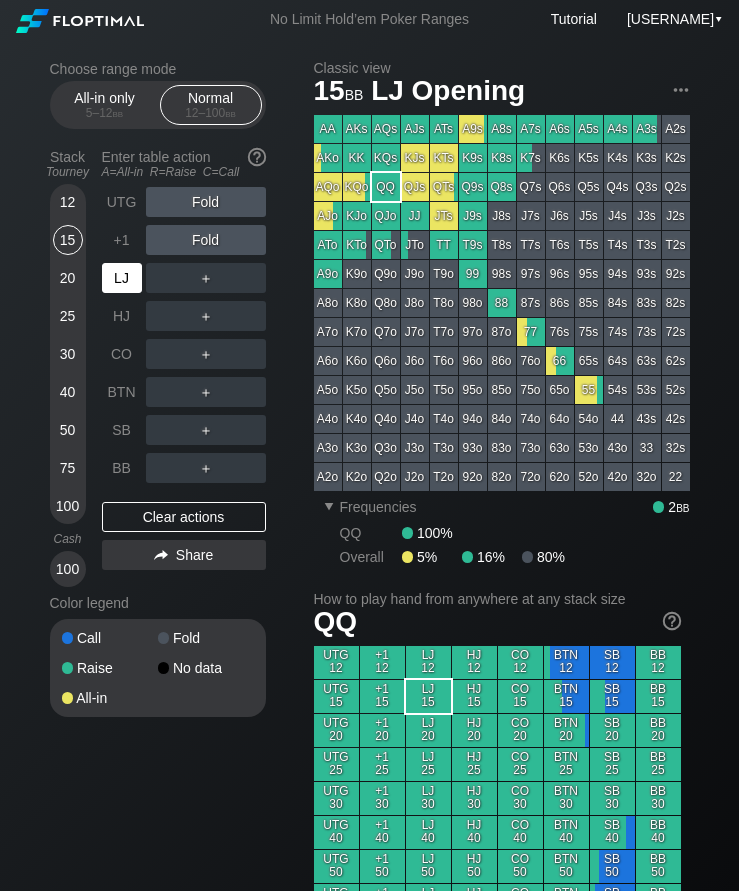 click on "BTN" at bounding box center [122, 392] 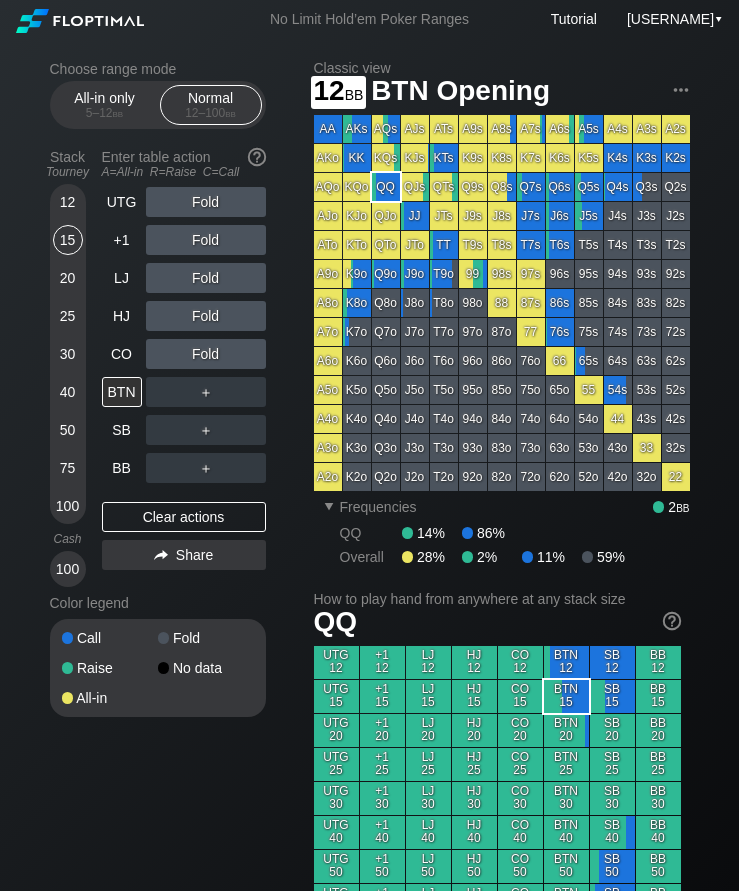 click on "12" at bounding box center (68, 202) 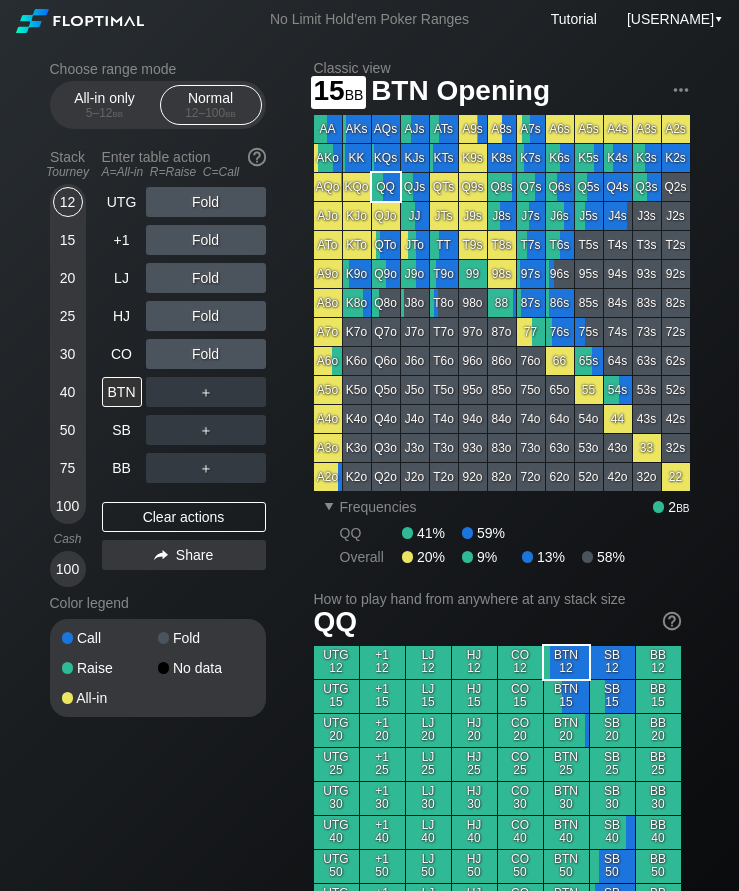 click on "15" at bounding box center (68, 240) 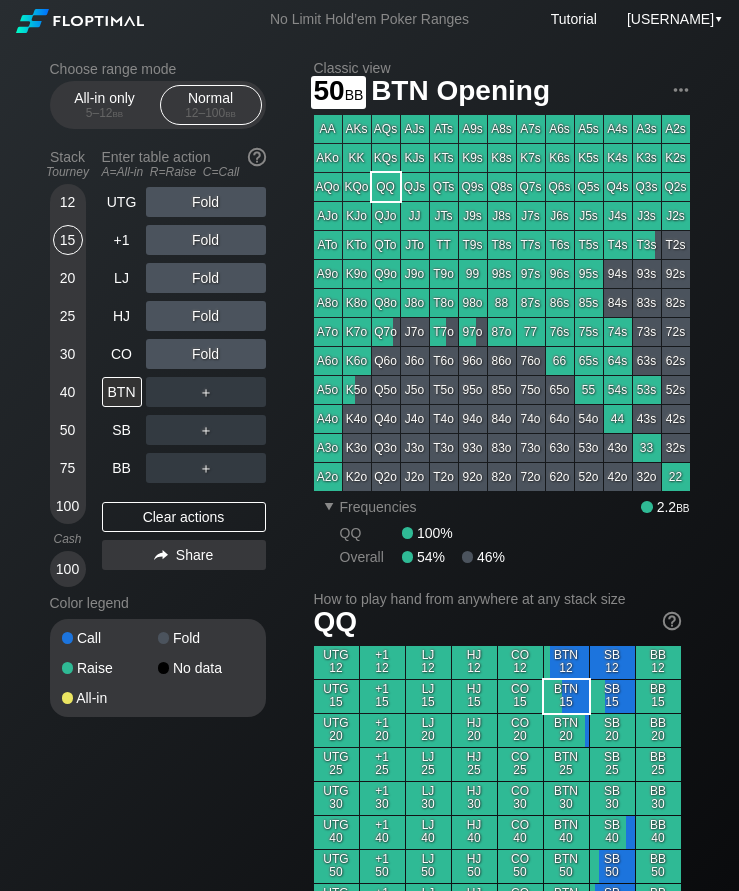 click on "50" at bounding box center (68, 430) 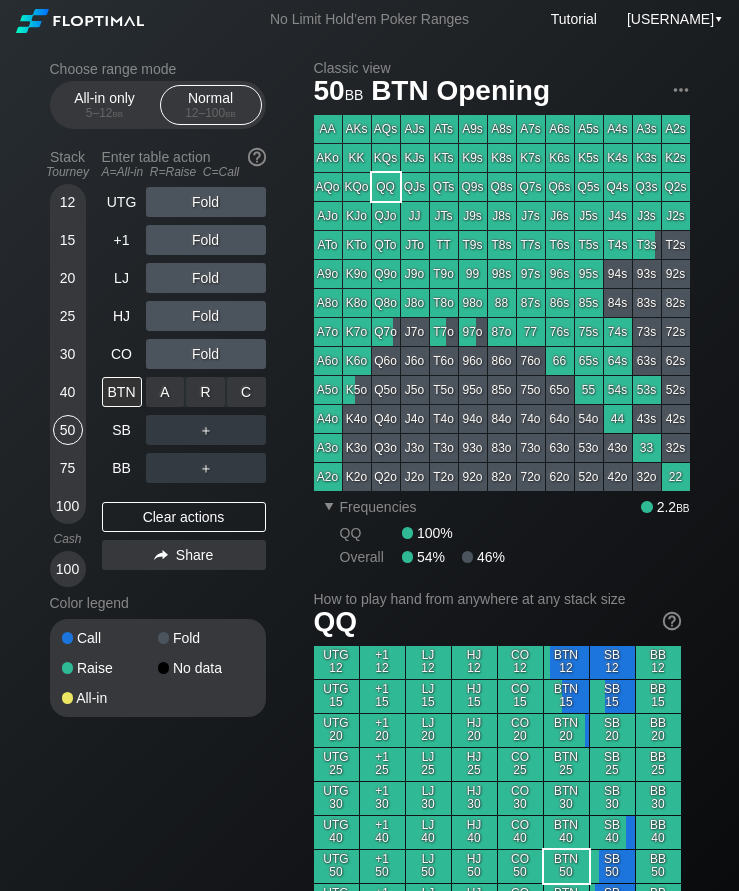 click on "R ✕" at bounding box center [205, 392] 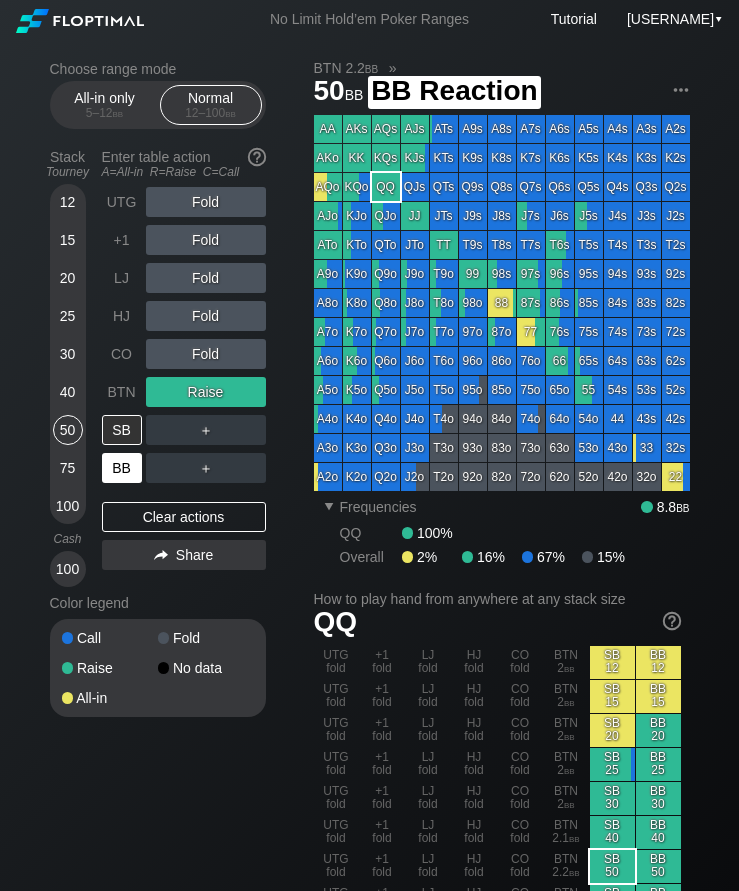 click on "BB" at bounding box center (122, 468) 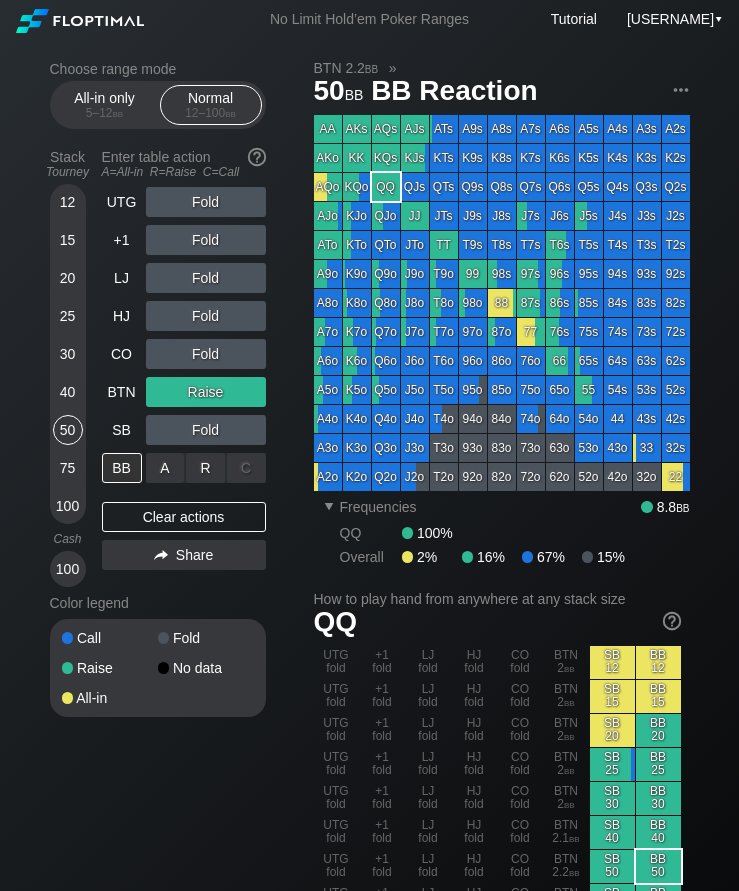 click on "R ✕" at bounding box center (205, 468) 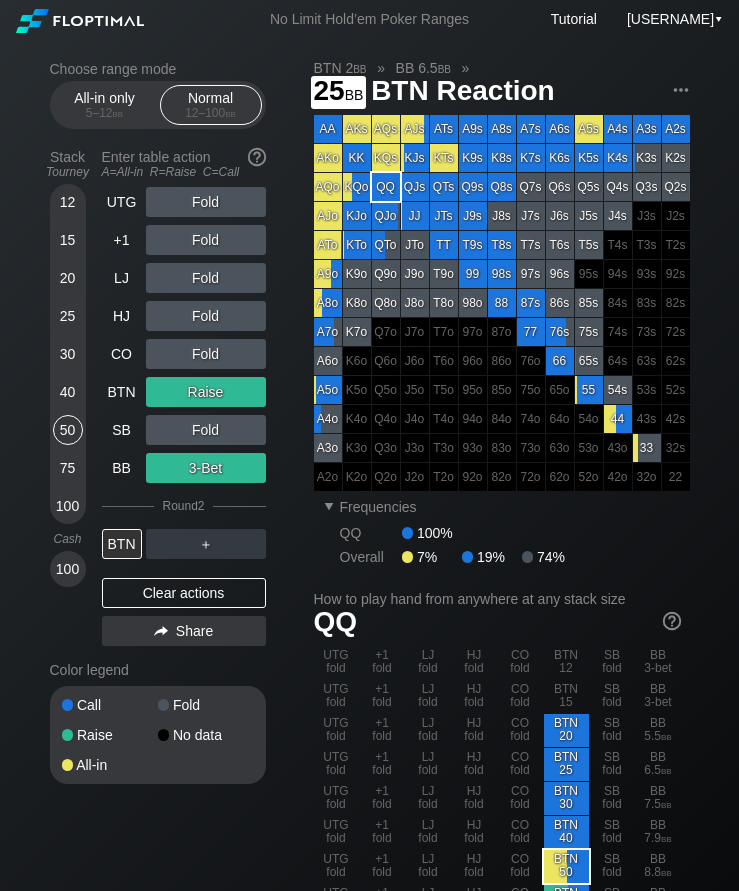click on "25" at bounding box center [68, 316] 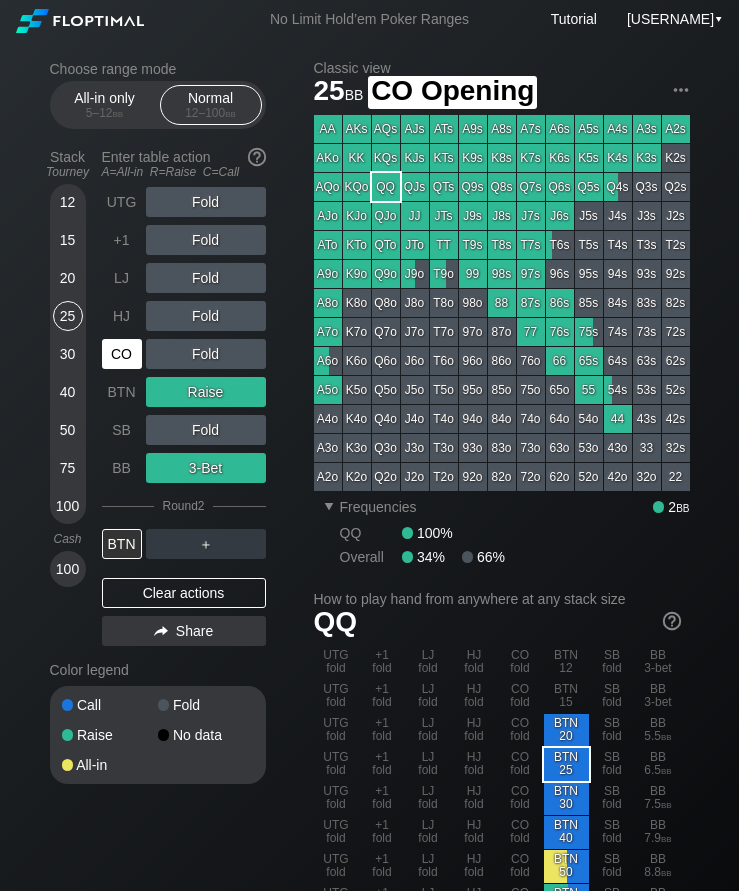 click on "CO" at bounding box center [122, 354] 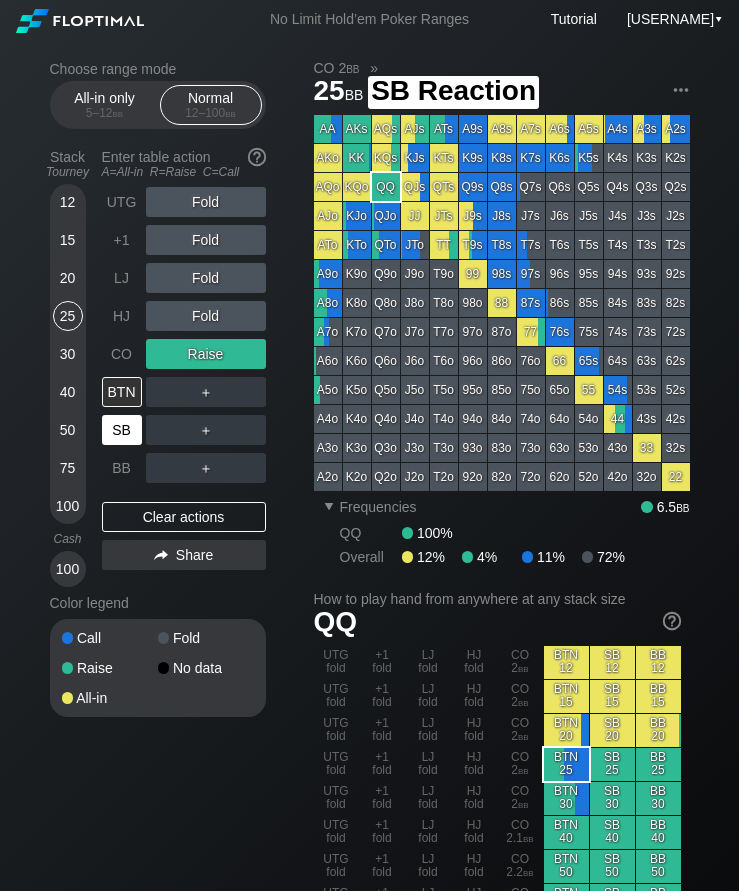 click on "SB" at bounding box center (122, 430) 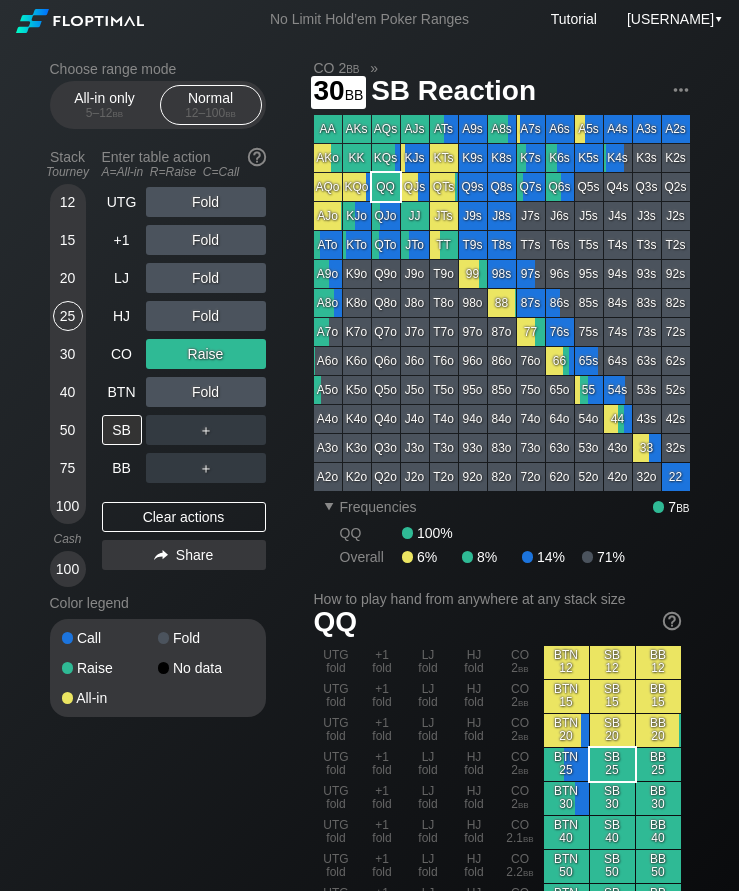 click on "30" at bounding box center [68, 354] 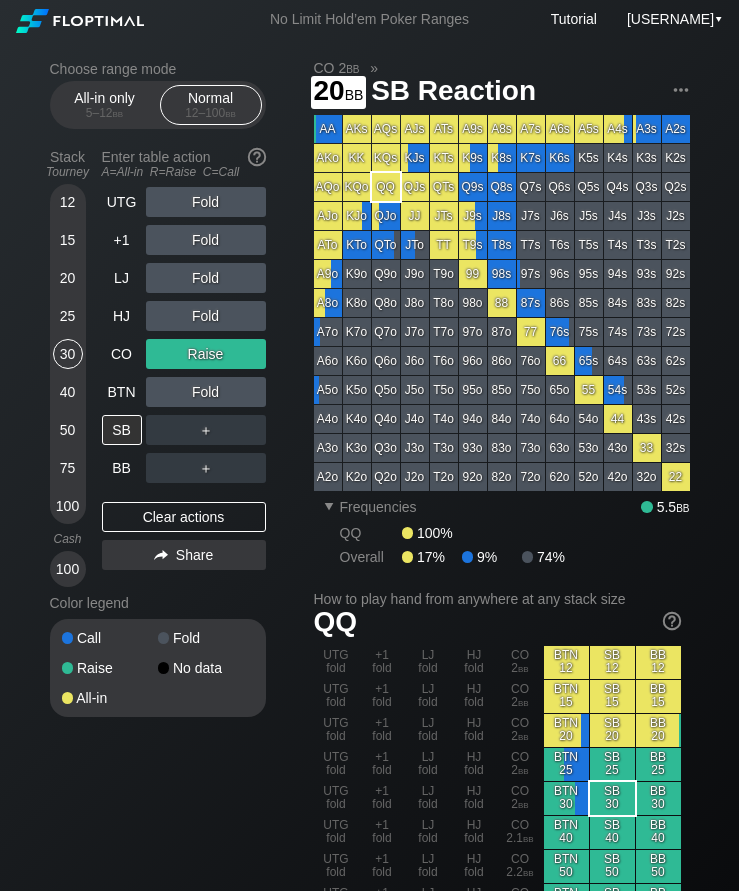 click on "20" at bounding box center (68, 278) 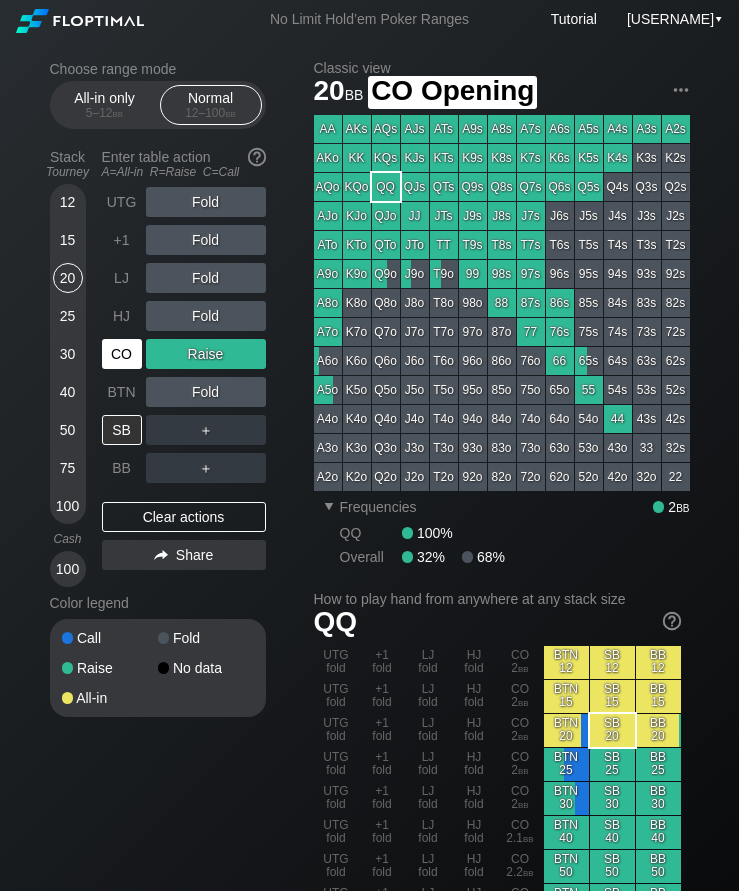click on "CO" at bounding box center [122, 354] 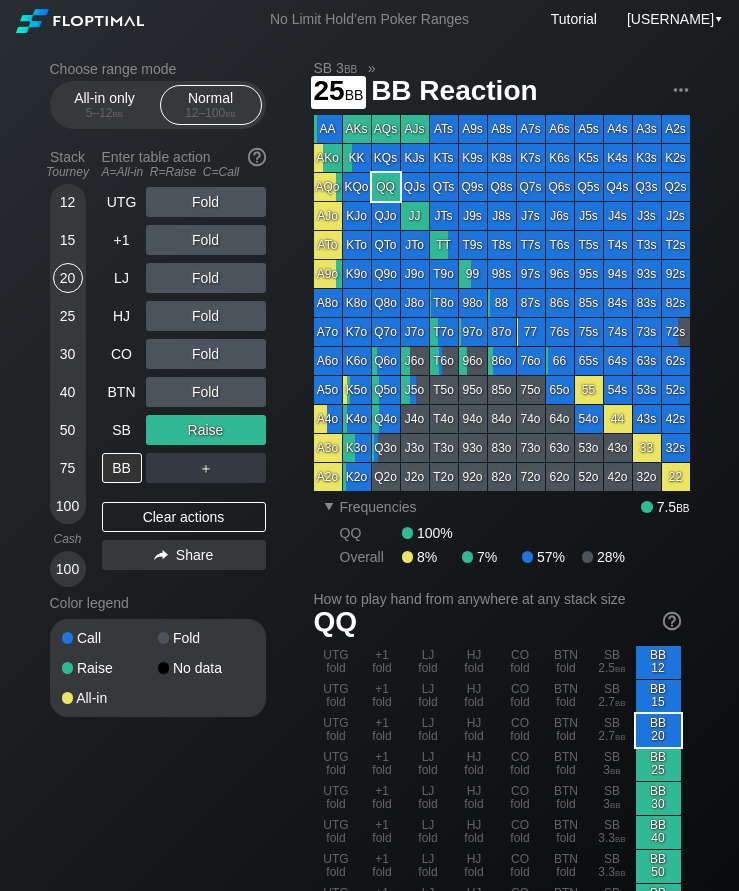 click on "25" at bounding box center (68, 316) 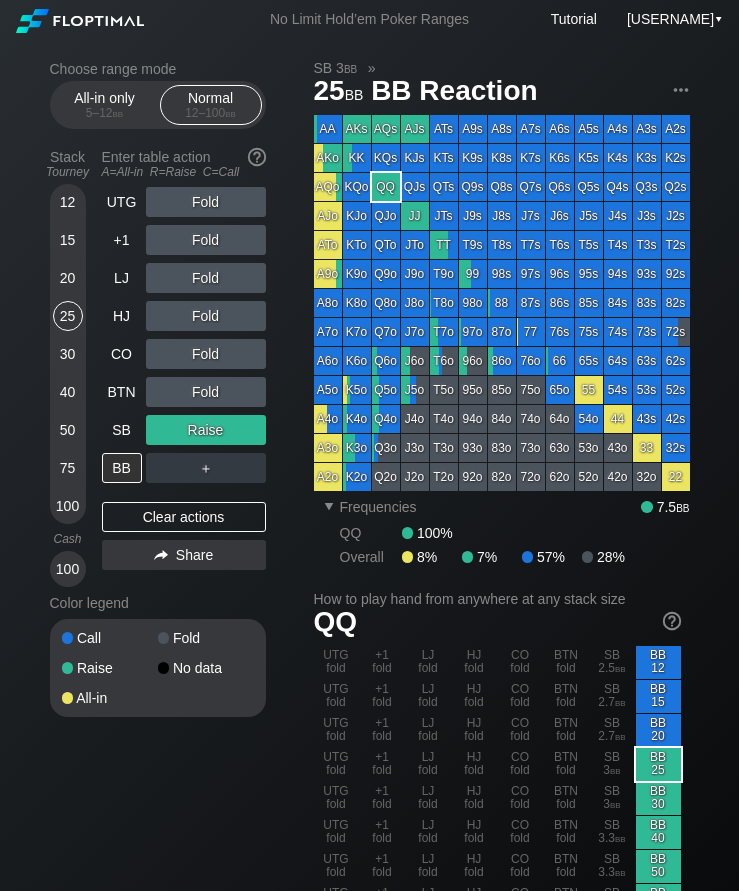 click on "30" at bounding box center (68, 354) 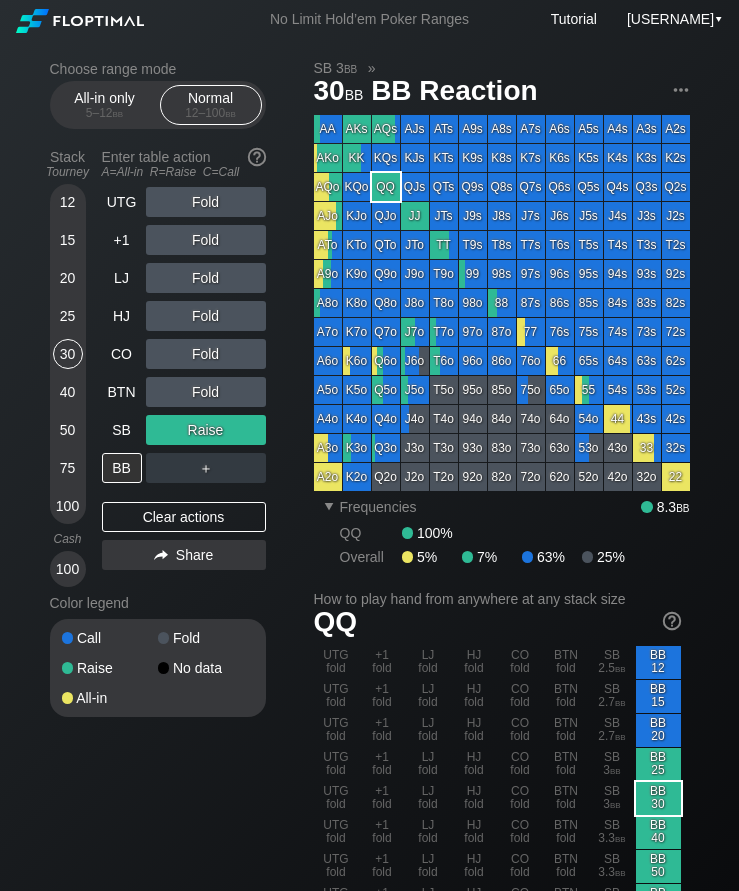 click on "LJ" at bounding box center (122, 278) 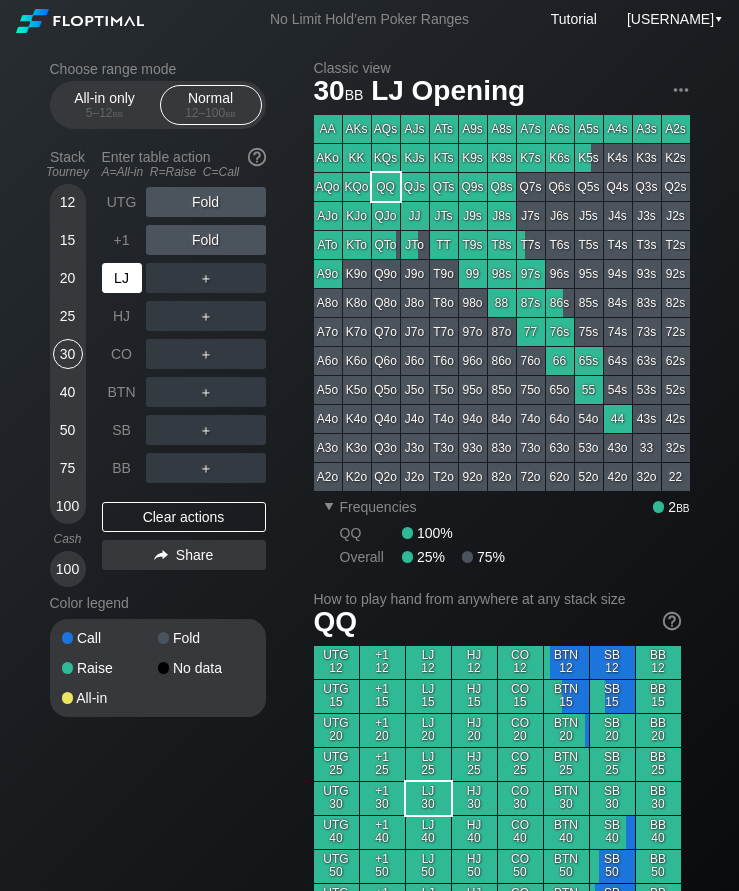 click on "LJ" at bounding box center [122, 278] 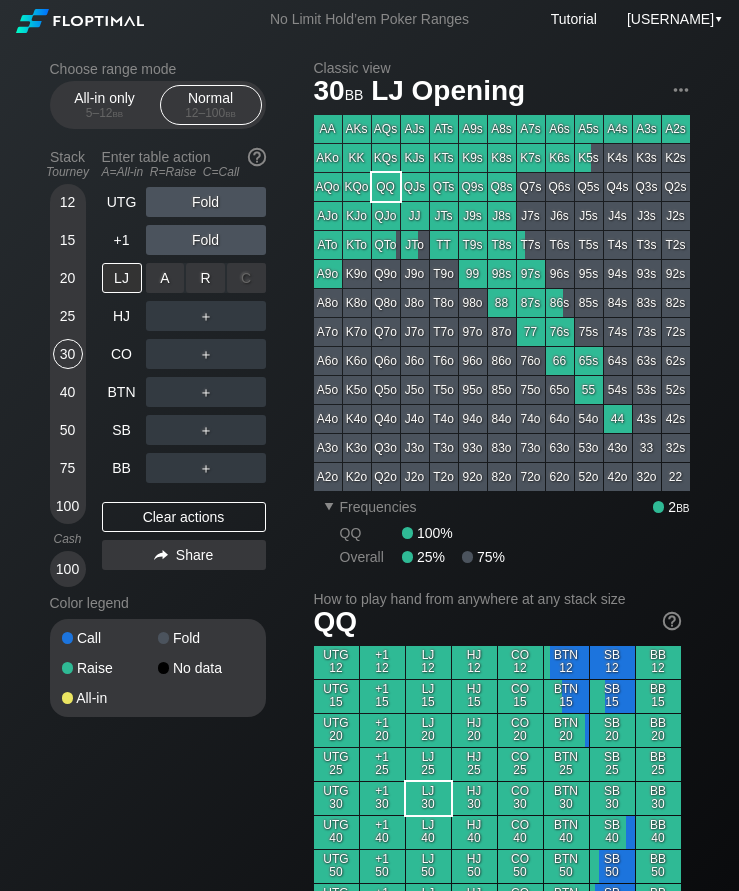 click on "R ✕" at bounding box center (205, 278) 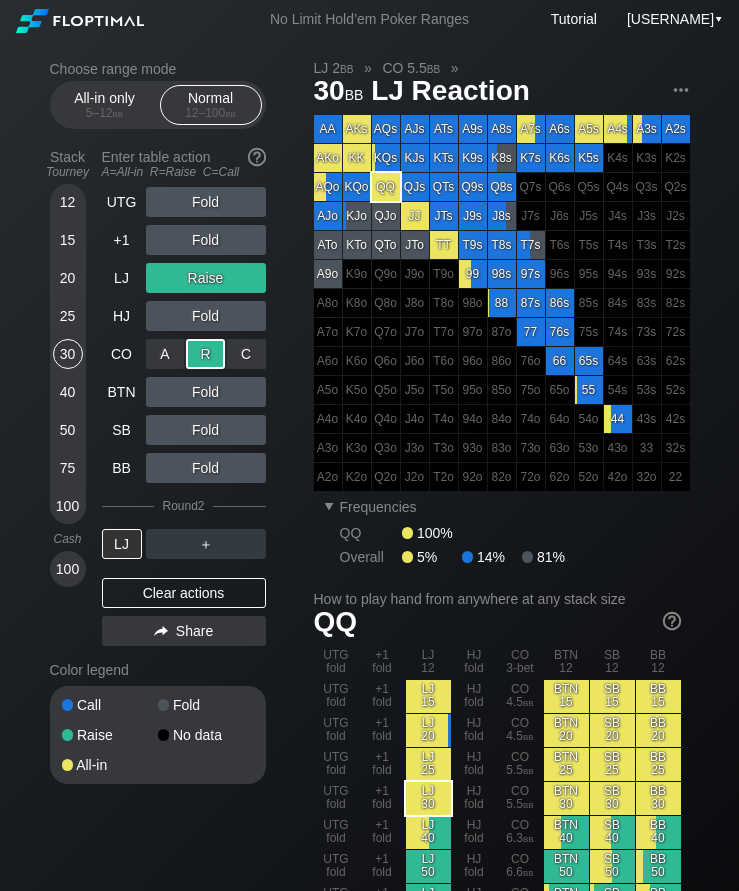 click on "40" at bounding box center [68, 392] 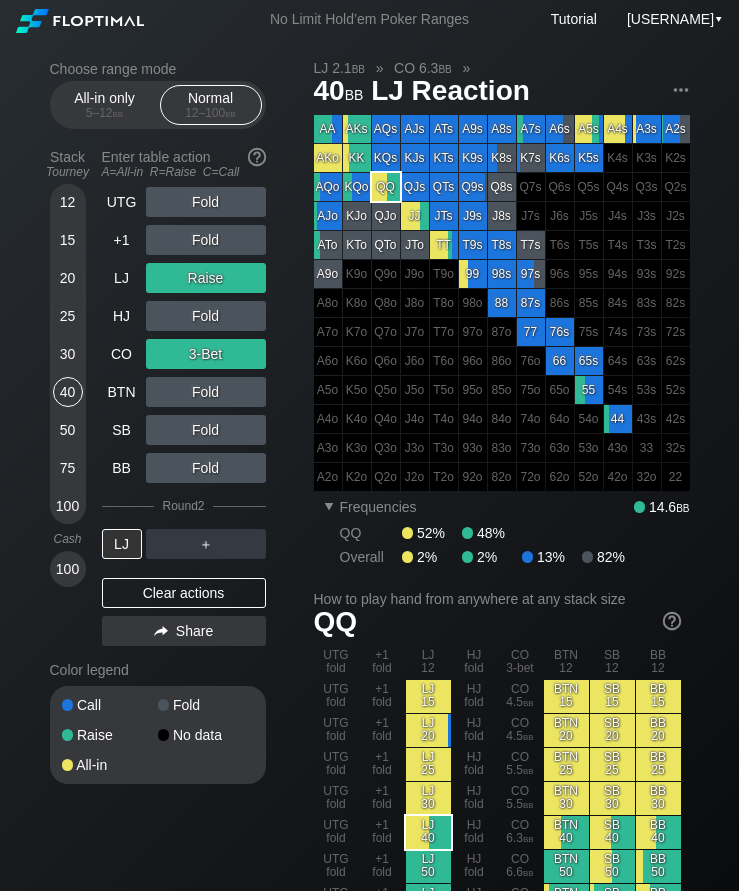 click on "25" at bounding box center [68, 316] 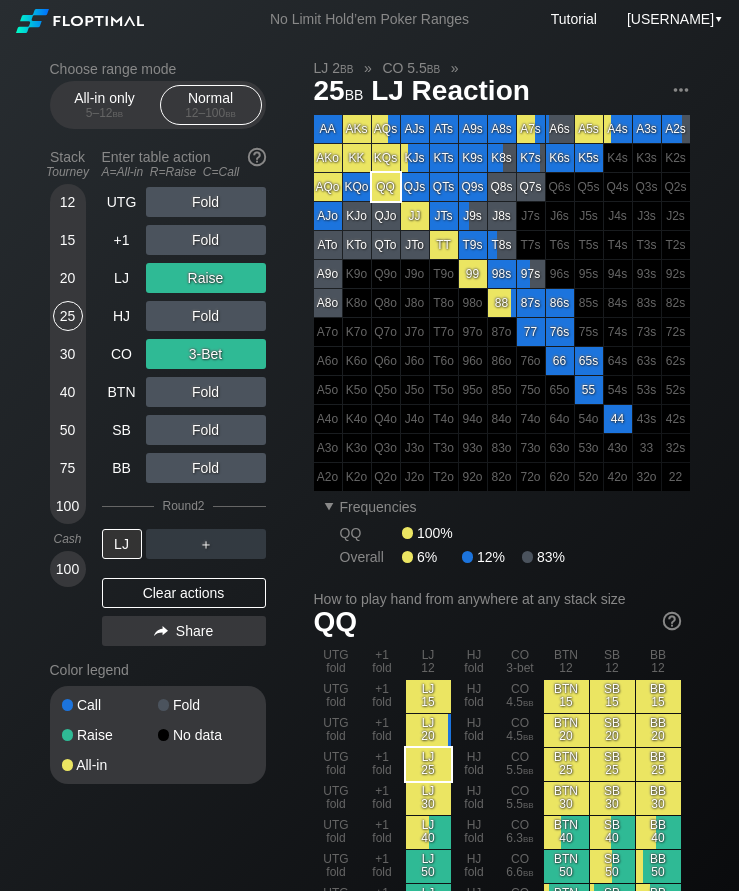 click on "30" at bounding box center (68, 354) 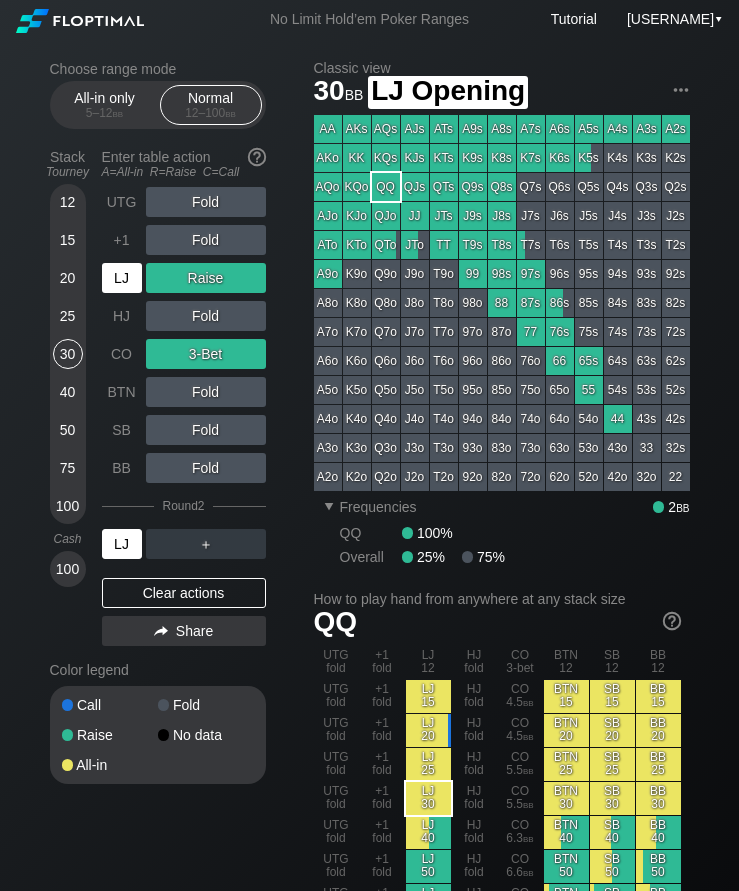 click on "LJ" at bounding box center [122, 278] 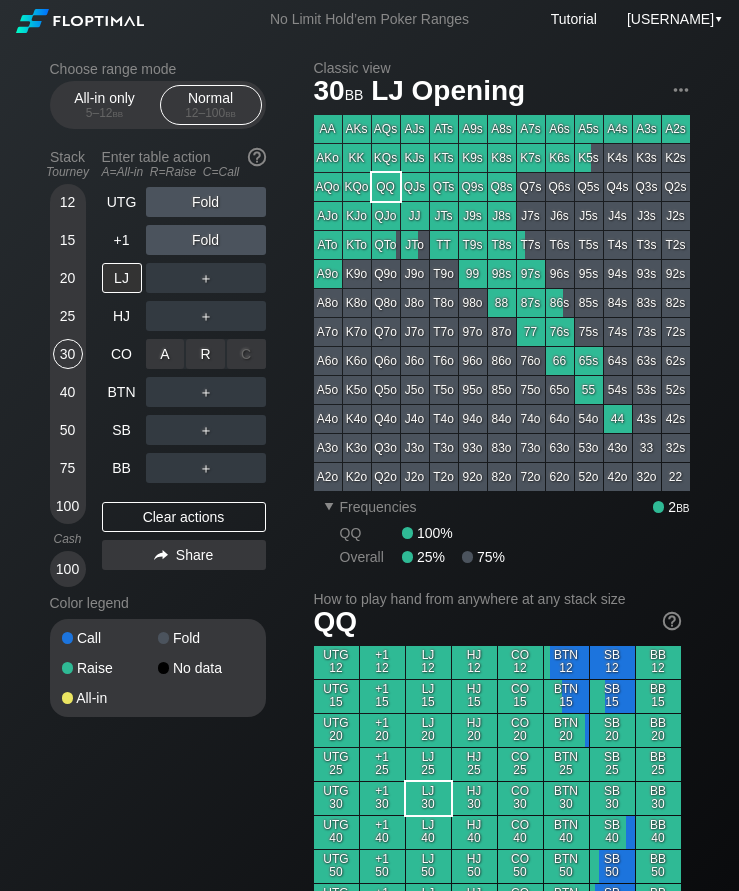 click on "R ✕" at bounding box center (205, 354) 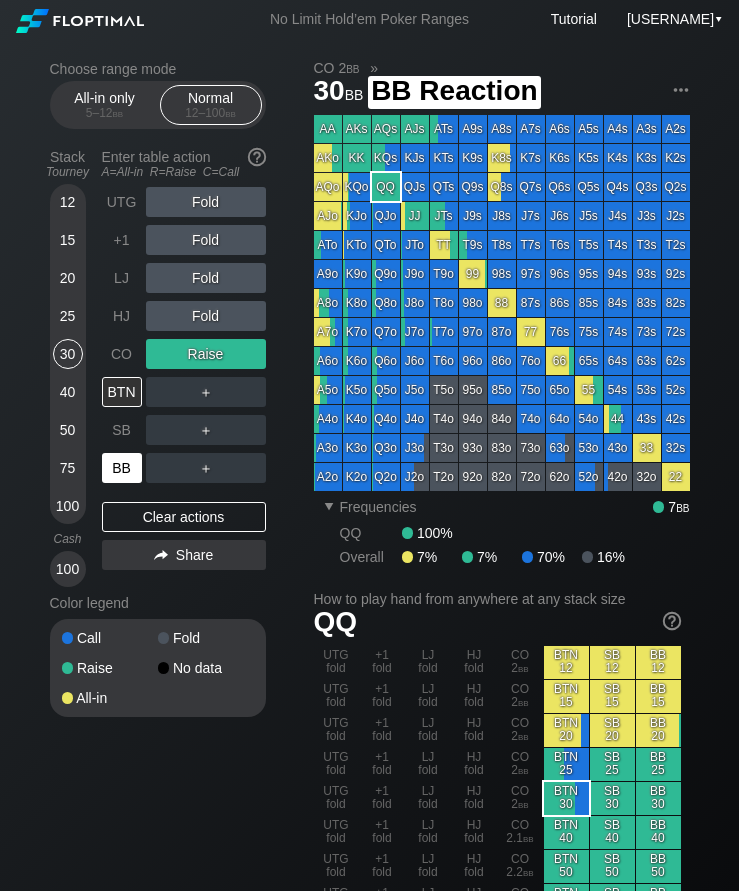 click on "BB" at bounding box center [122, 468] 